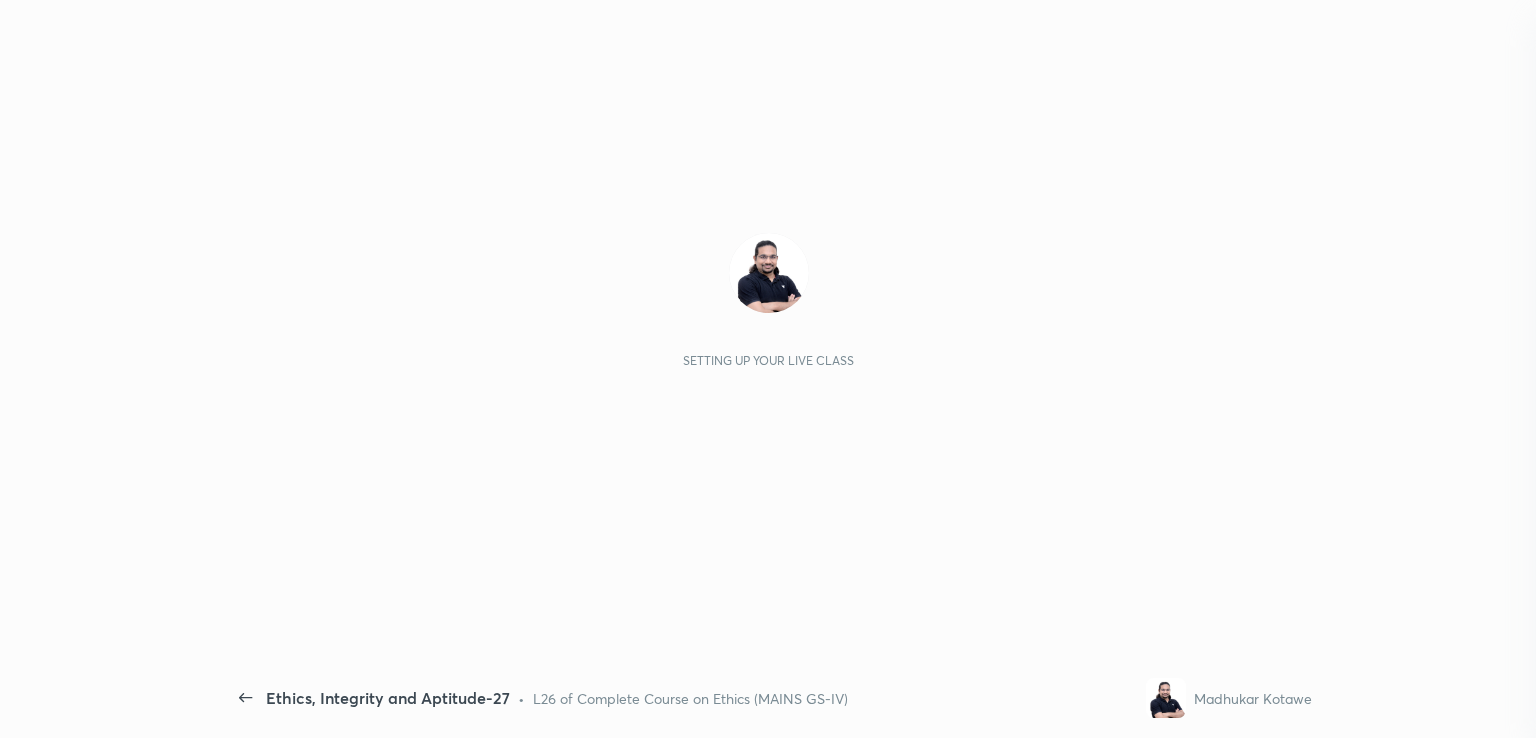 scroll, scrollTop: 0, scrollLeft: 0, axis: both 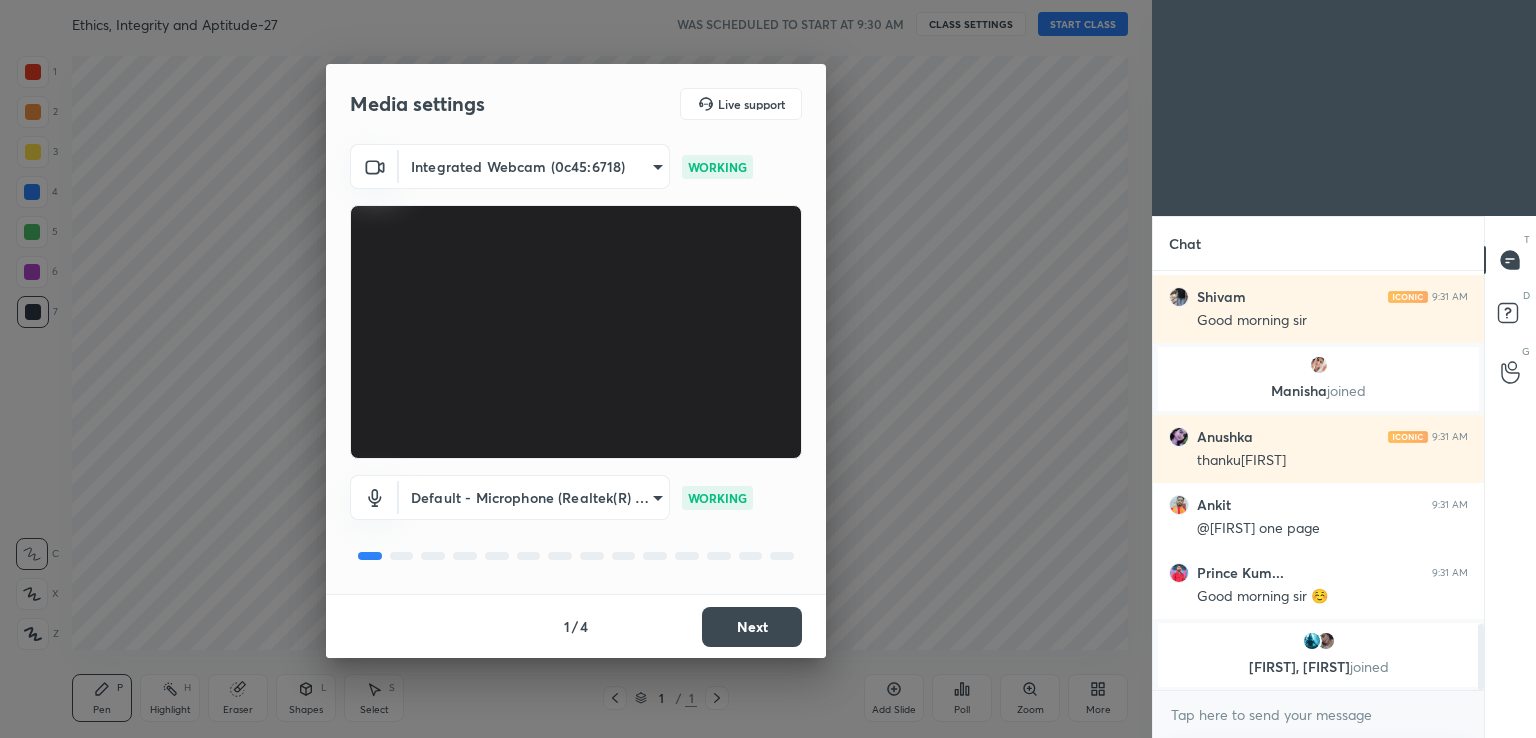 click on "Next" at bounding box center (752, 627) 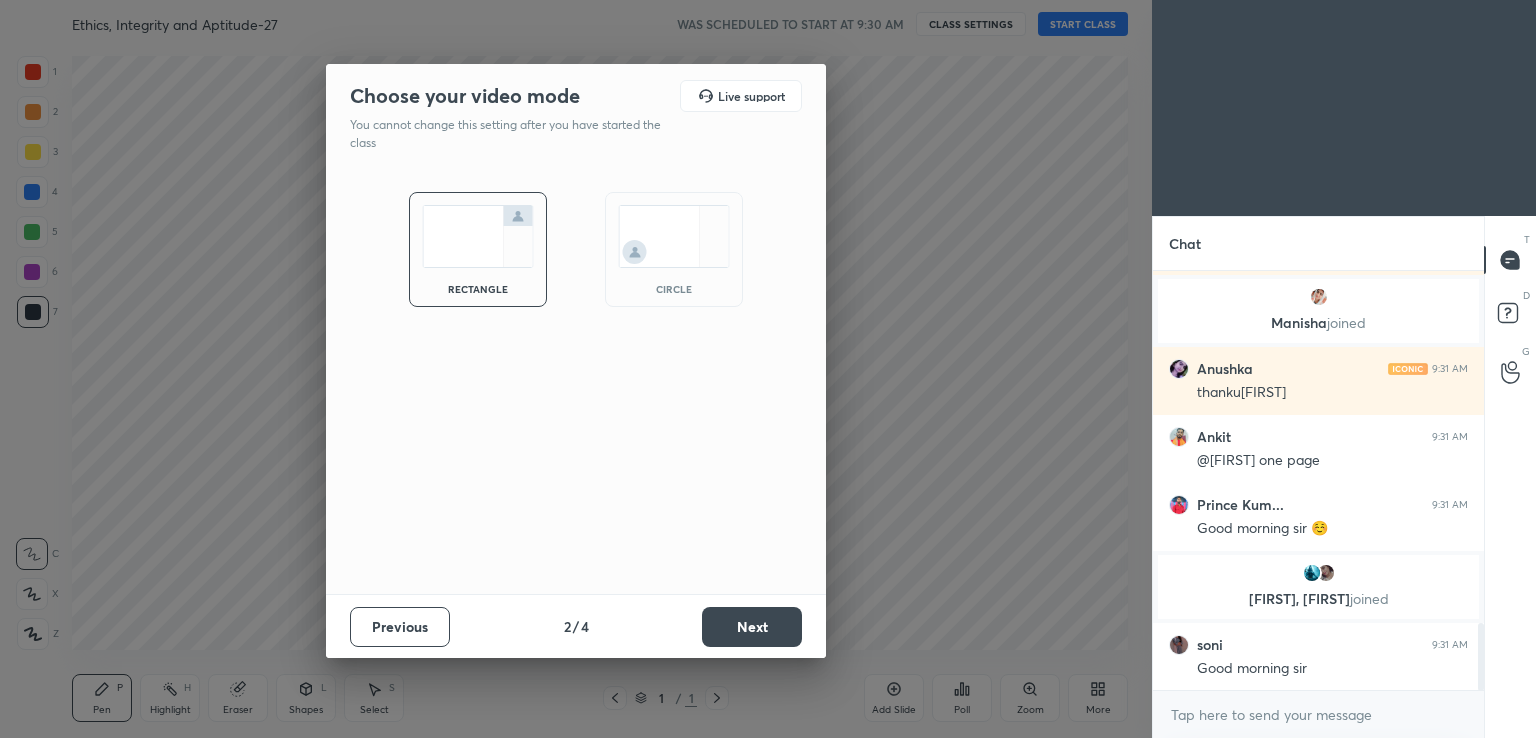 scroll, scrollTop: 2222, scrollLeft: 0, axis: vertical 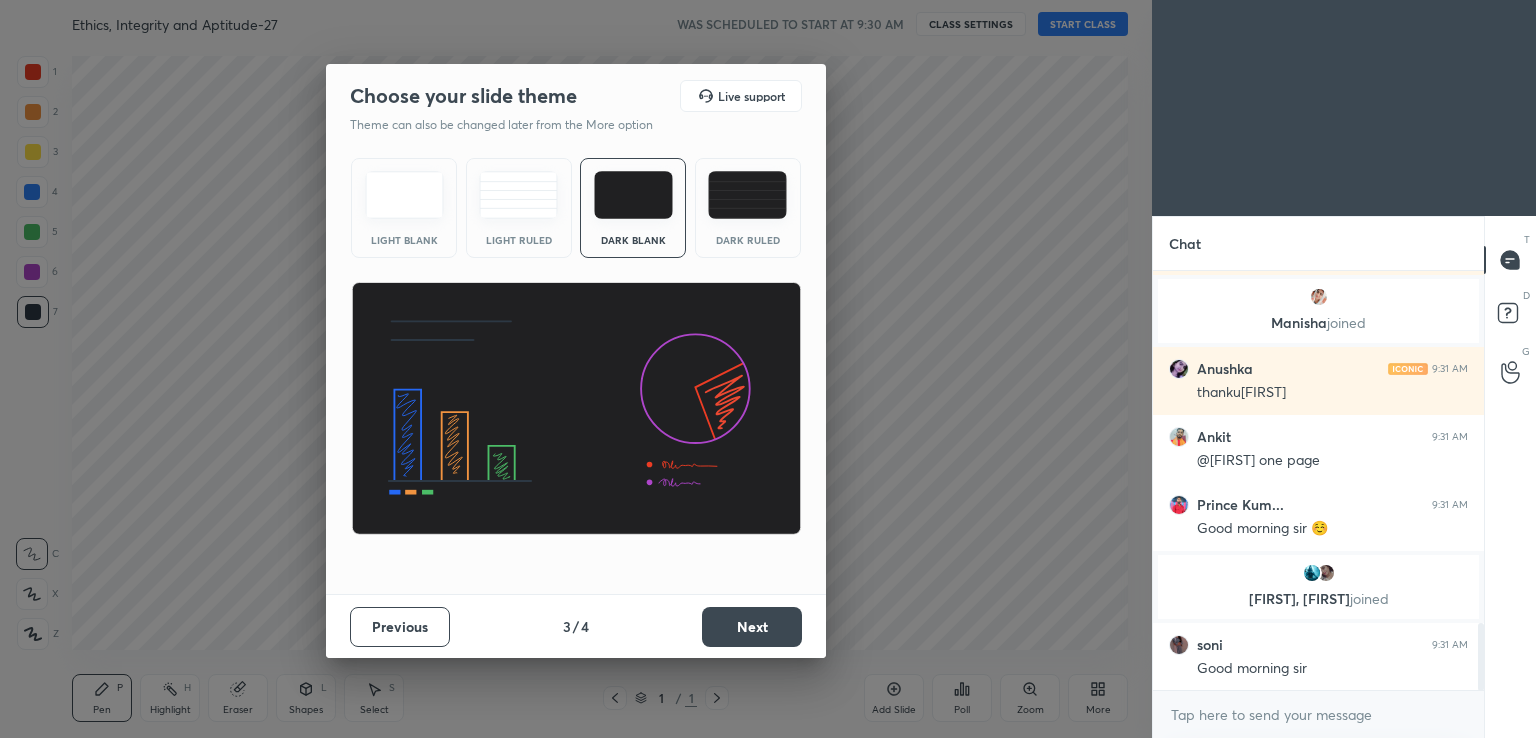 click on "Next" at bounding box center (752, 627) 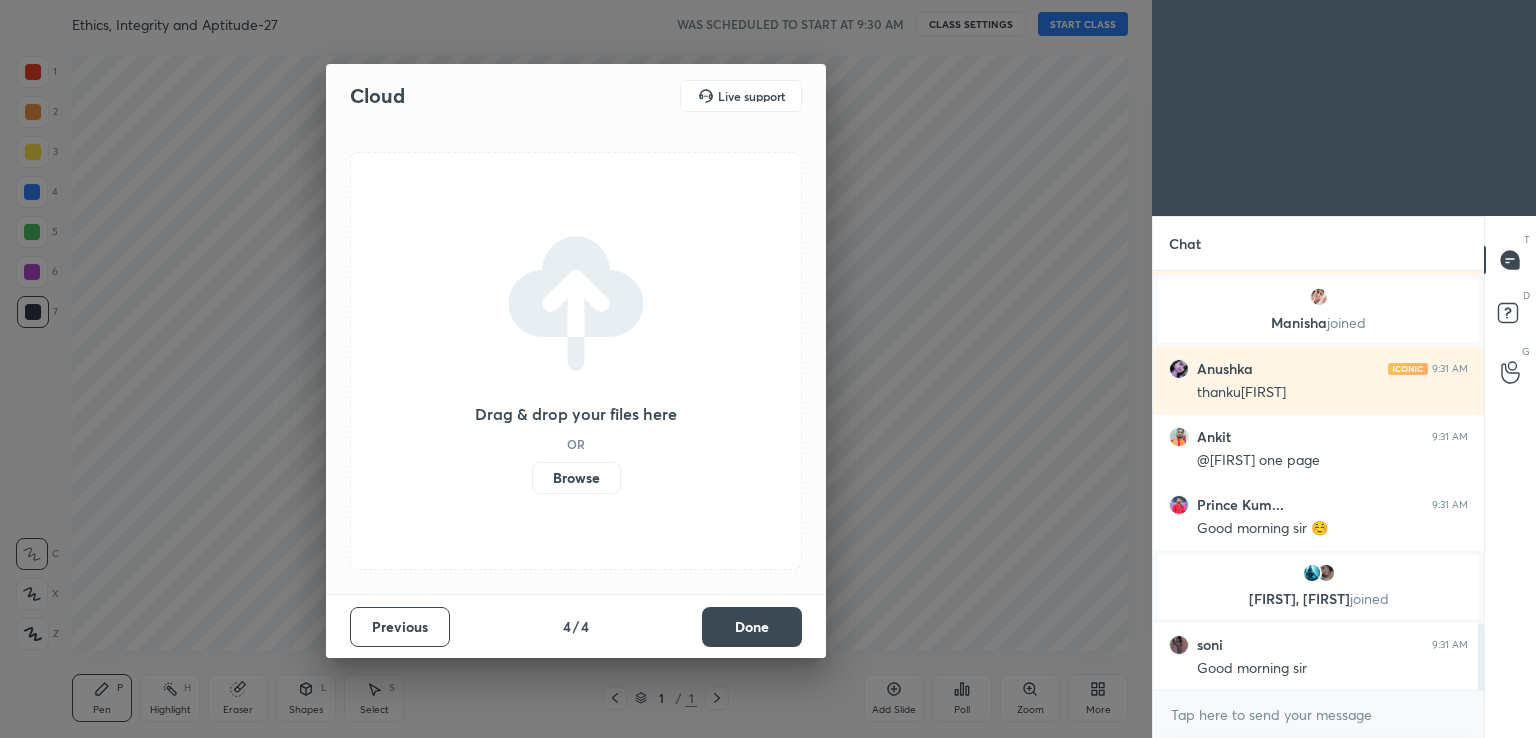 click on "Done" at bounding box center [752, 627] 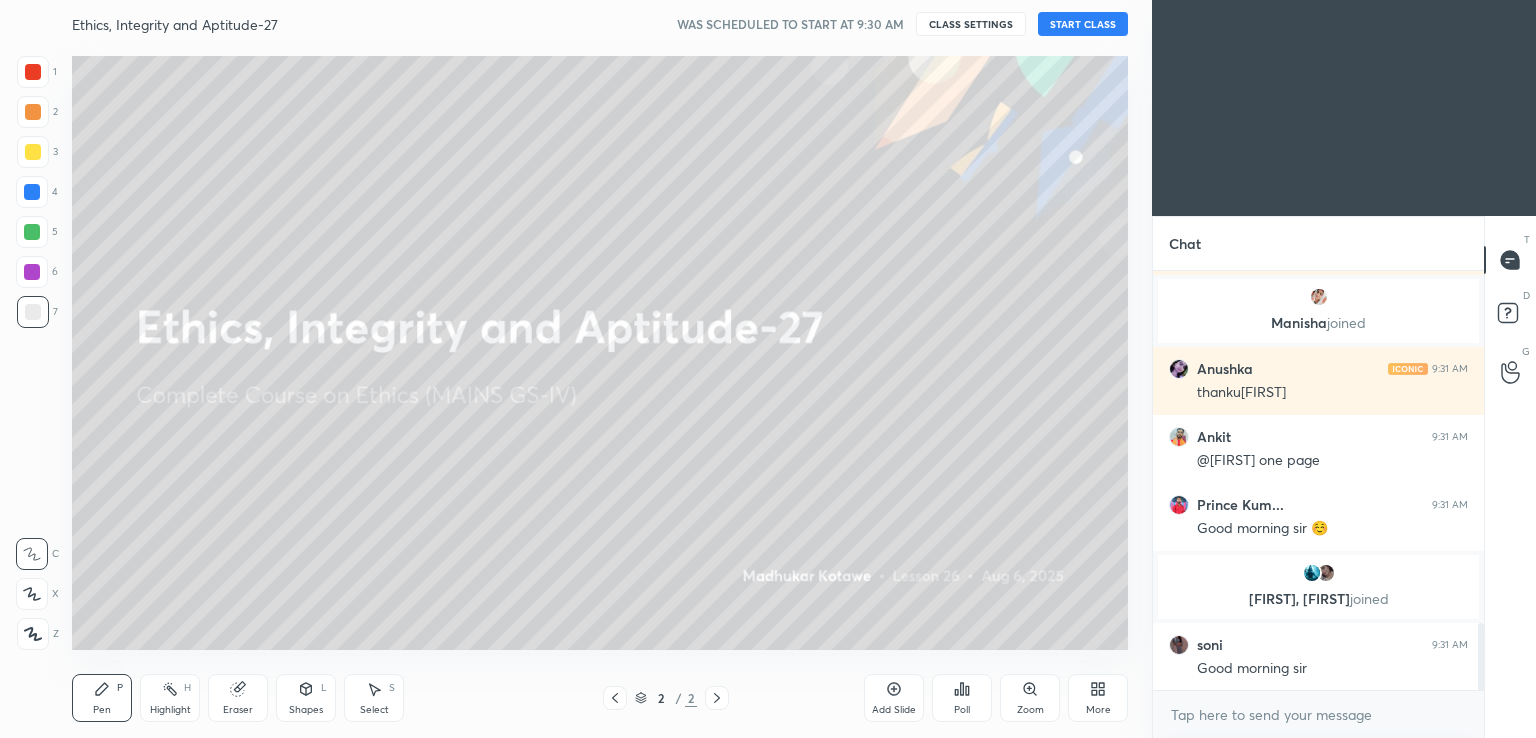scroll, scrollTop: 2290, scrollLeft: 0, axis: vertical 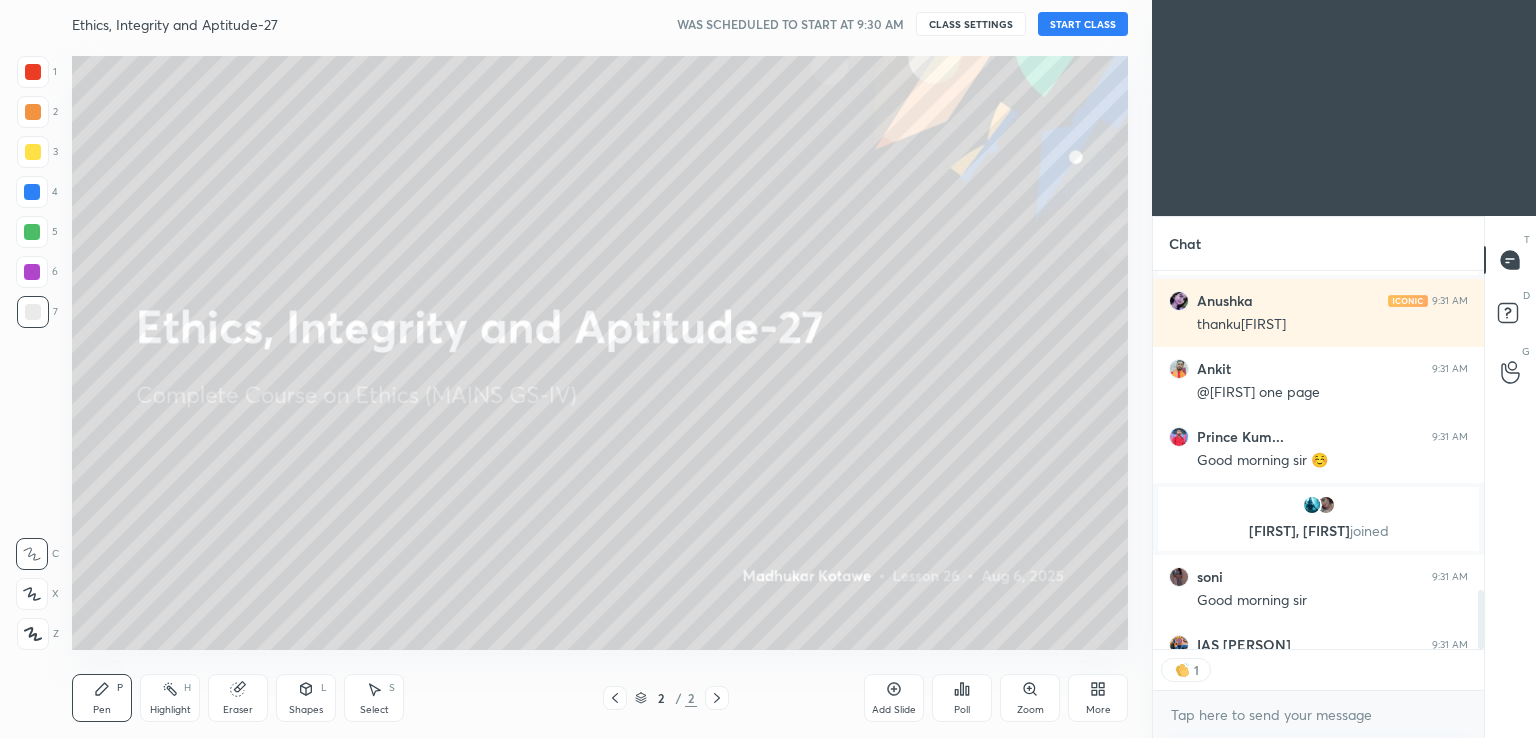 click on "START CLASS" at bounding box center [1083, 24] 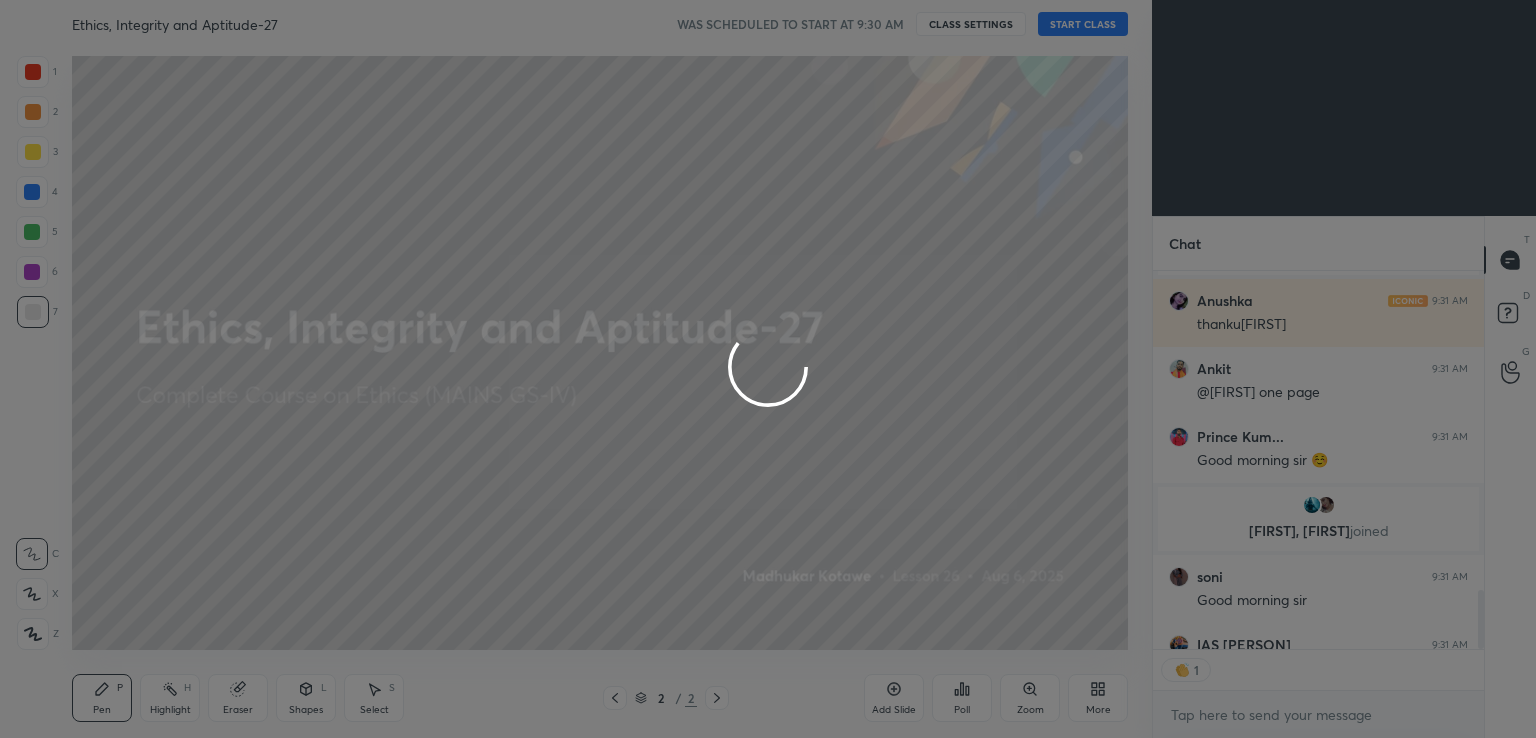 scroll 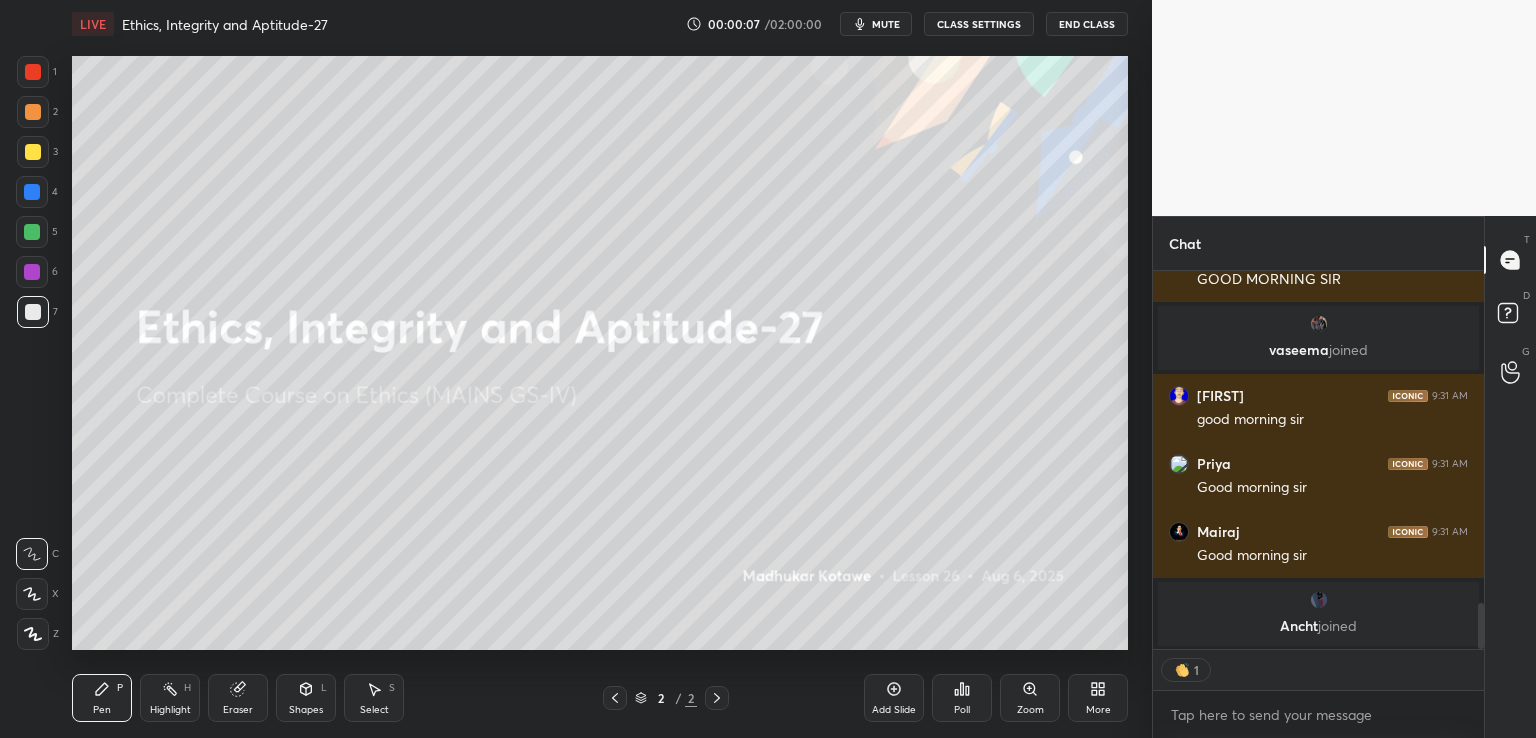 click 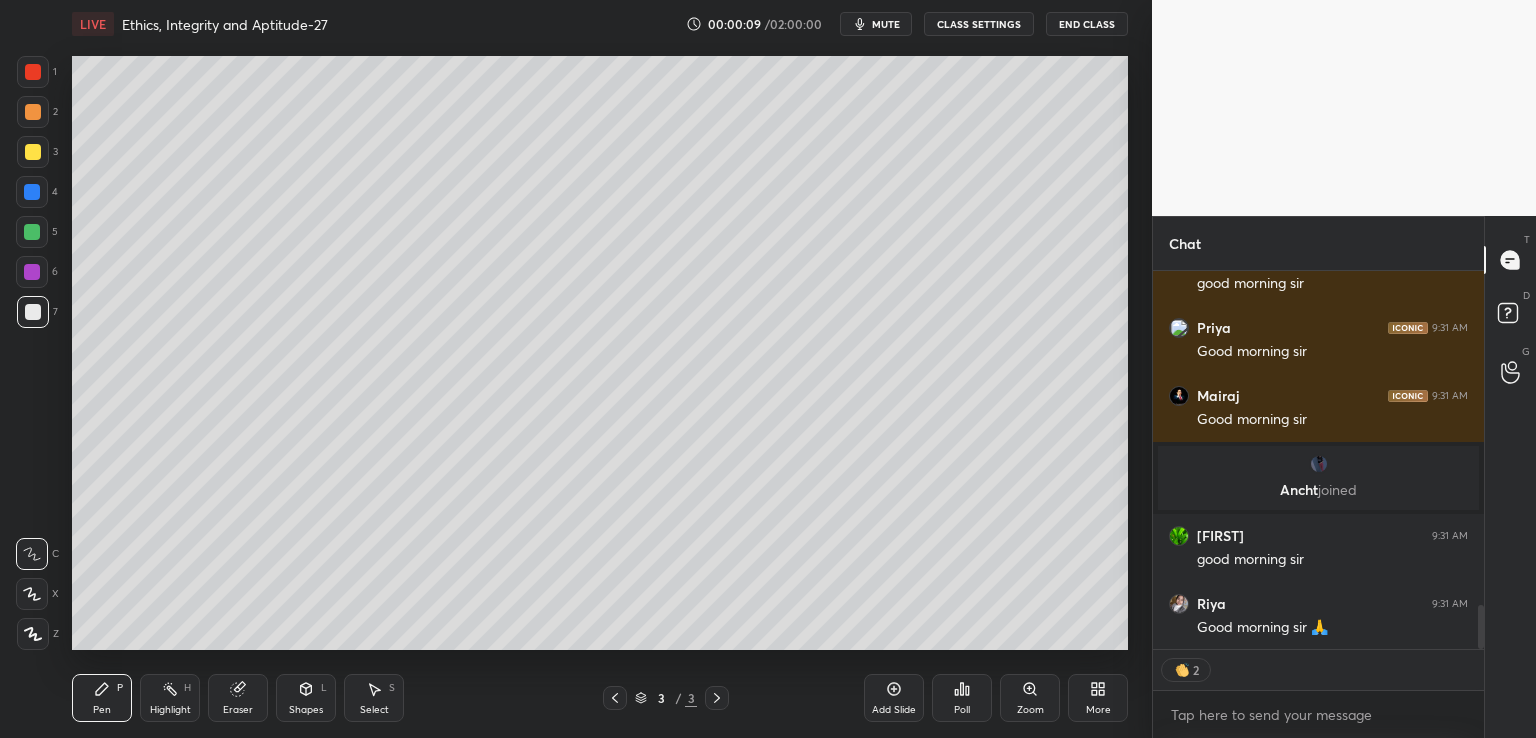 click 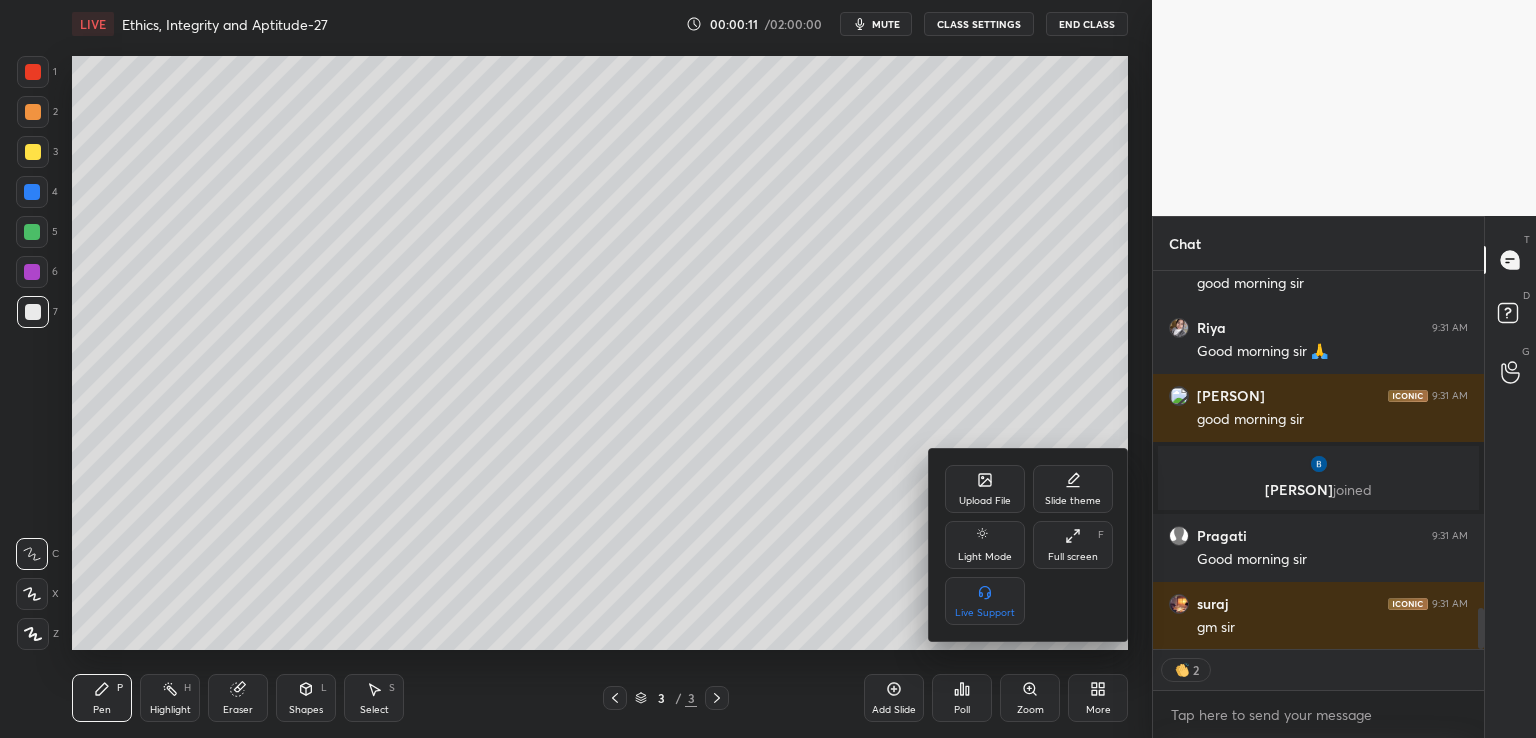 click on "Upload File" at bounding box center [985, 501] 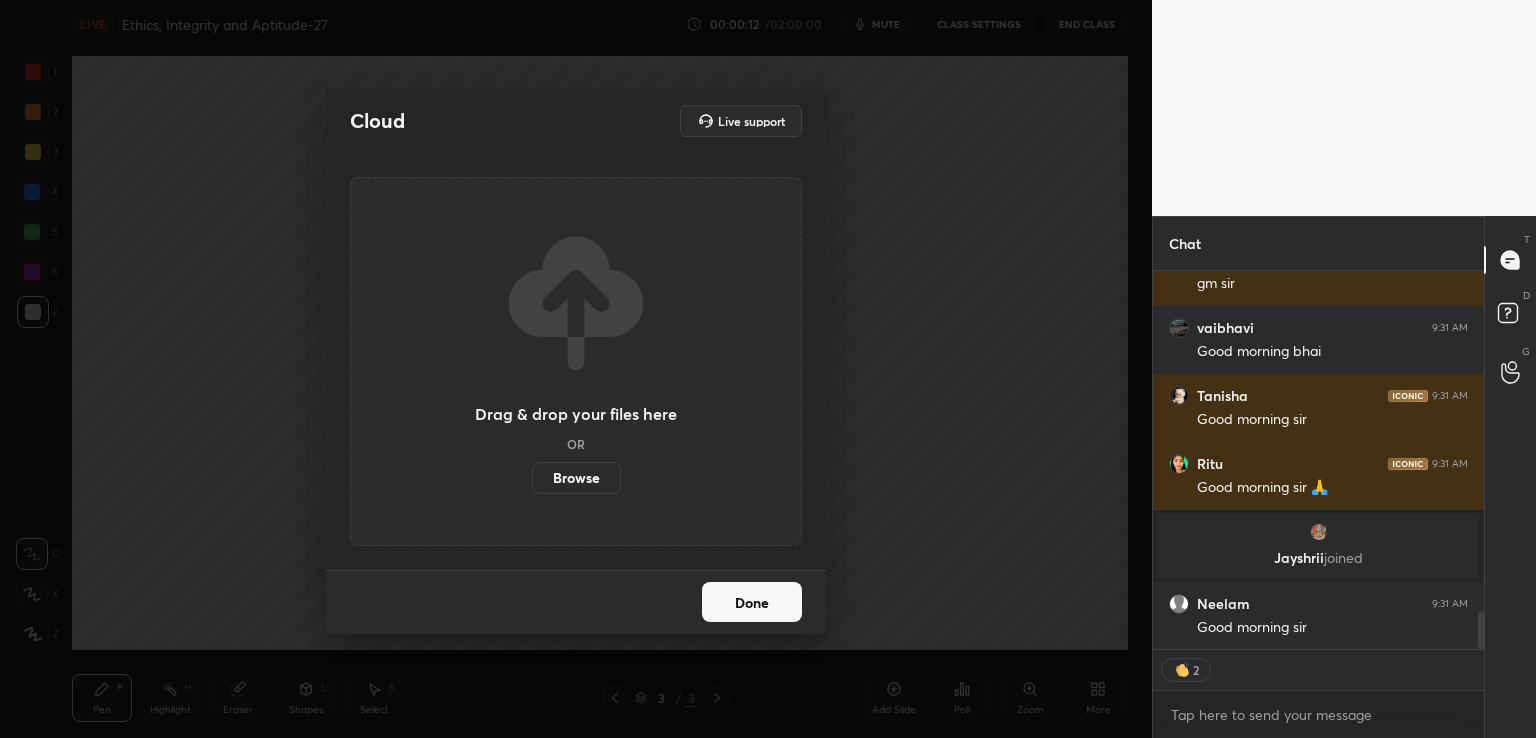 click on "Browse" at bounding box center [576, 478] 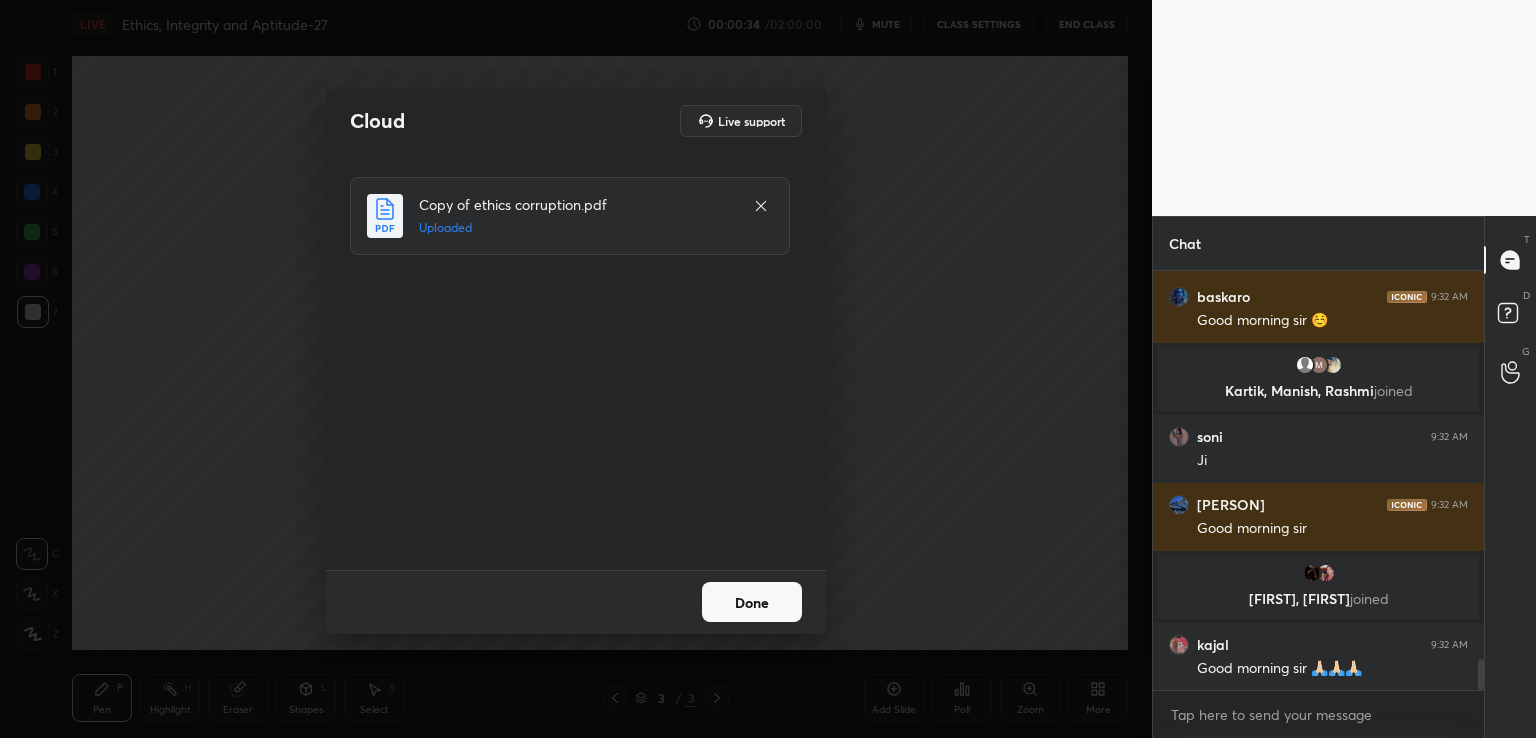 click on "Done" at bounding box center [752, 602] 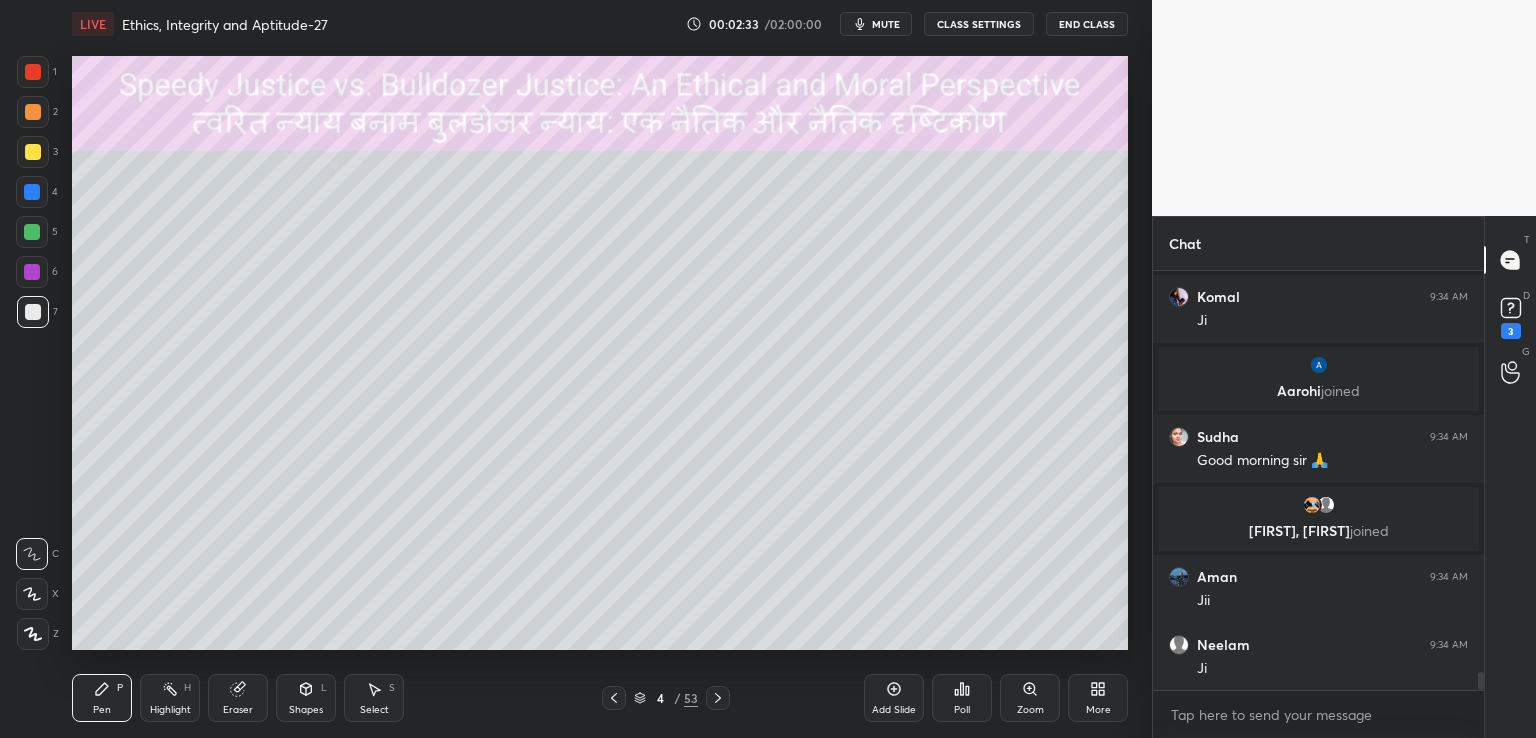 scroll, scrollTop: 9570, scrollLeft: 0, axis: vertical 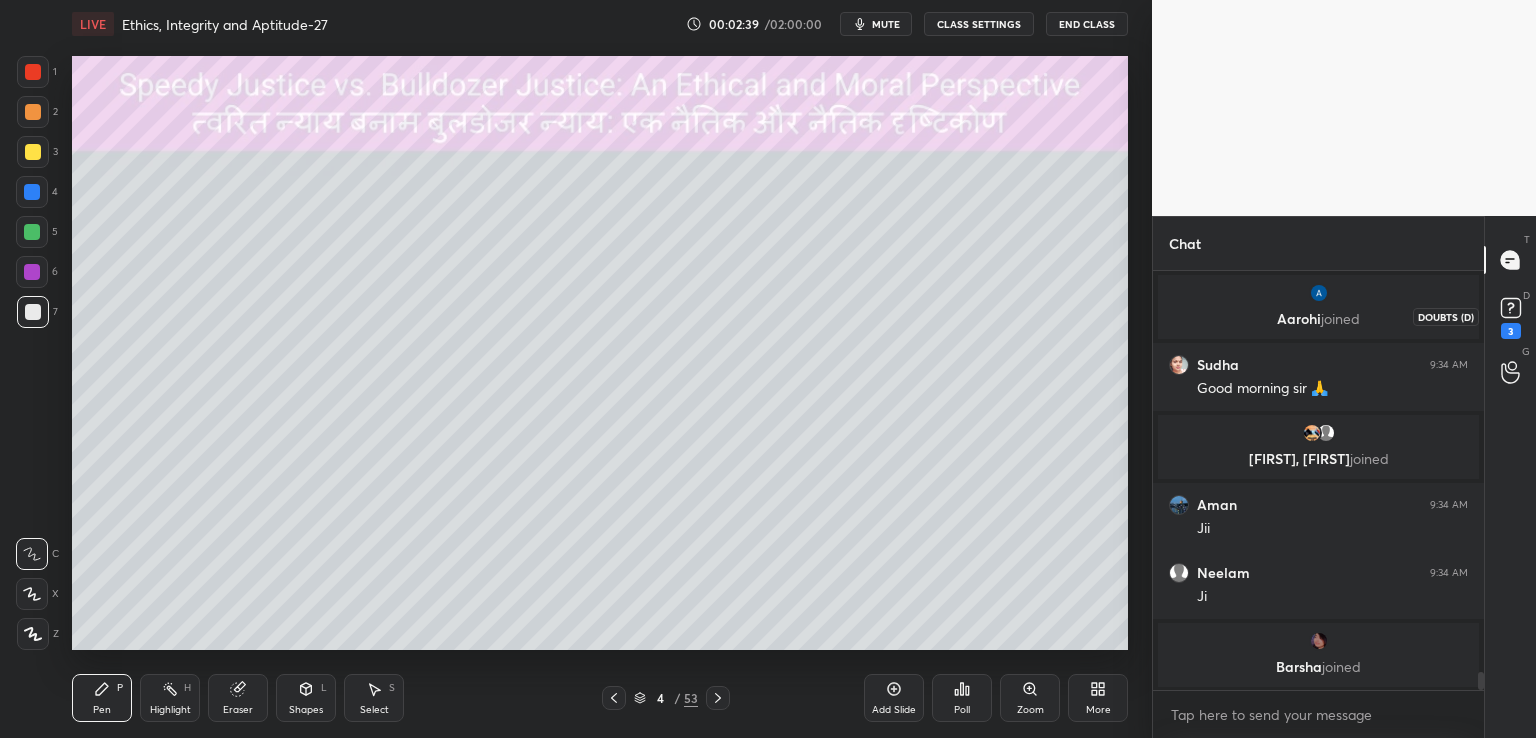 click on "3" at bounding box center [1511, 331] 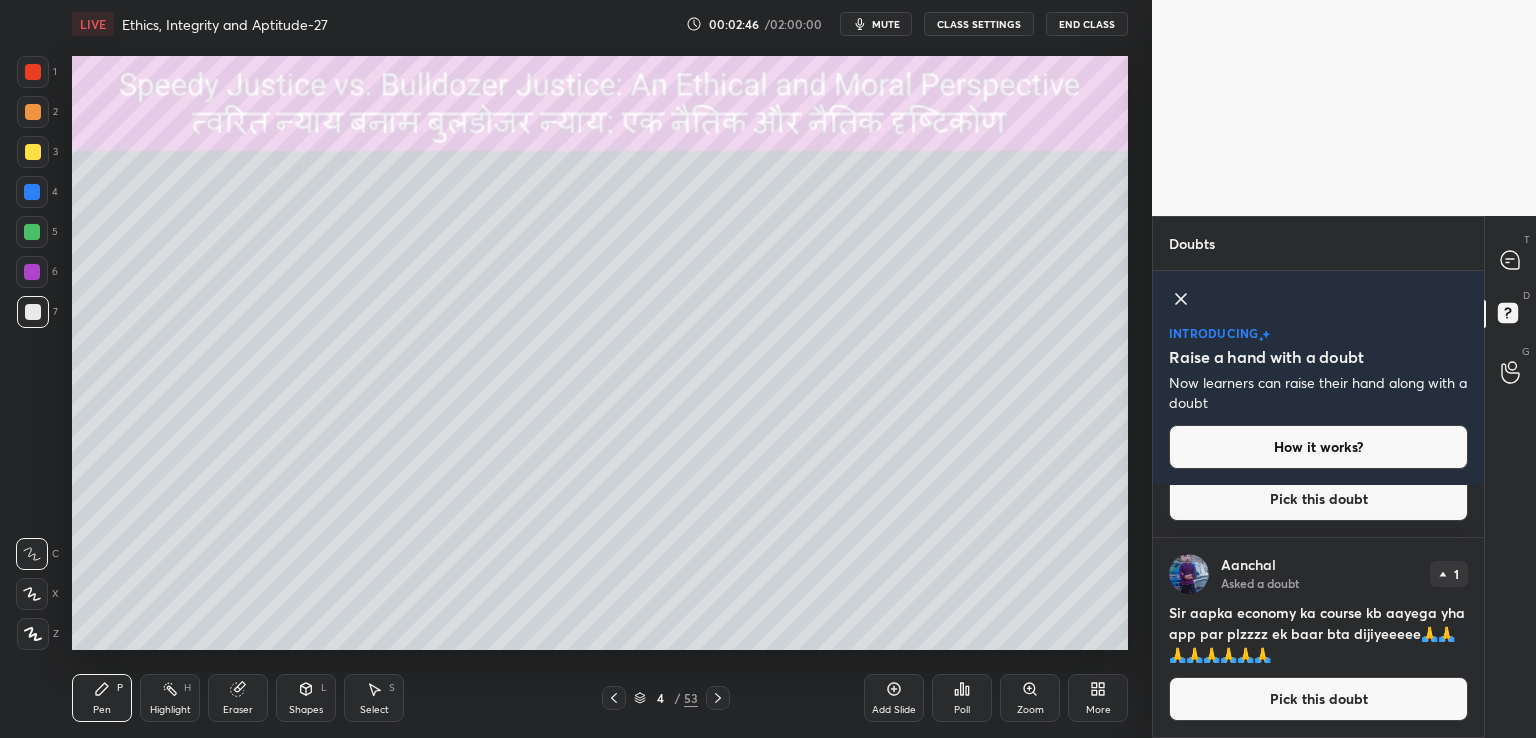 scroll, scrollTop: 0, scrollLeft: 0, axis: both 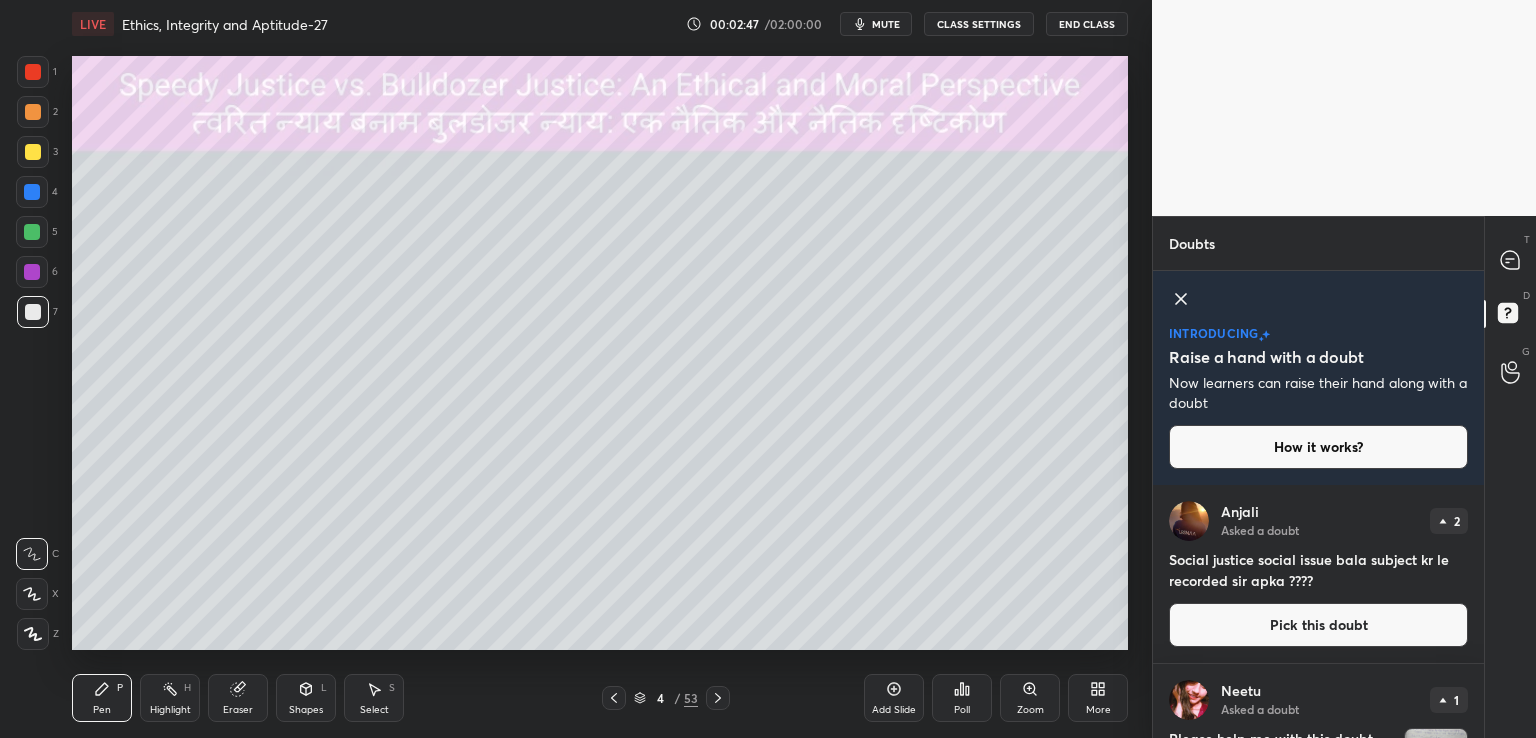 click 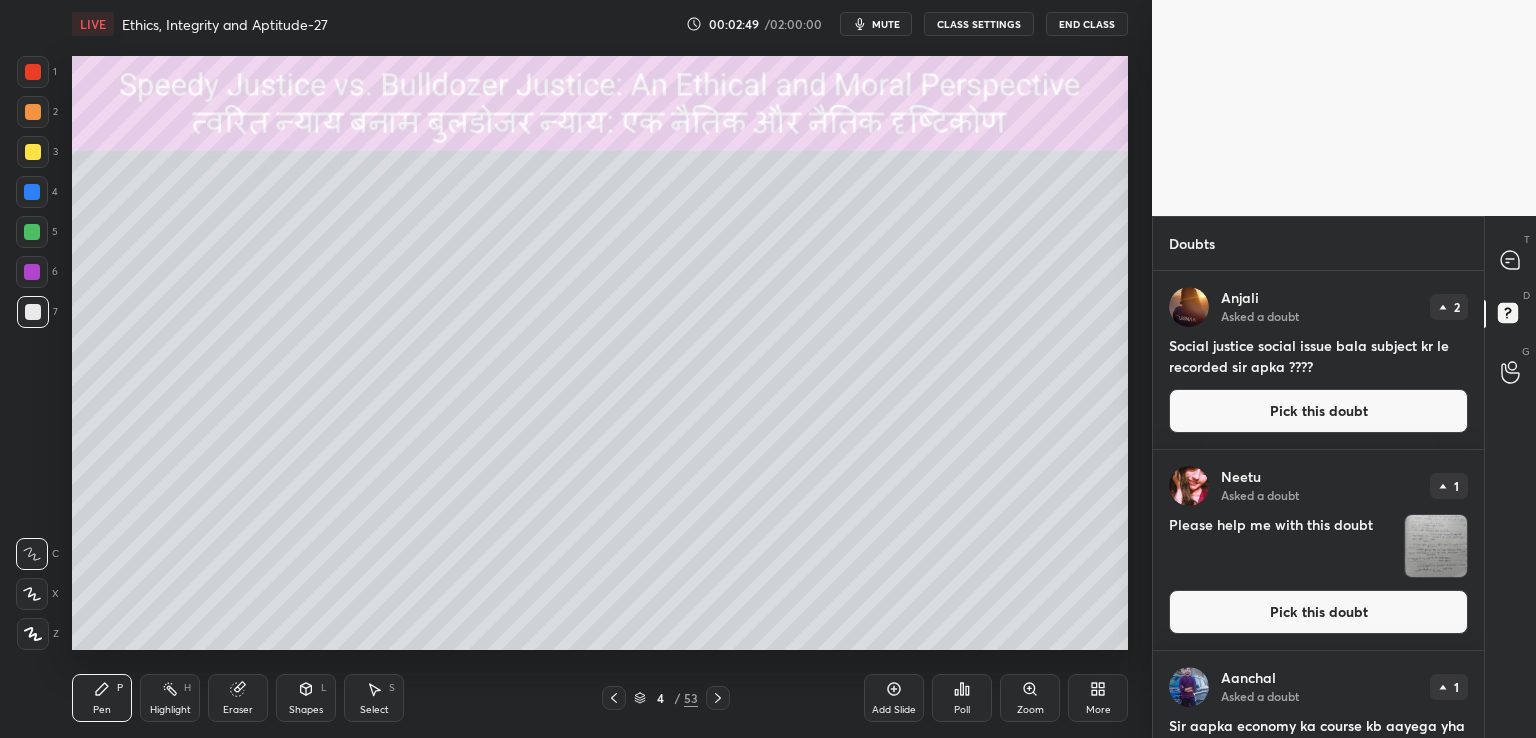 click 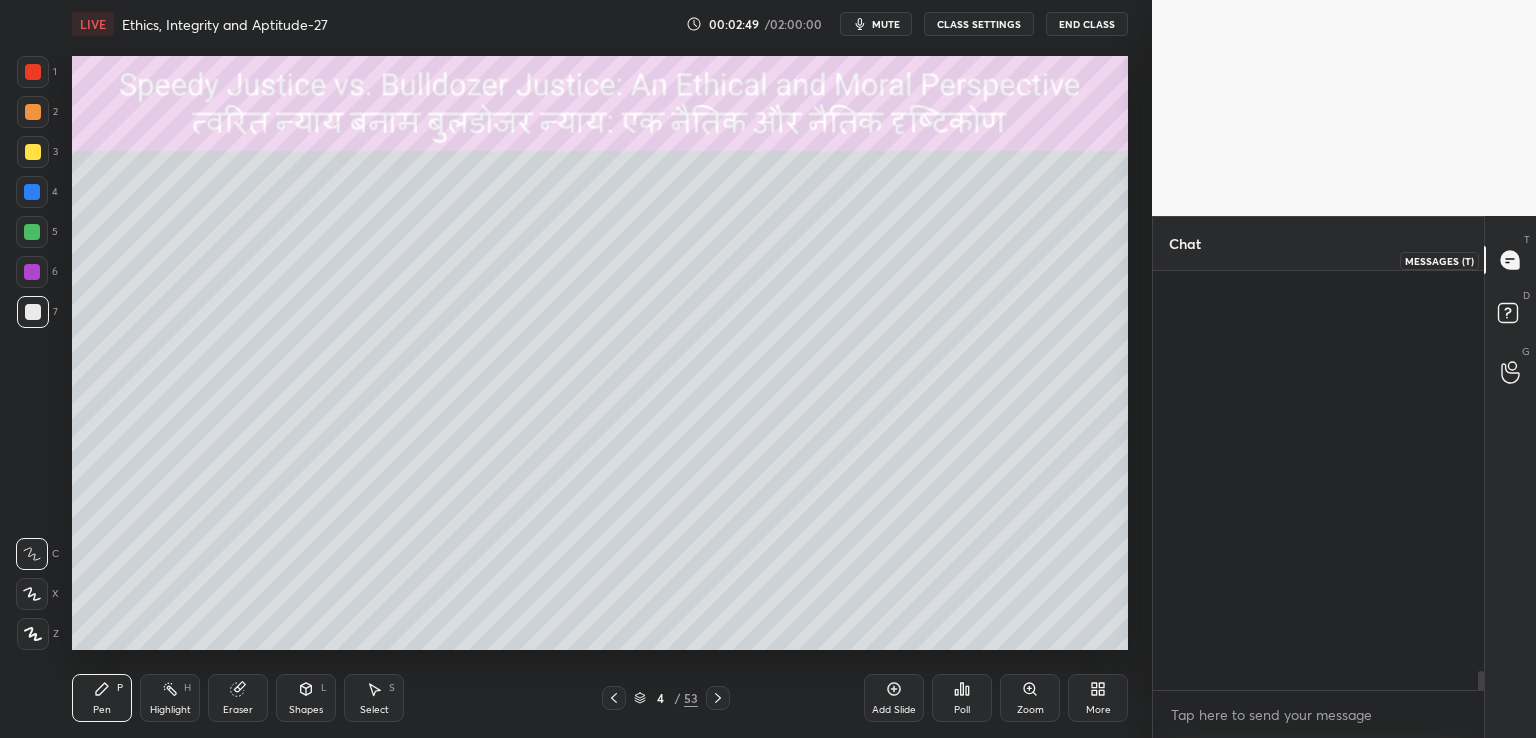 scroll, scrollTop: 9828, scrollLeft: 0, axis: vertical 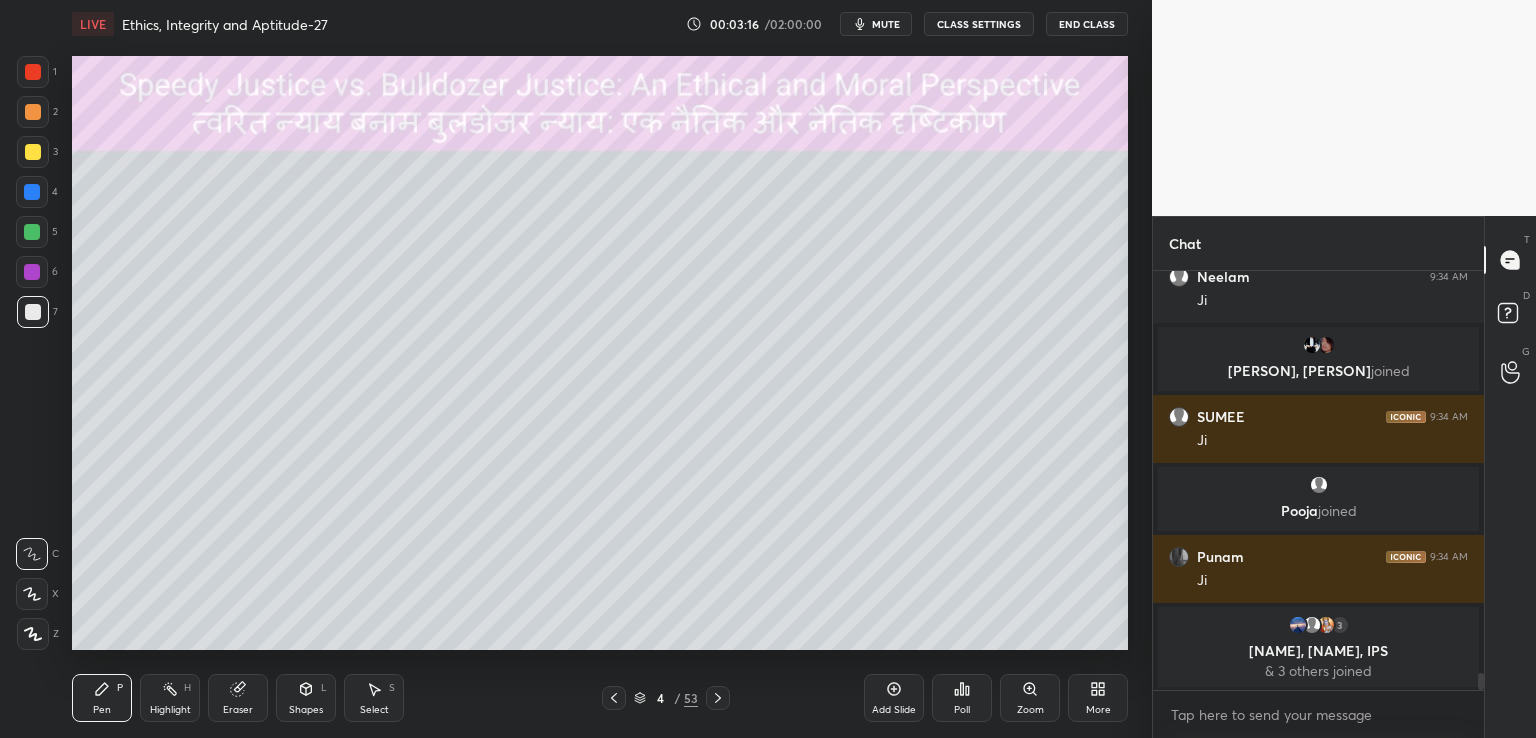 click 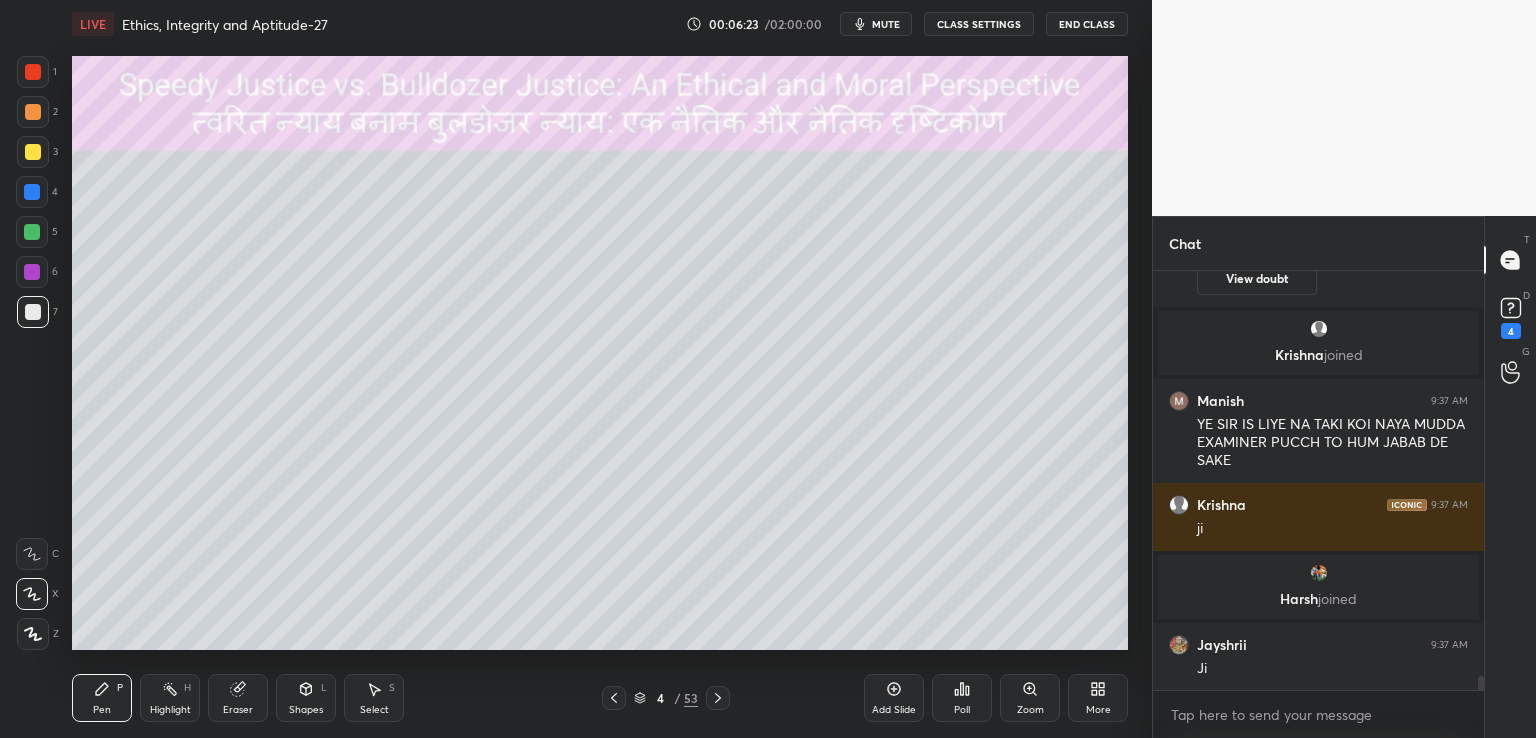 scroll, scrollTop: 11872, scrollLeft: 0, axis: vertical 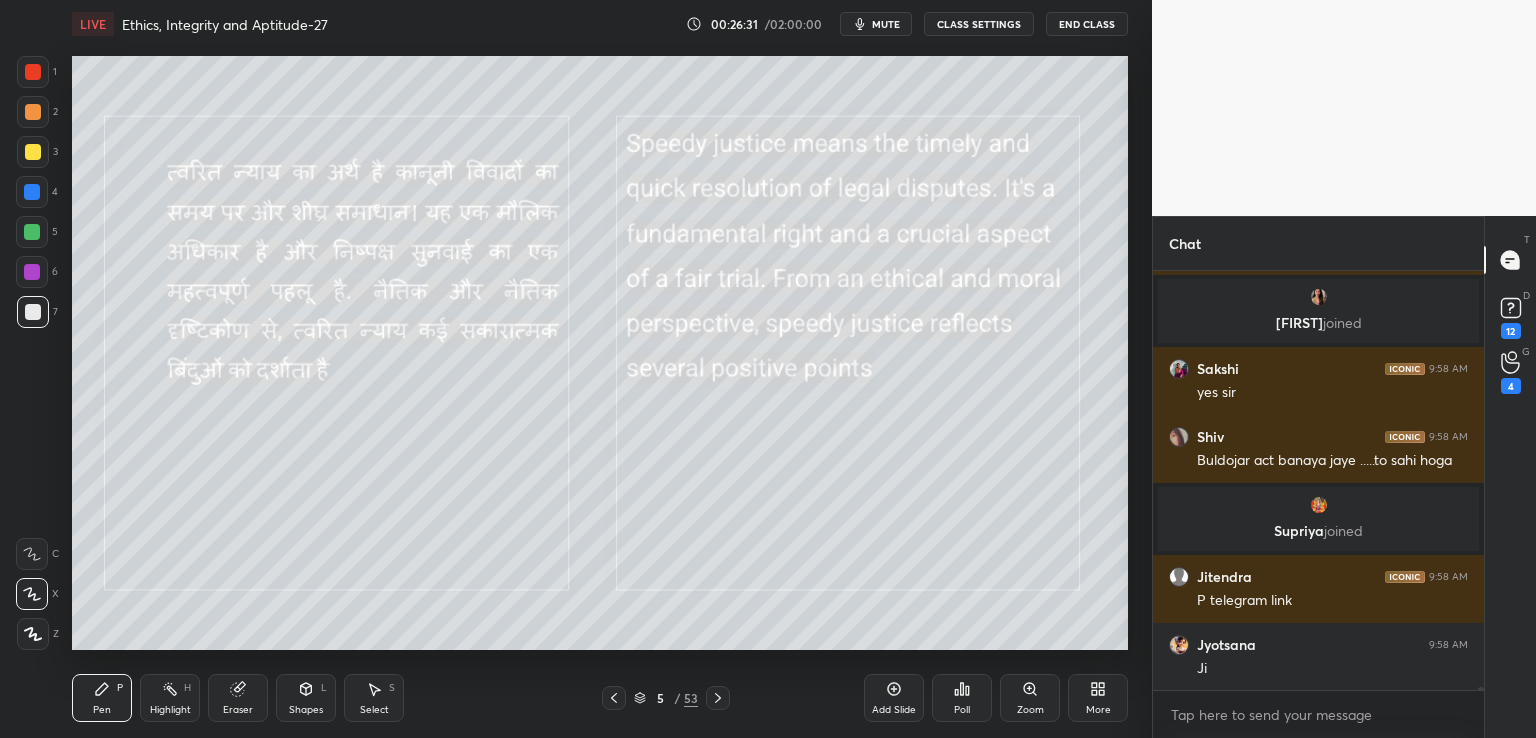 click 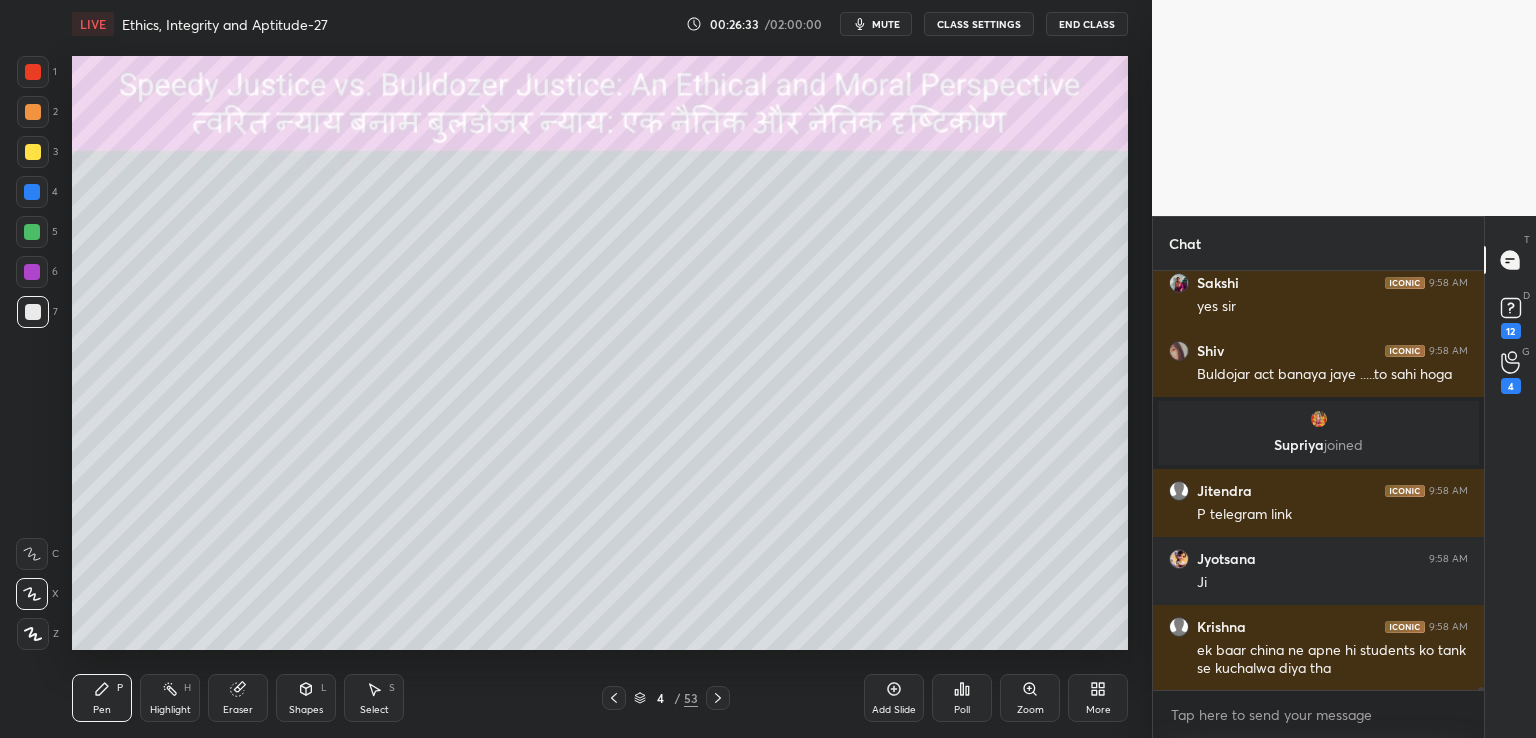 click 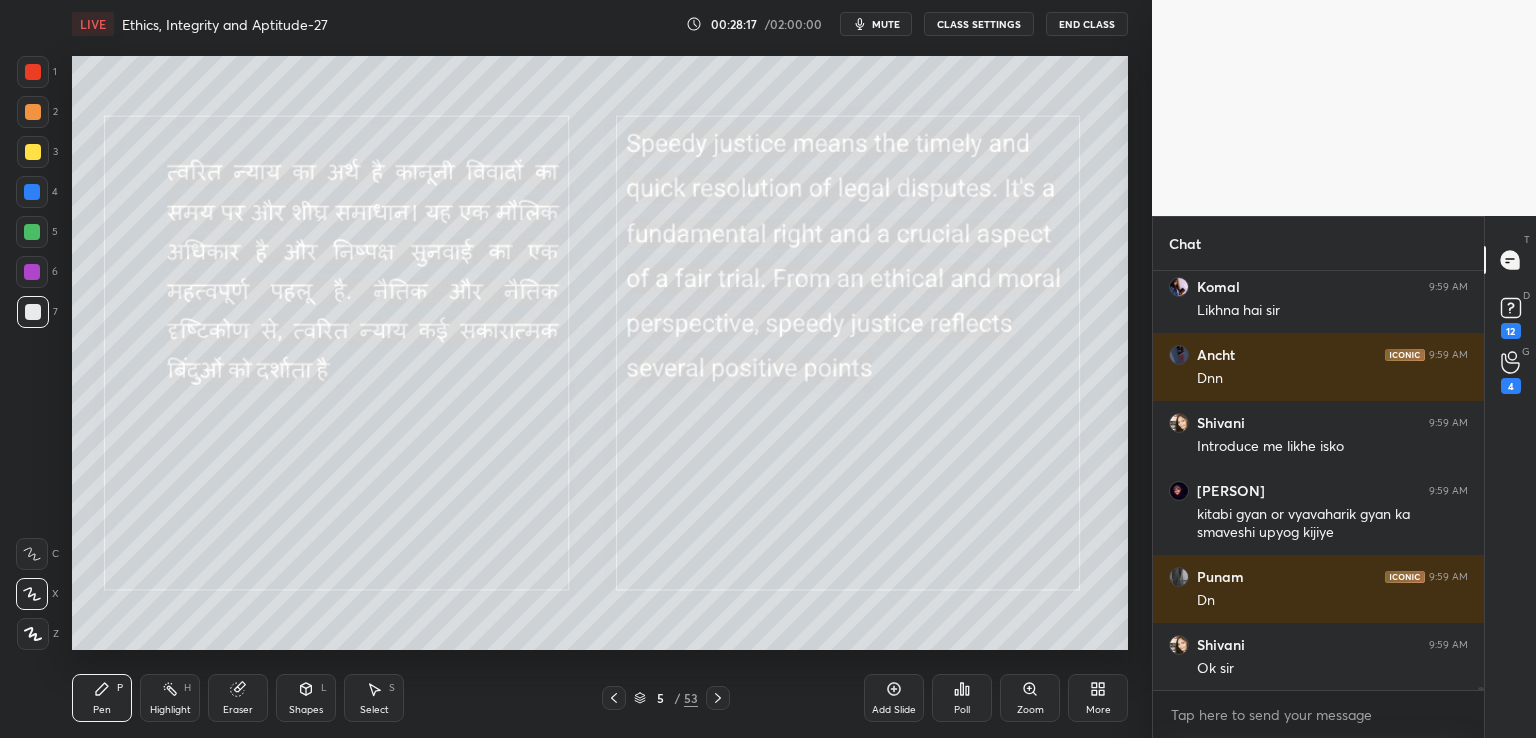 scroll, scrollTop: 52028, scrollLeft: 0, axis: vertical 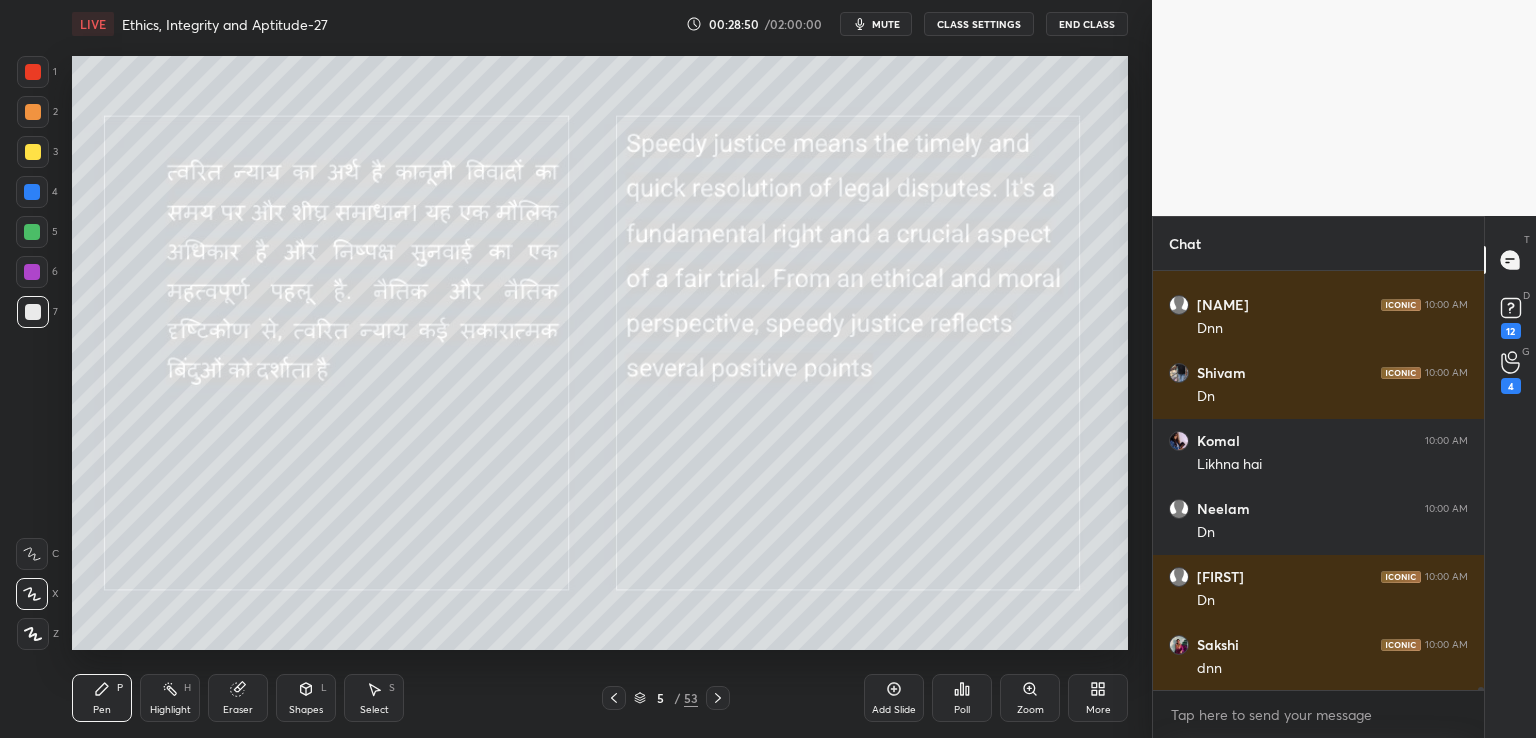 click at bounding box center (33, 152) 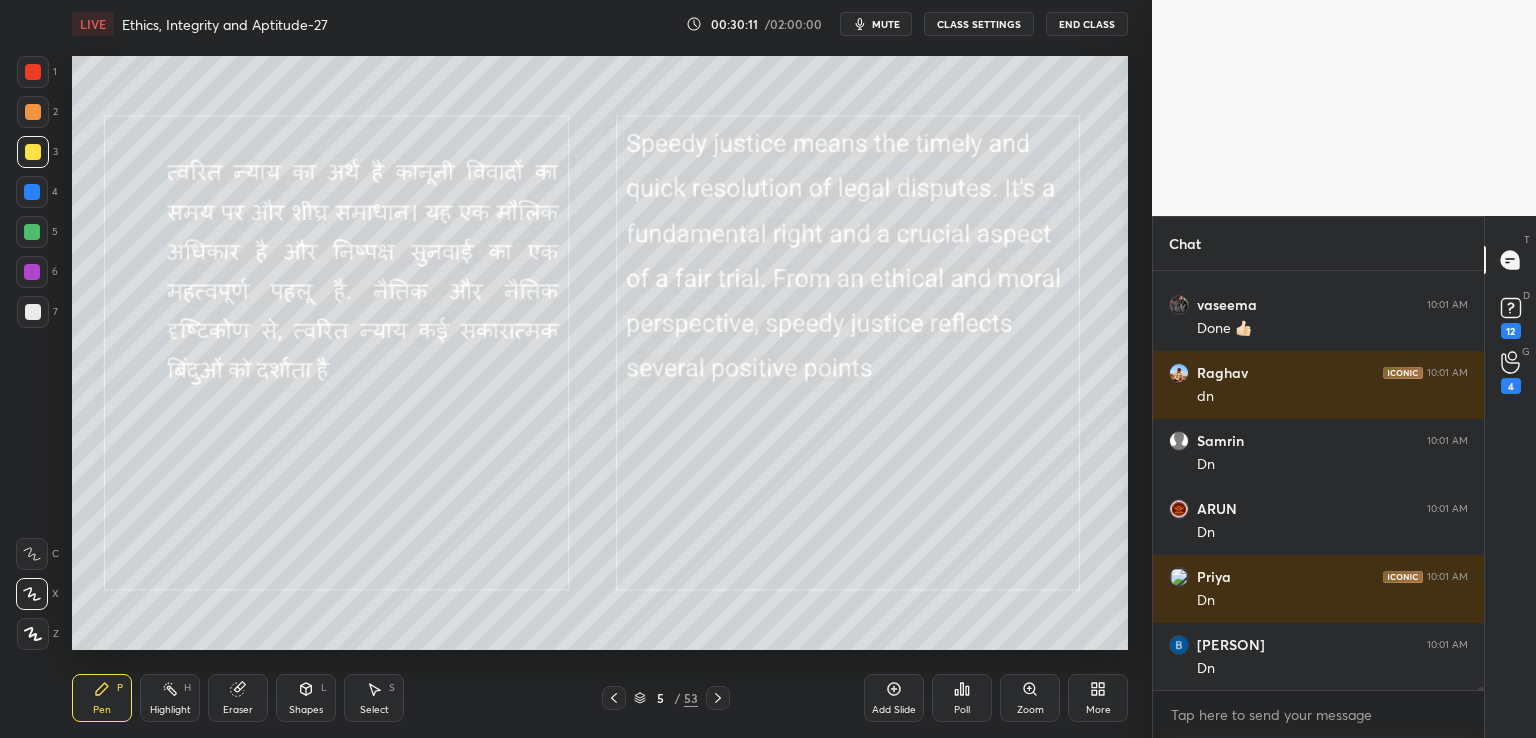scroll, scrollTop: 54552, scrollLeft: 0, axis: vertical 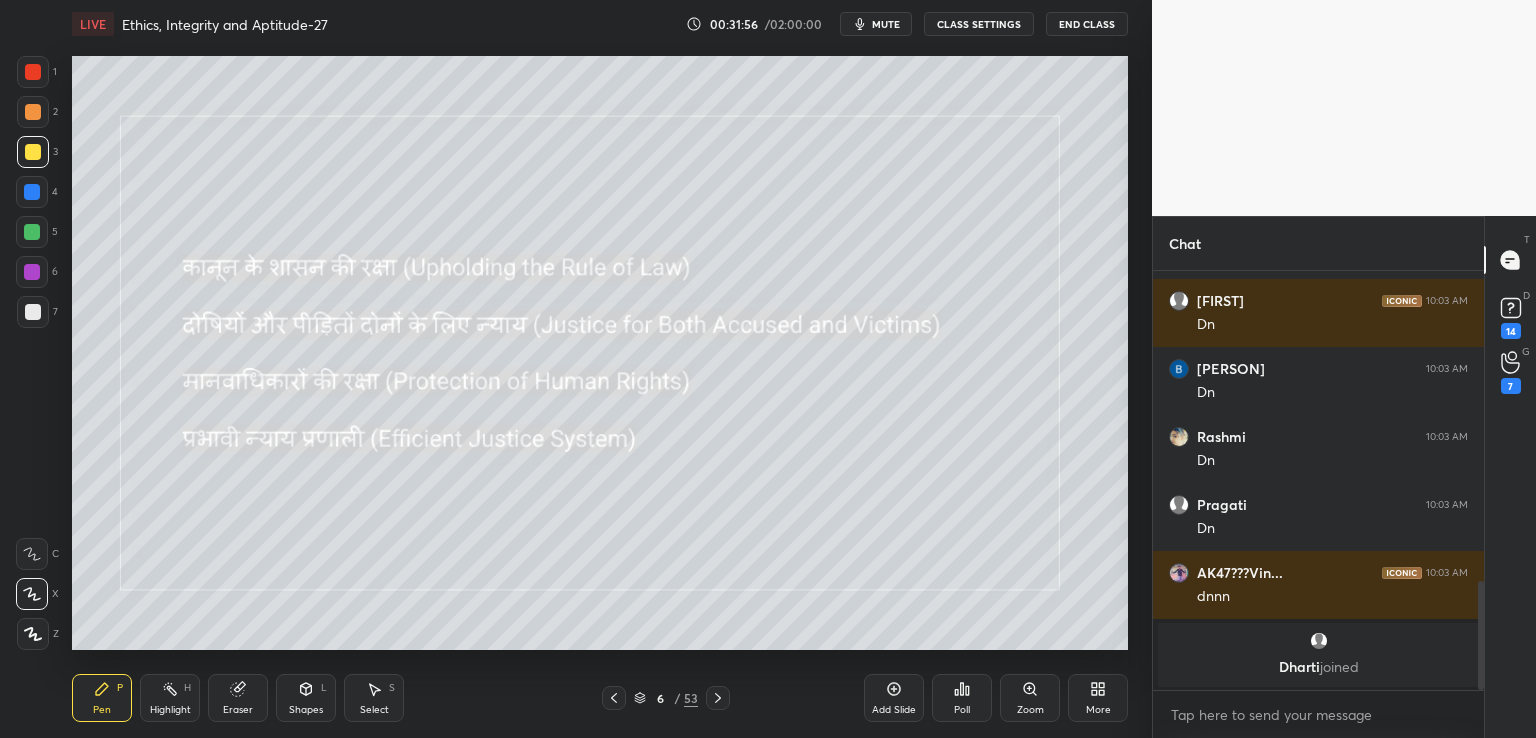 drag, startPoint x: 1484, startPoint y: 601, endPoint x: 1480, endPoint y: 565, distance: 36.221542 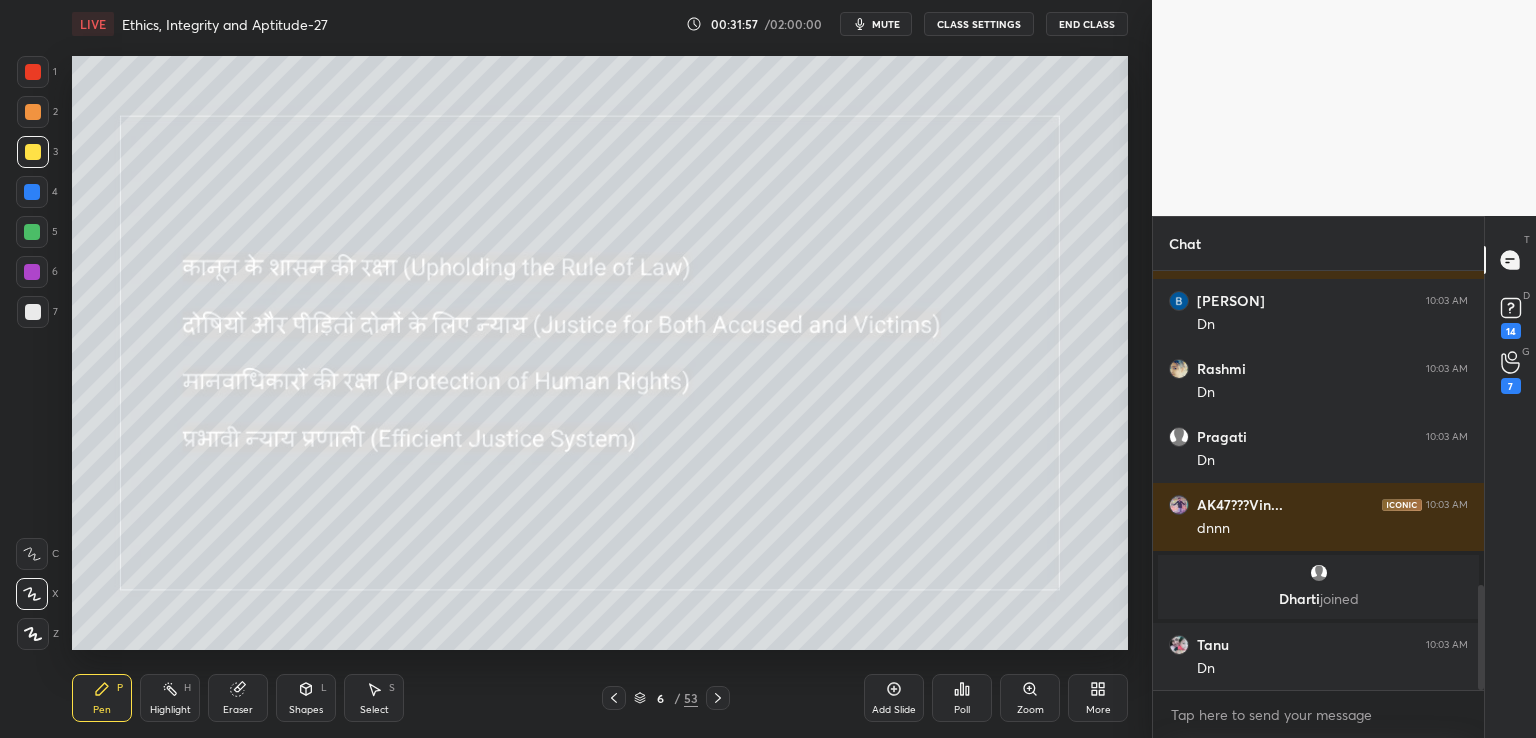 scroll, scrollTop: 1260, scrollLeft: 0, axis: vertical 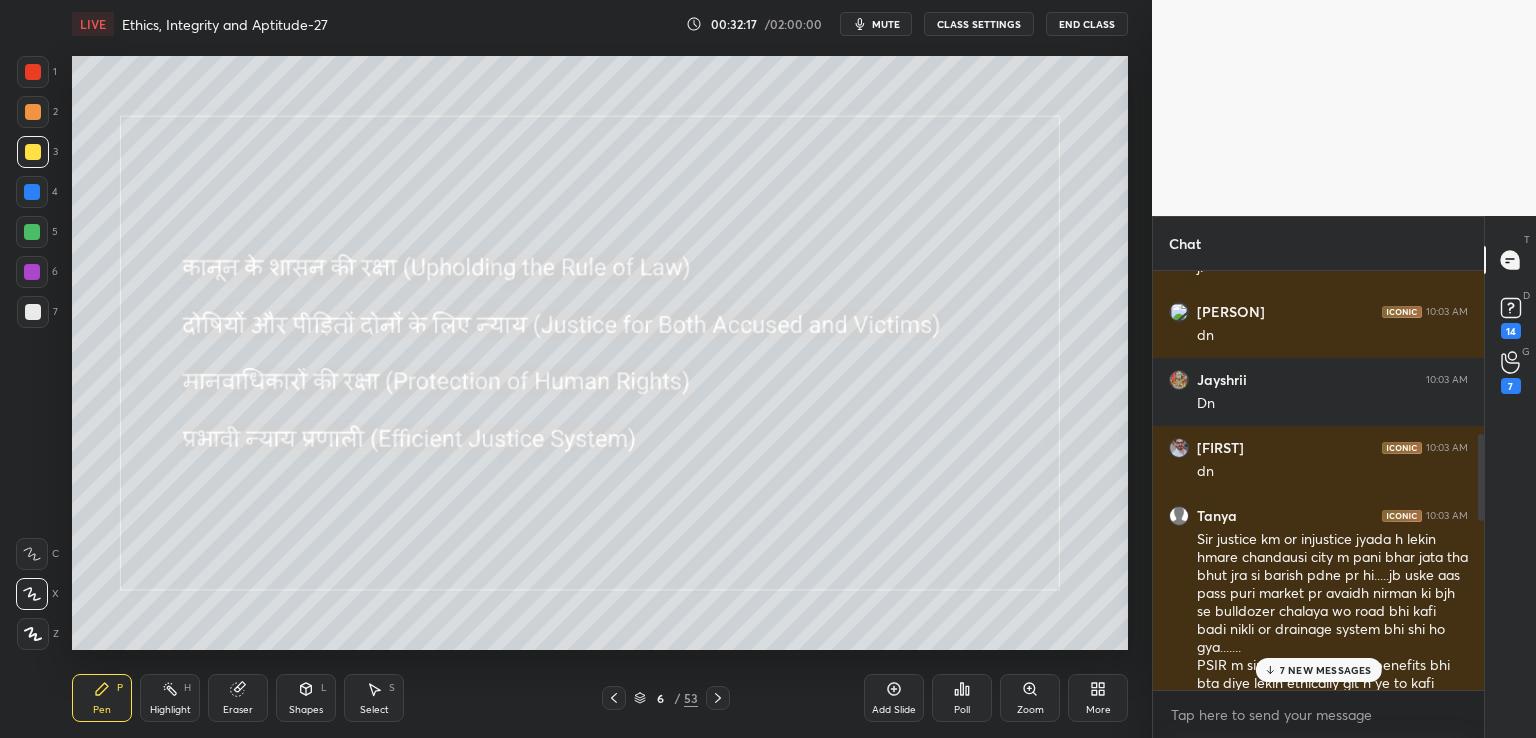 drag, startPoint x: 1481, startPoint y: 651, endPoint x: 1460, endPoint y: 558, distance: 95.34149 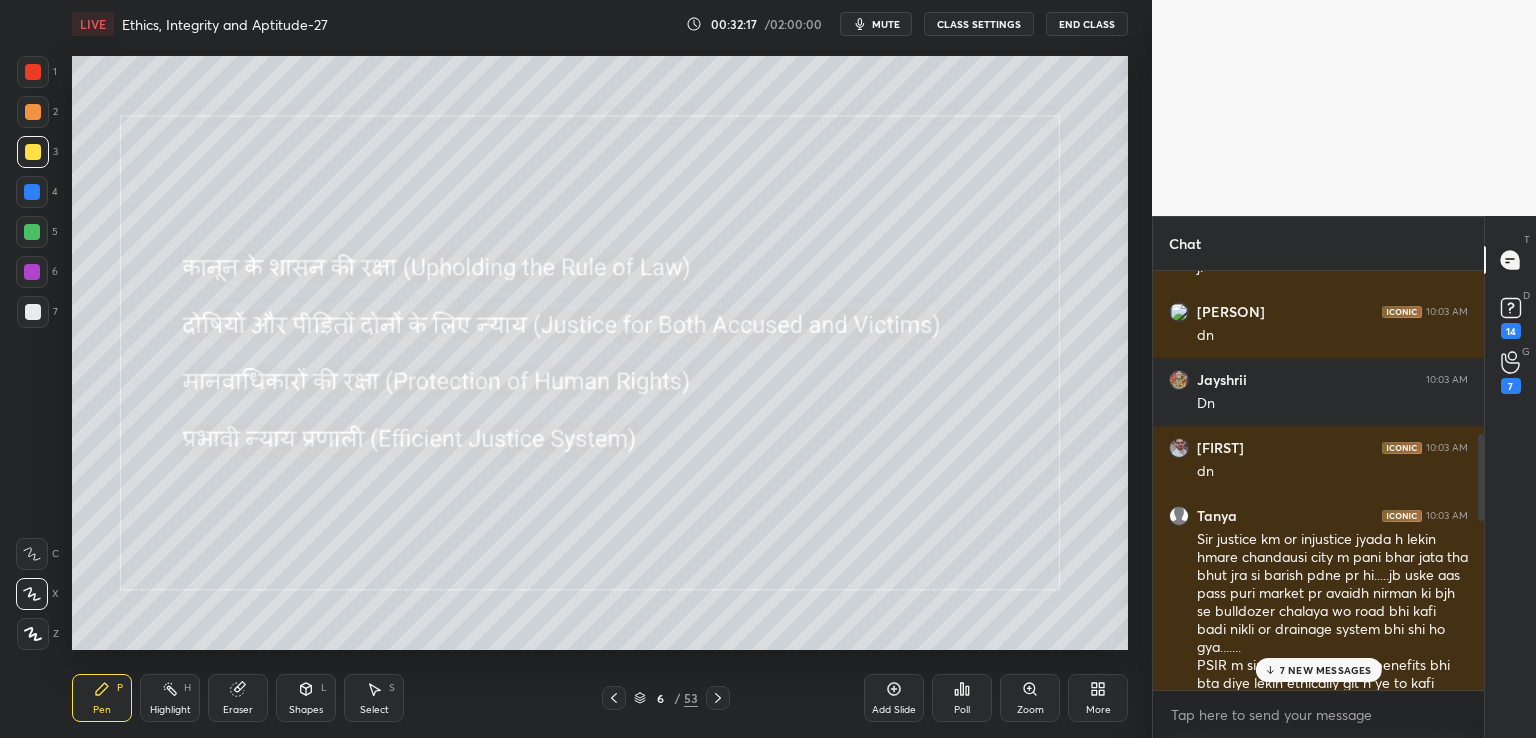 click on "[PERSON] 10:03 AM जी सर [PERSON] has a doubt 10:03 AM View doubt [PERSON] 10:03 AM Dn [PERSON] 10:03 AM ok sir [PERSON] 10:03 AM Dn sir [PERSON] joined [PERSON] 10:03 AM Ok sir [PERSON] 10:03 AM Dn [PERSON] 10:03 AM Jii [PERSON] 10:03 AM ji [PERSON] 10:03 AM dn [PERSON] 10:03 AM Dn [PERSON] 10:03 AM dn [PERSON] 10:03 AM No doubt sir ki bulldozer justice glt h lekin hmare chandausi city m pani bhar jata tha bhut jra si barish pdne pr hi.....jb uske aas pass puri market pr avaidh nirman ki bjh se bulldozer chalaya wo road bhi kafi badi nikli or drainage system bhi shi ho gya....... PSIR m sir ne smjhate huye benefits bhi bta diye lekin ethically glt h ye to kafi confusing ho gya ye......? [PERSON] 10:03 AM Dn 7 NEW MESSAGES" at bounding box center (1318, 480) 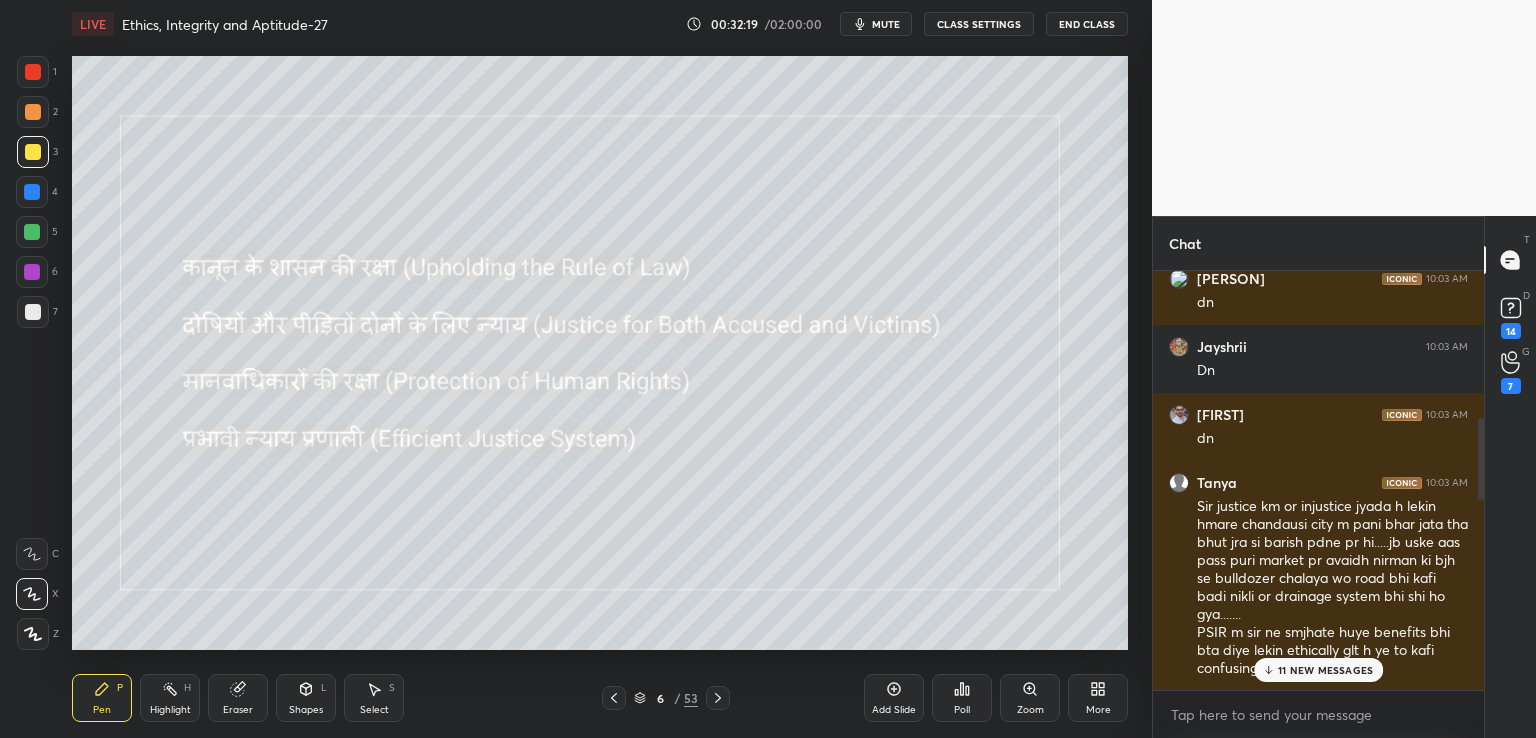 click on "11 NEW MESSAGES" at bounding box center (1325, 670) 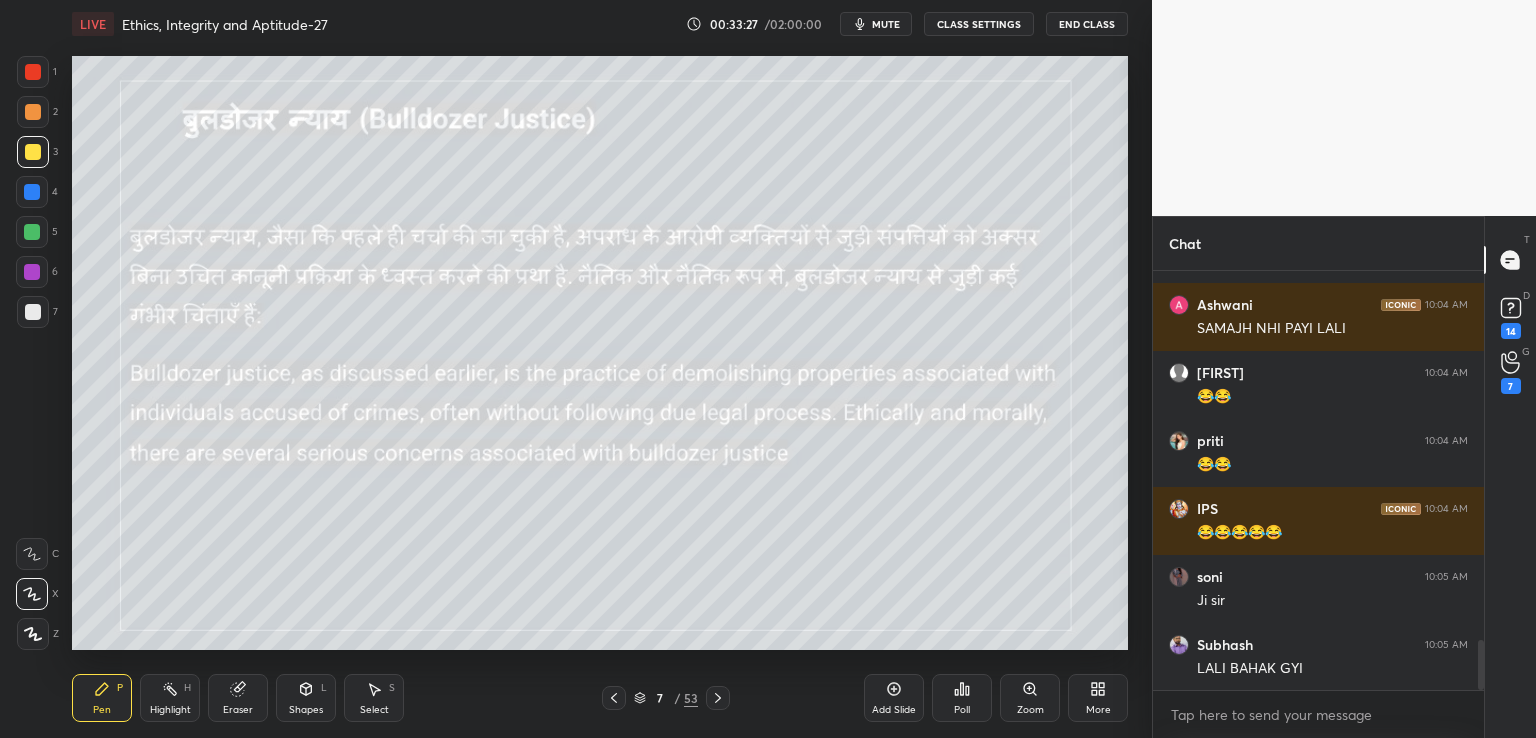 scroll, scrollTop: 3176, scrollLeft: 0, axis: vertical 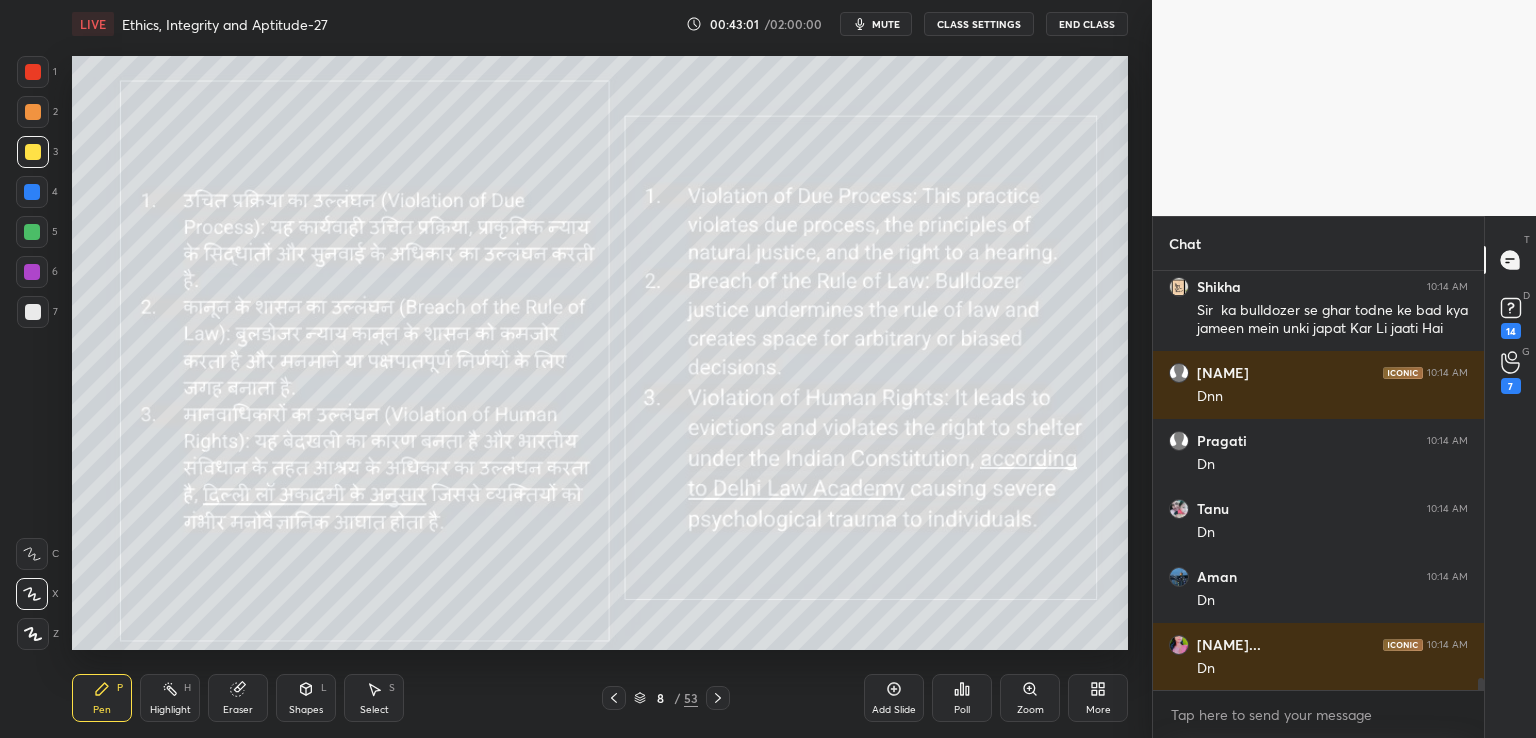click at bounding box center [718, 698] 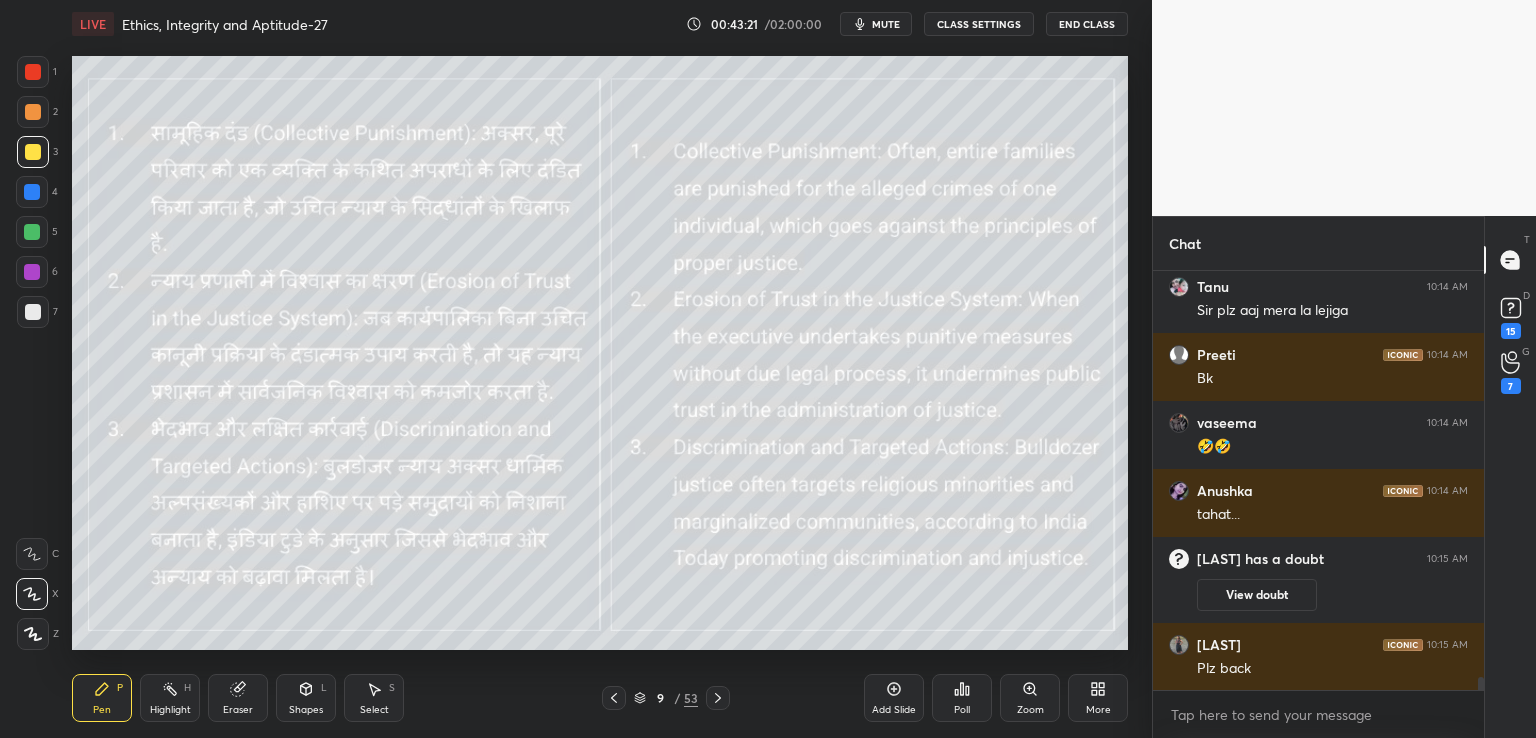 scroll, scrollTop: 13512, scrollLeft: 0, axis: vertical 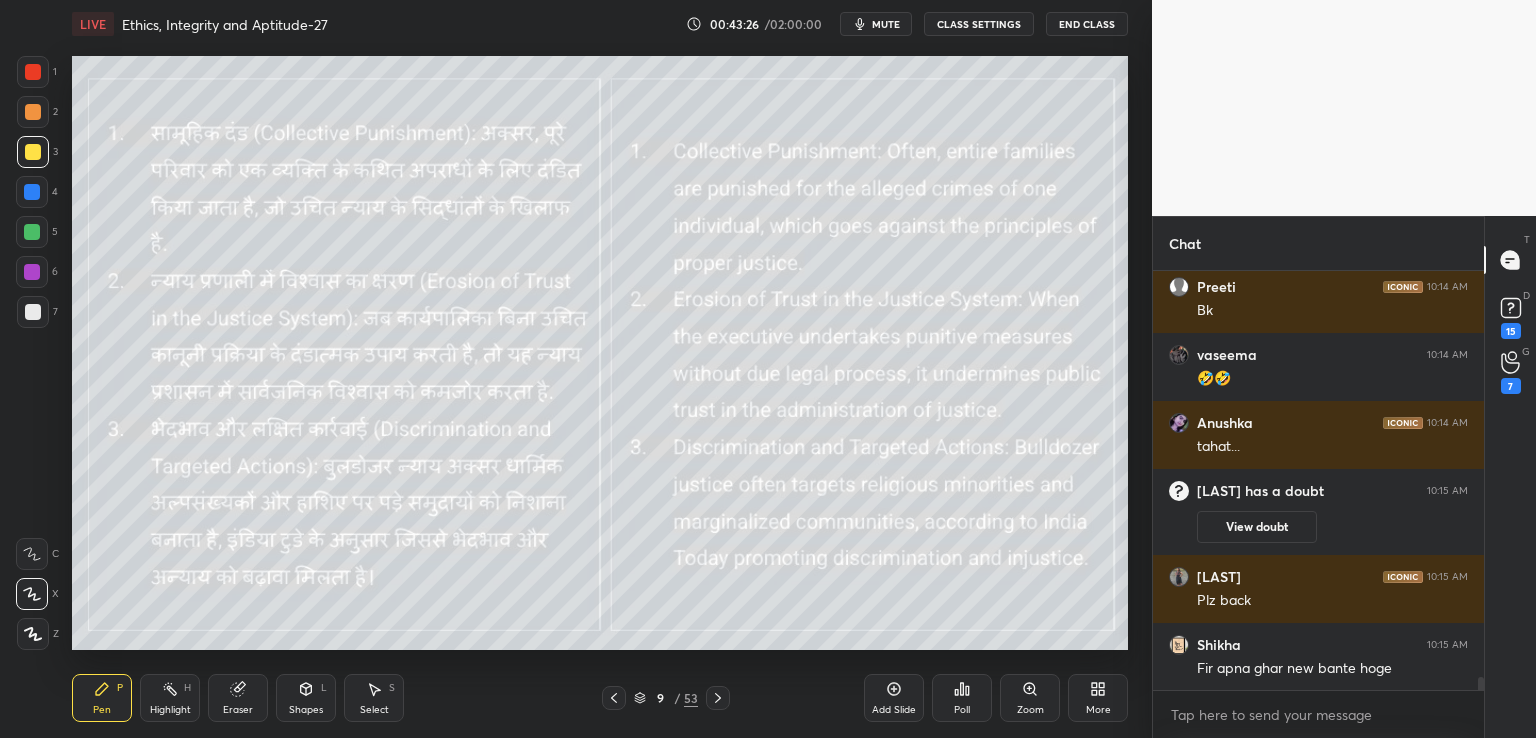 click 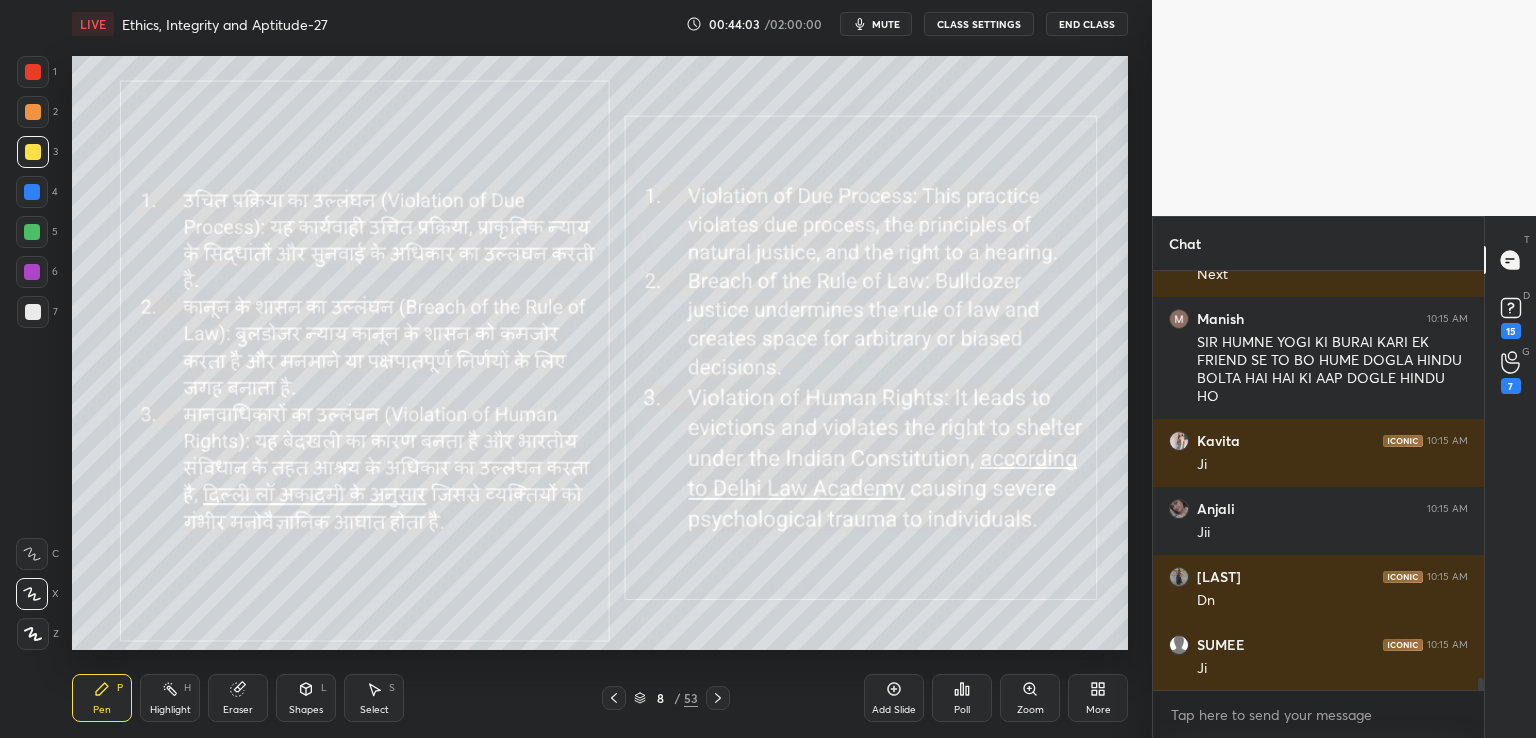 scroll, scrollTop: 14518, scrollLeft: 0, axis: vertical 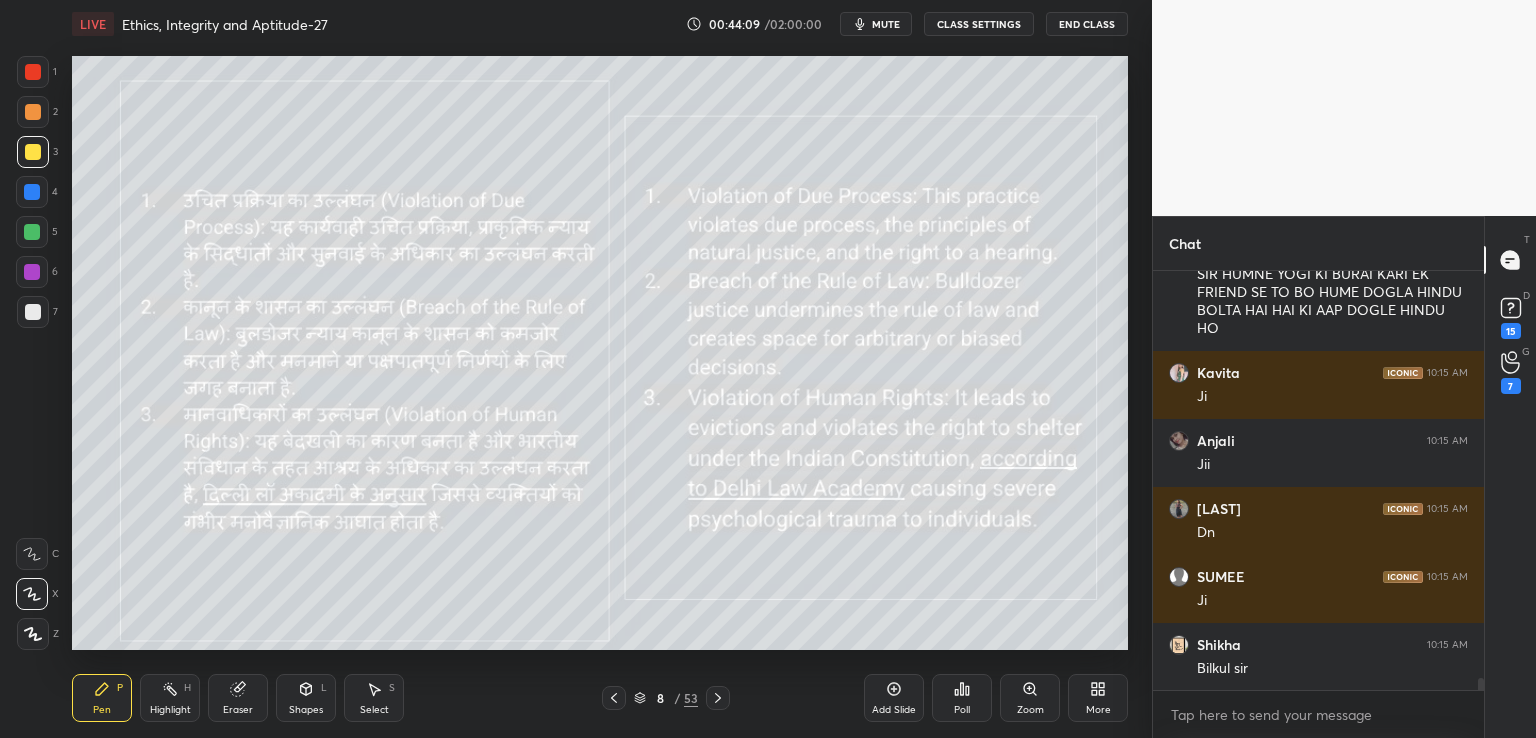 click 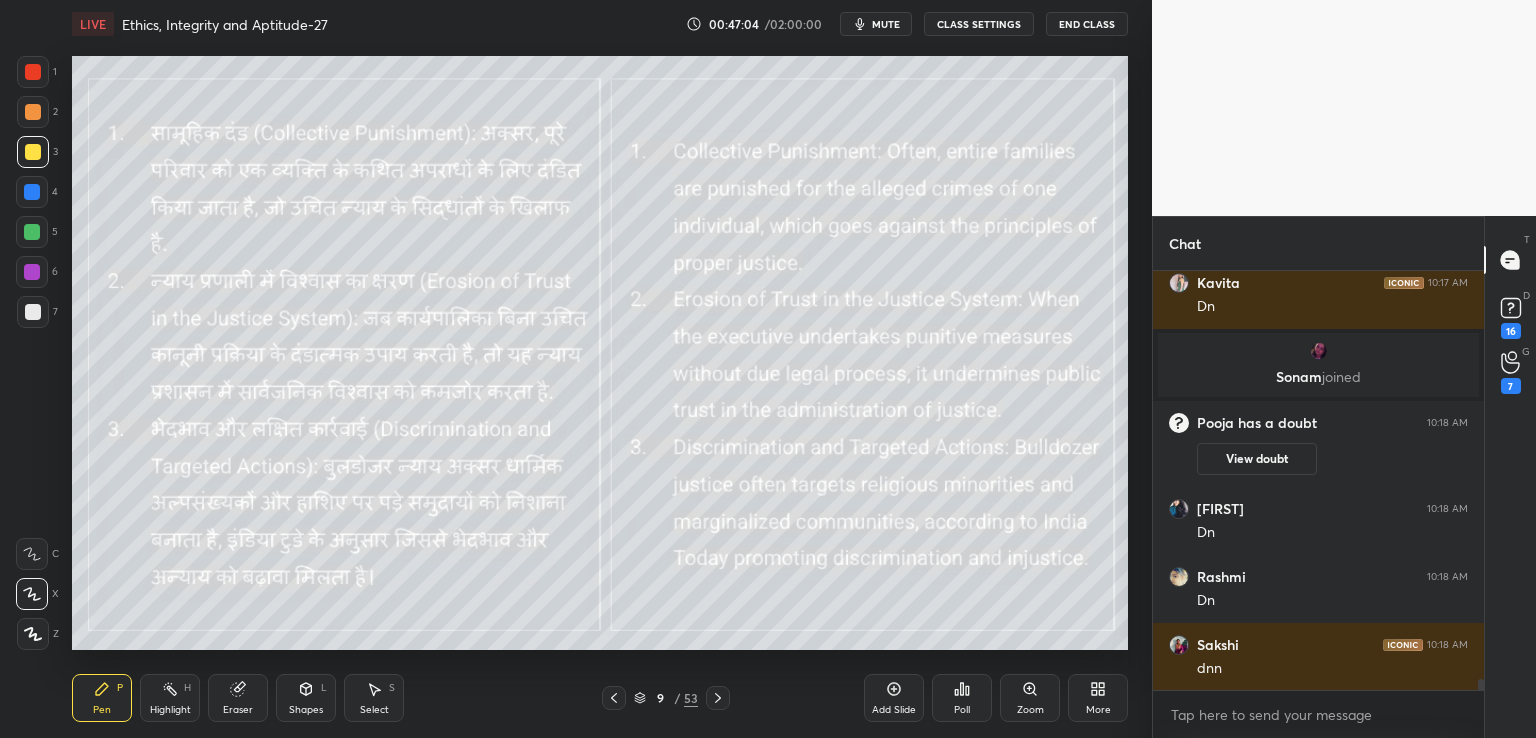 scroll, scrollTop: 15224, scrollLeft: 0, axis: vertical 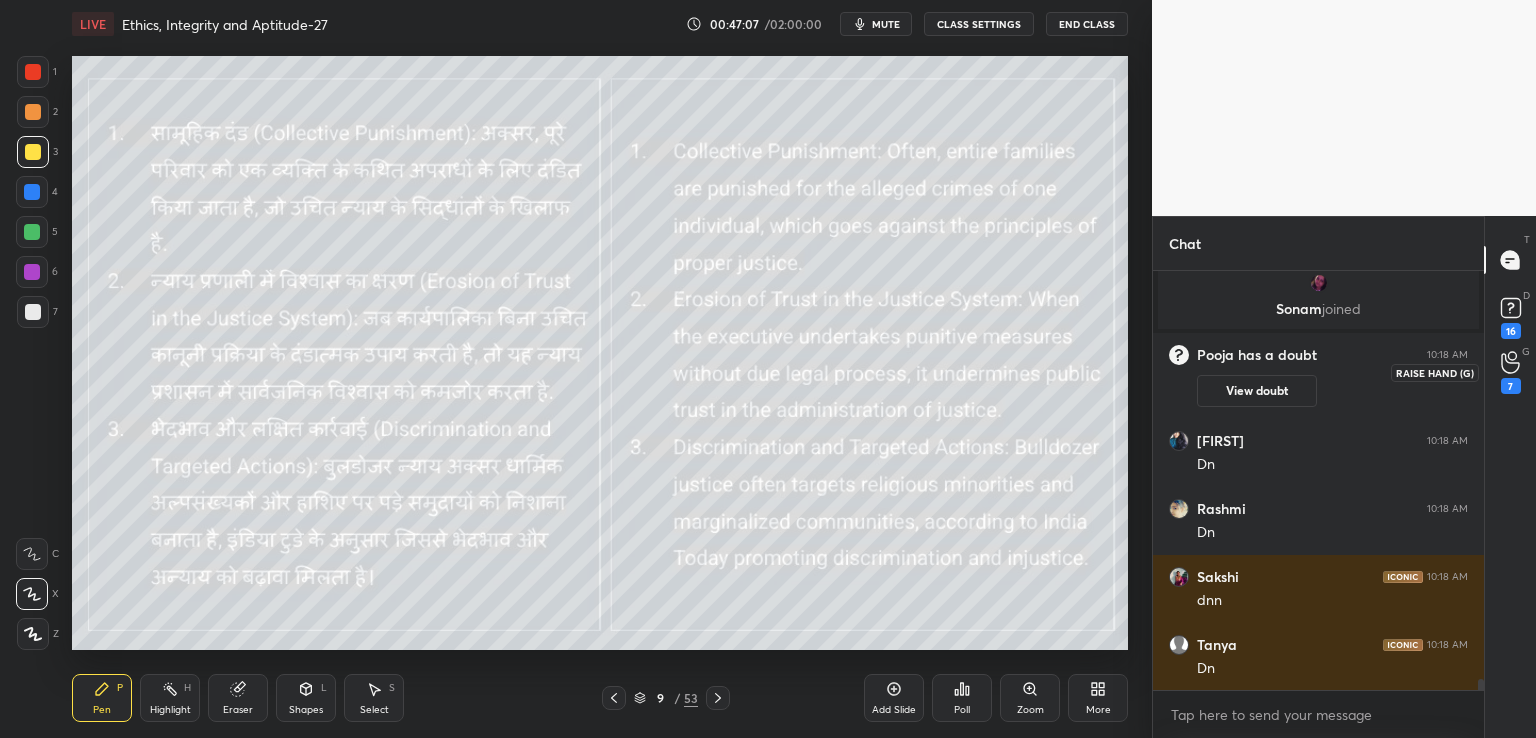 click on "7" at bounding box center (1511, 372) 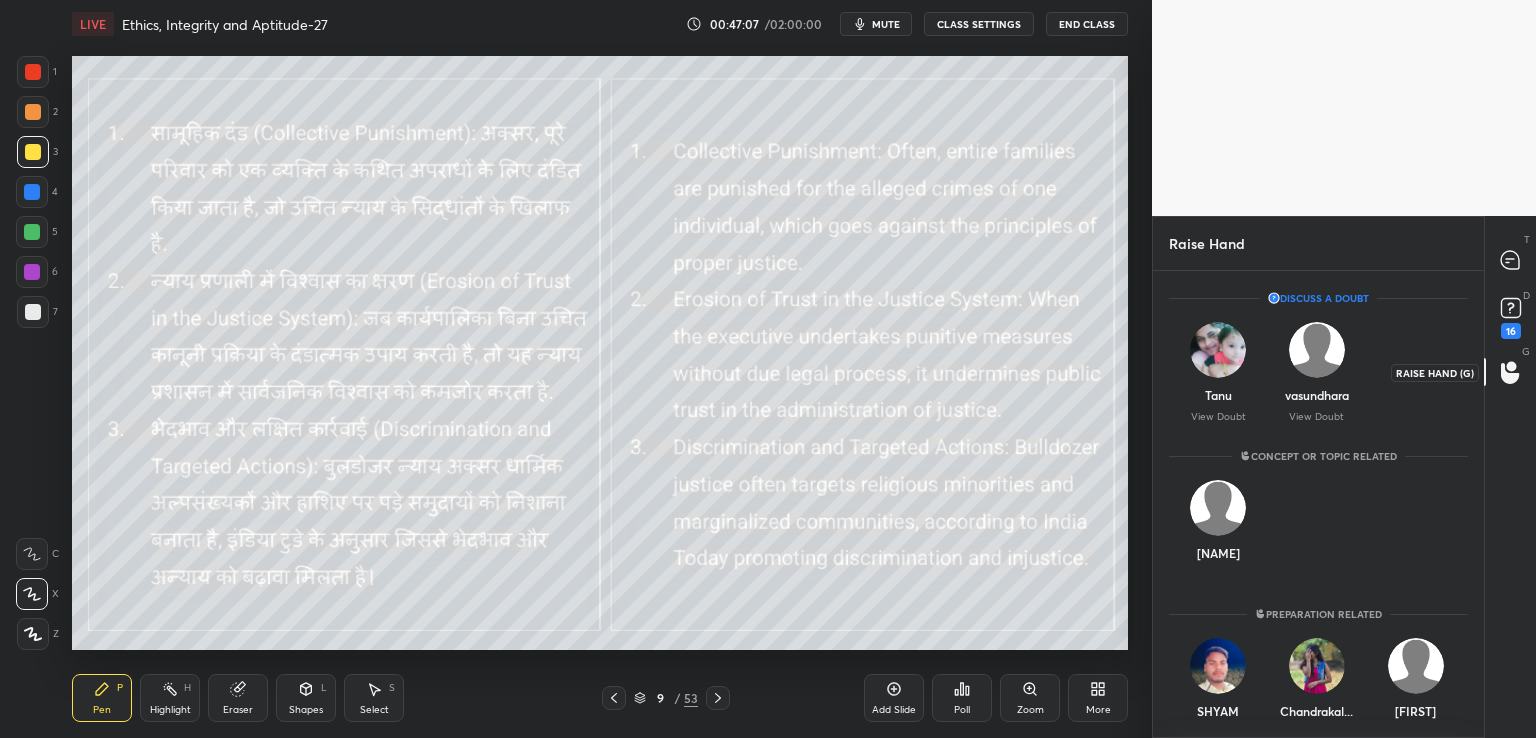scroll, scrollTop: 461, scrollLeft: 325, axis: both 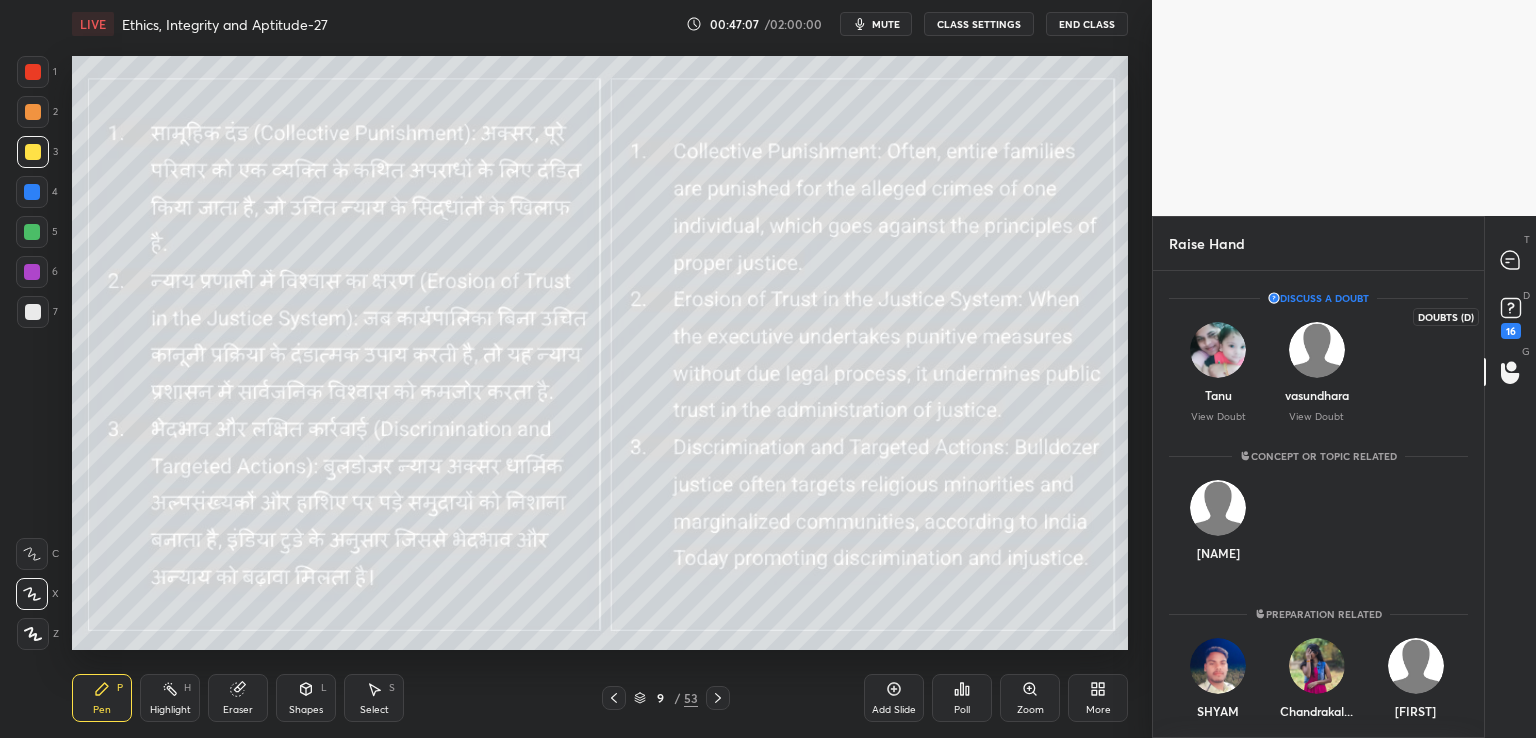 click on "16" at bounding box center (1511, 331) 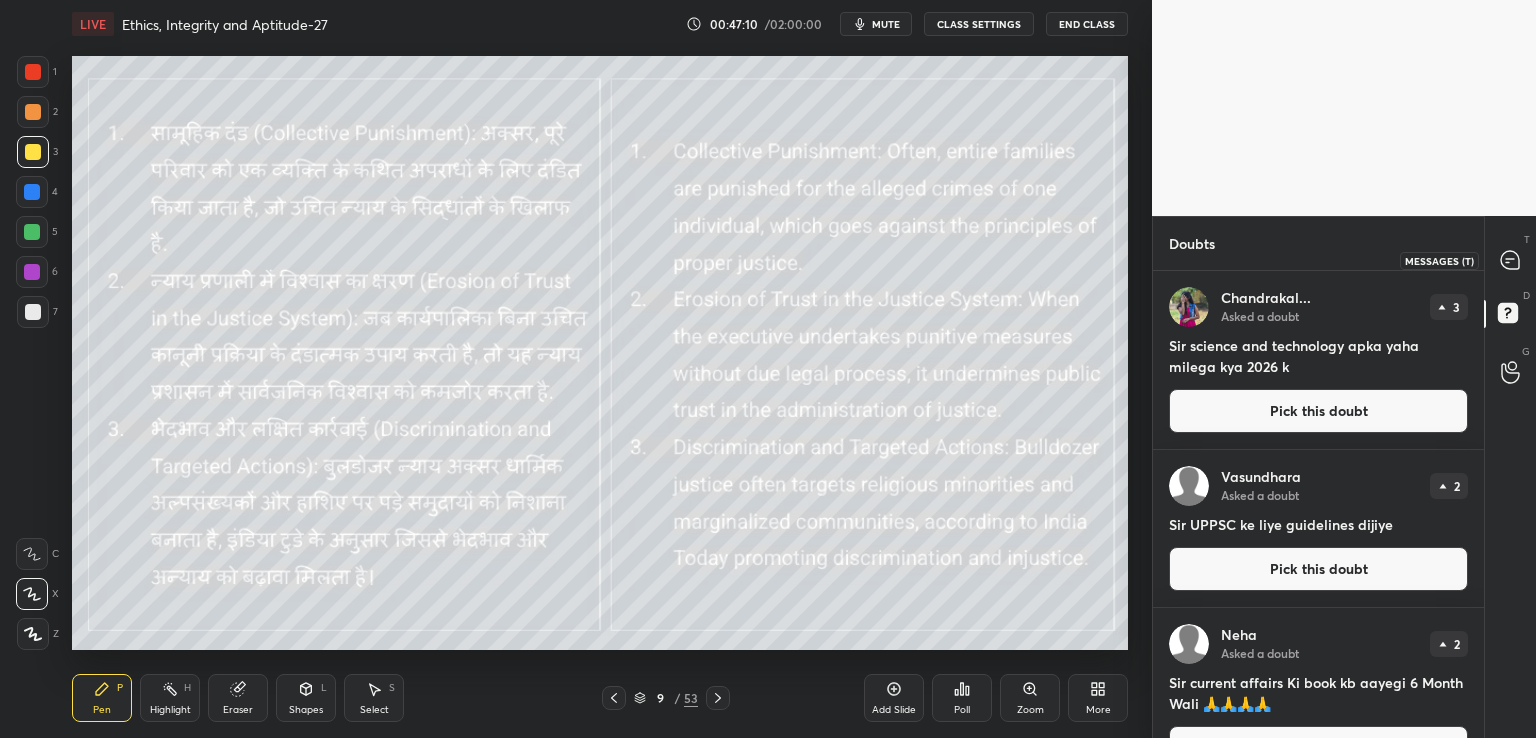 click 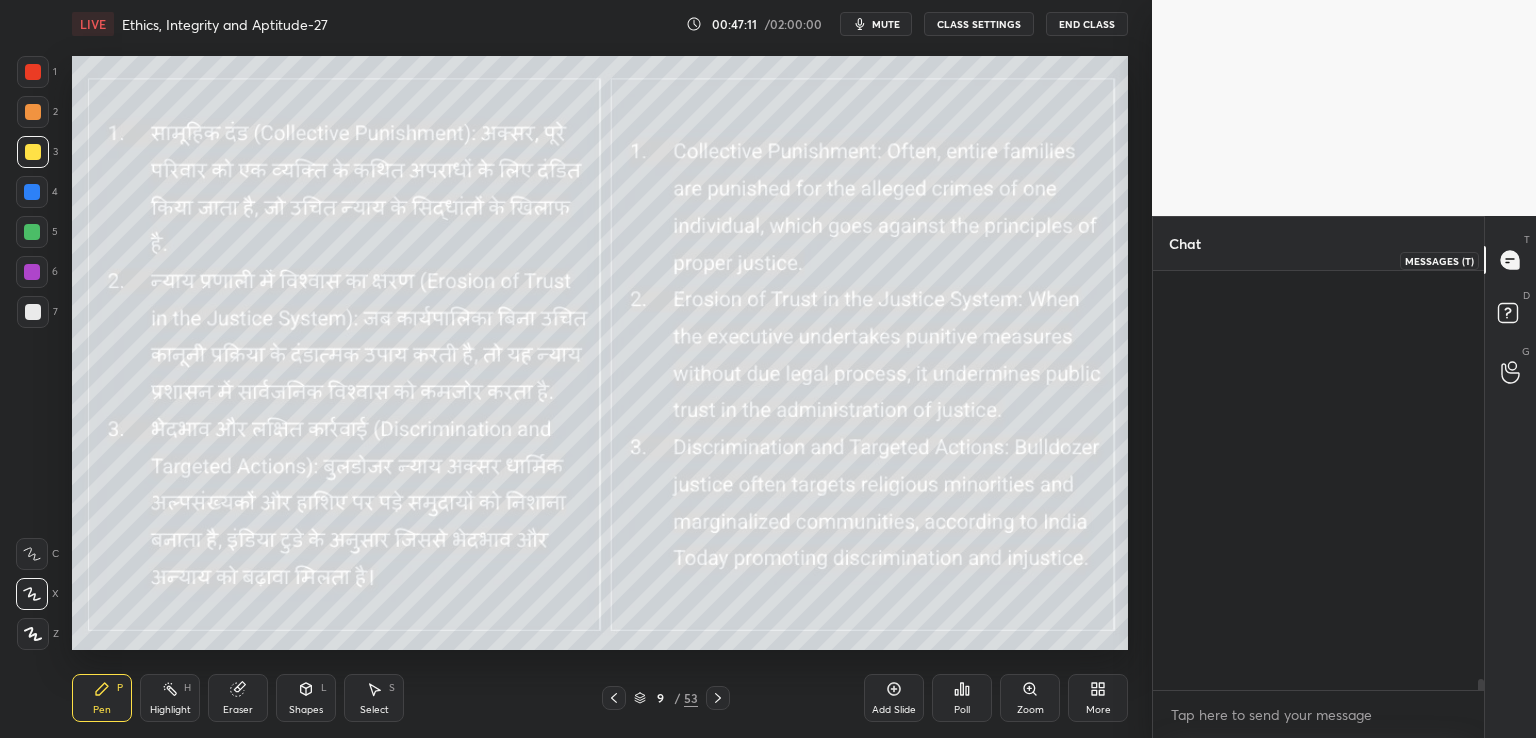 scroll, scrollTop: 15750, scrollLeft: 0, axis: vertical 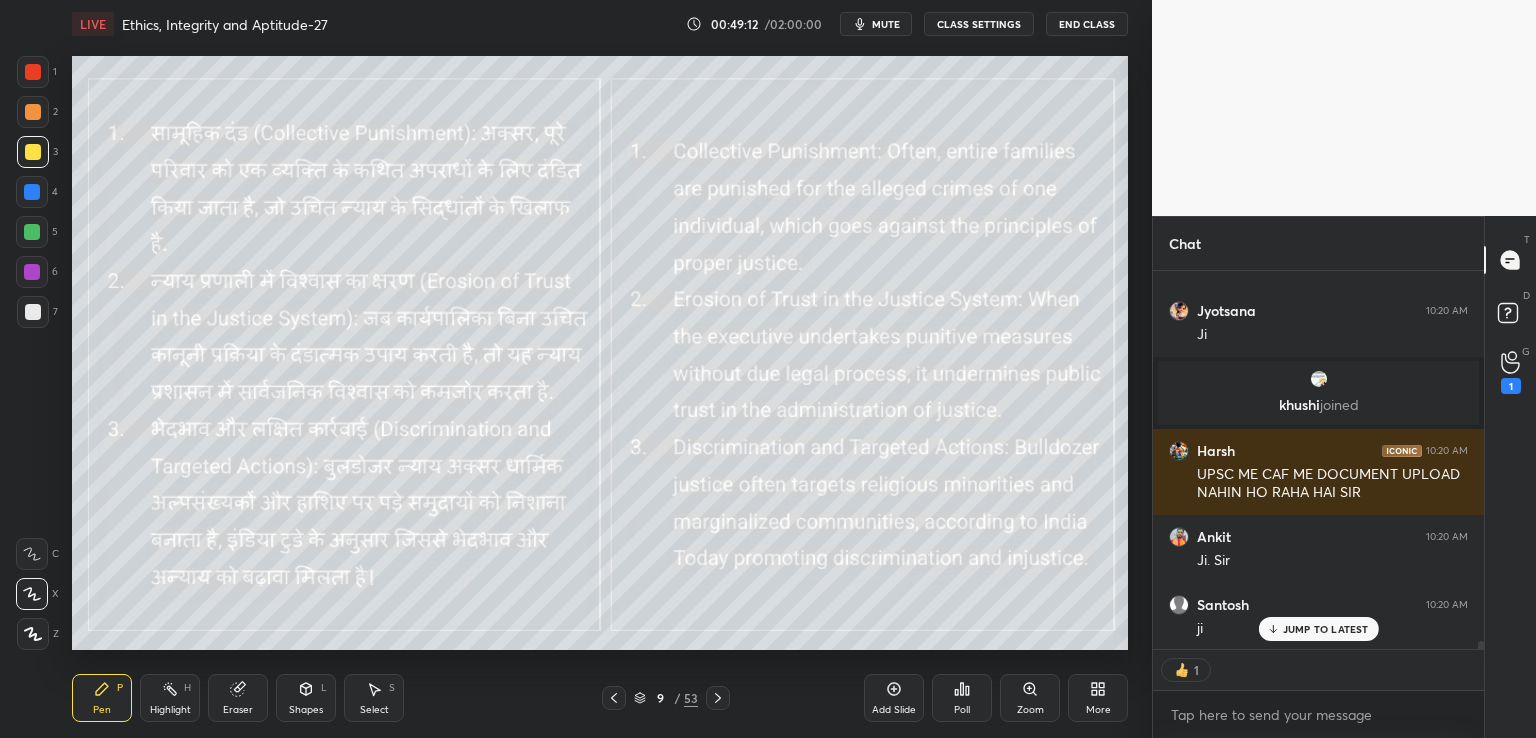 click 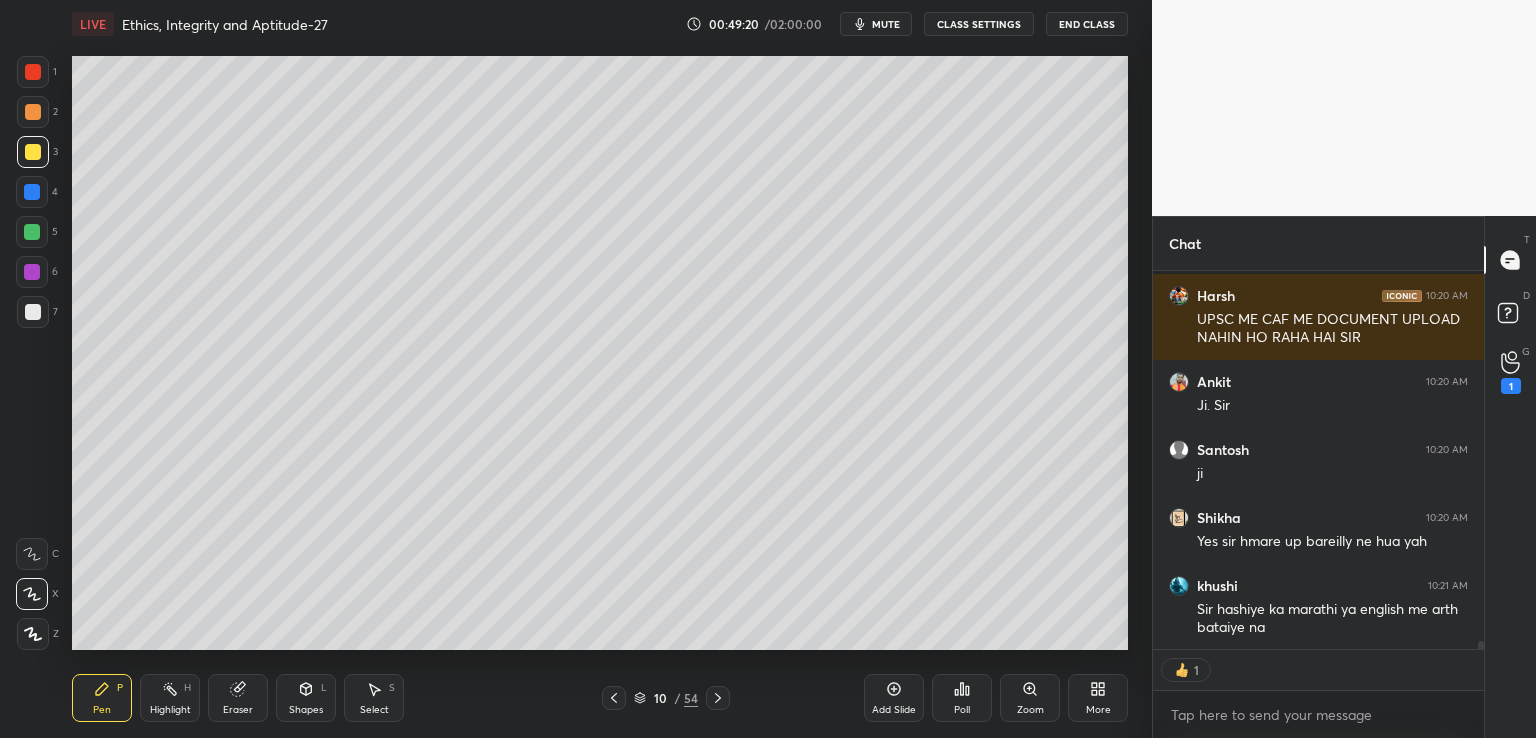 scroll, scrollTop: 17439, scrollLeft: 0, axis: vertical 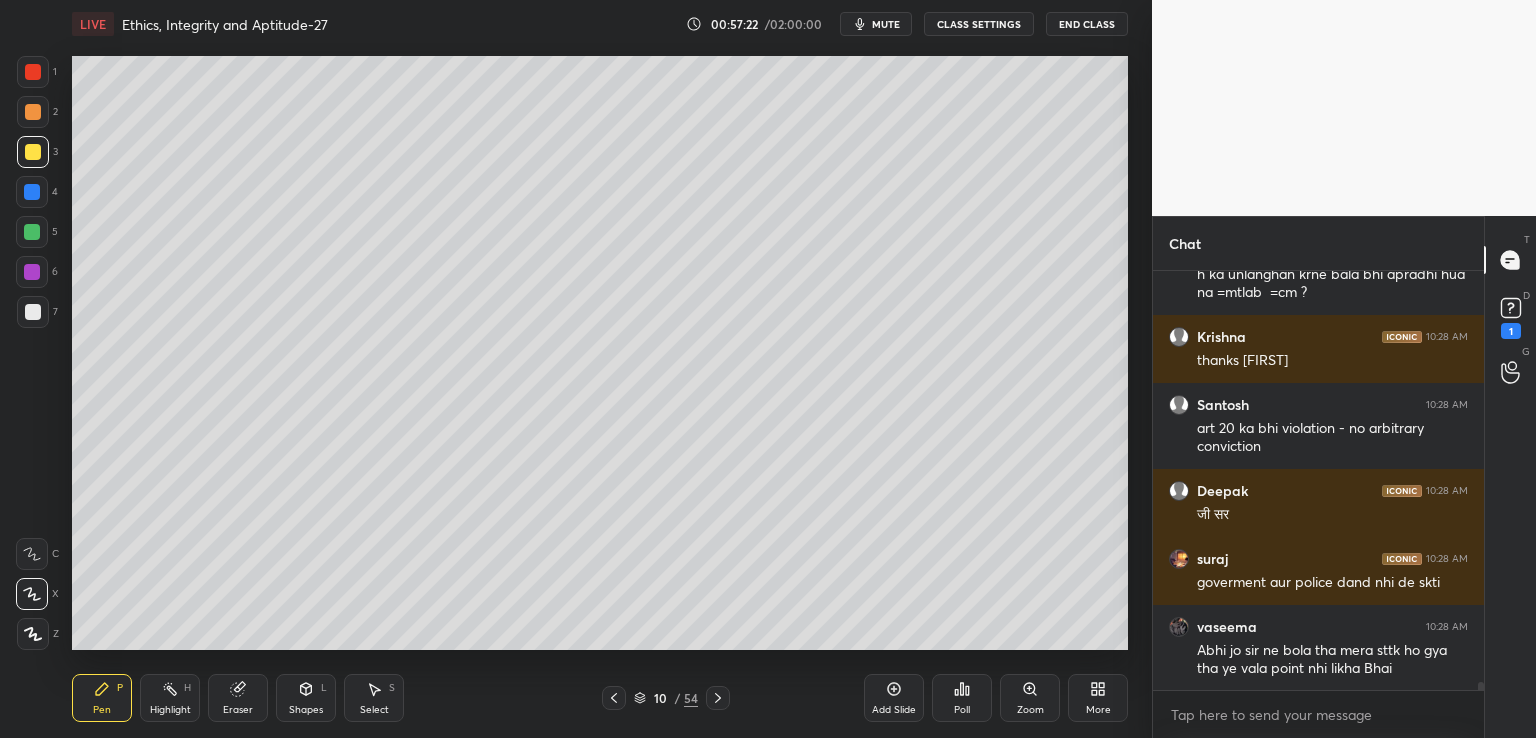 click on "Add Slide" at bounding box center (894, 710) 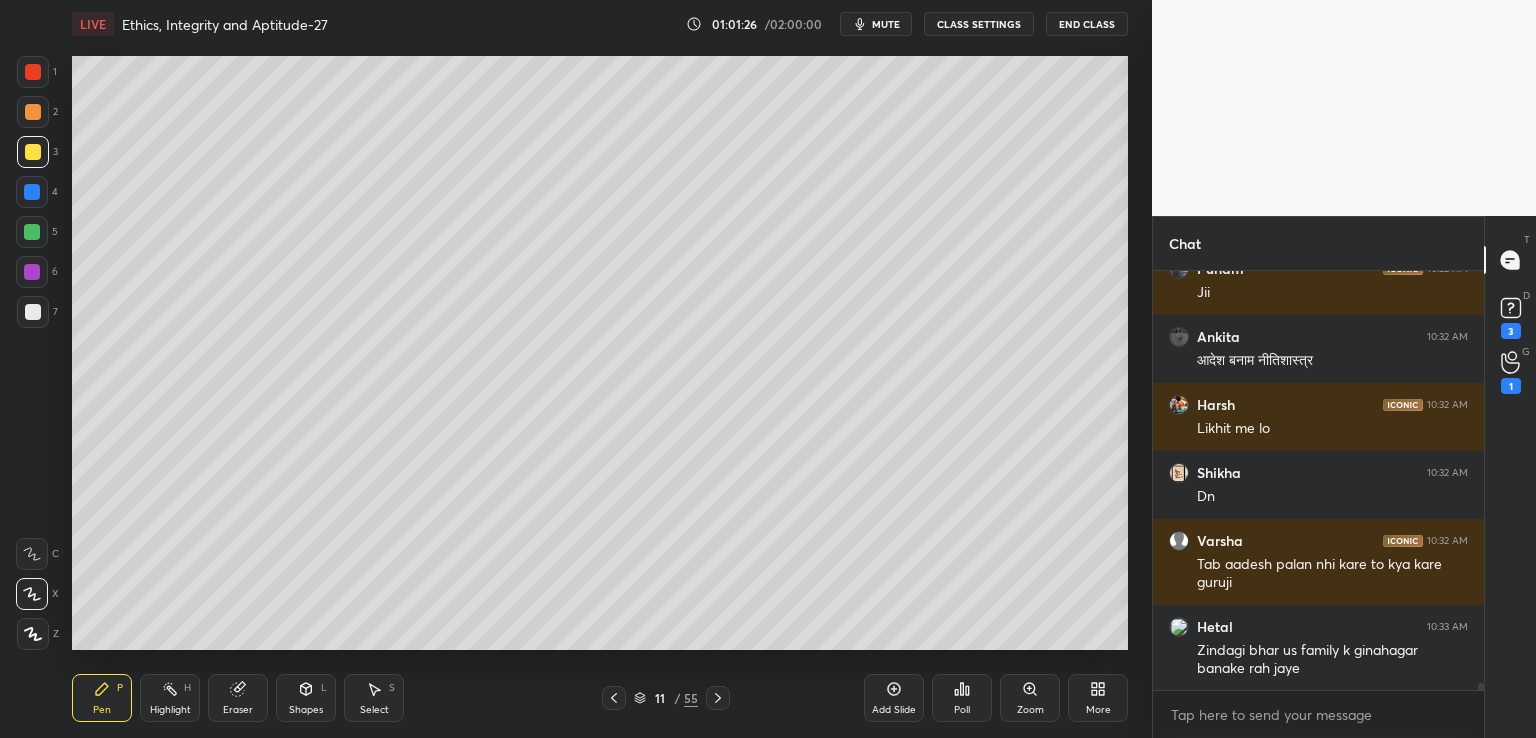 scroll, scrollTop: 25440, scrollLeft: 0, axis: vertical 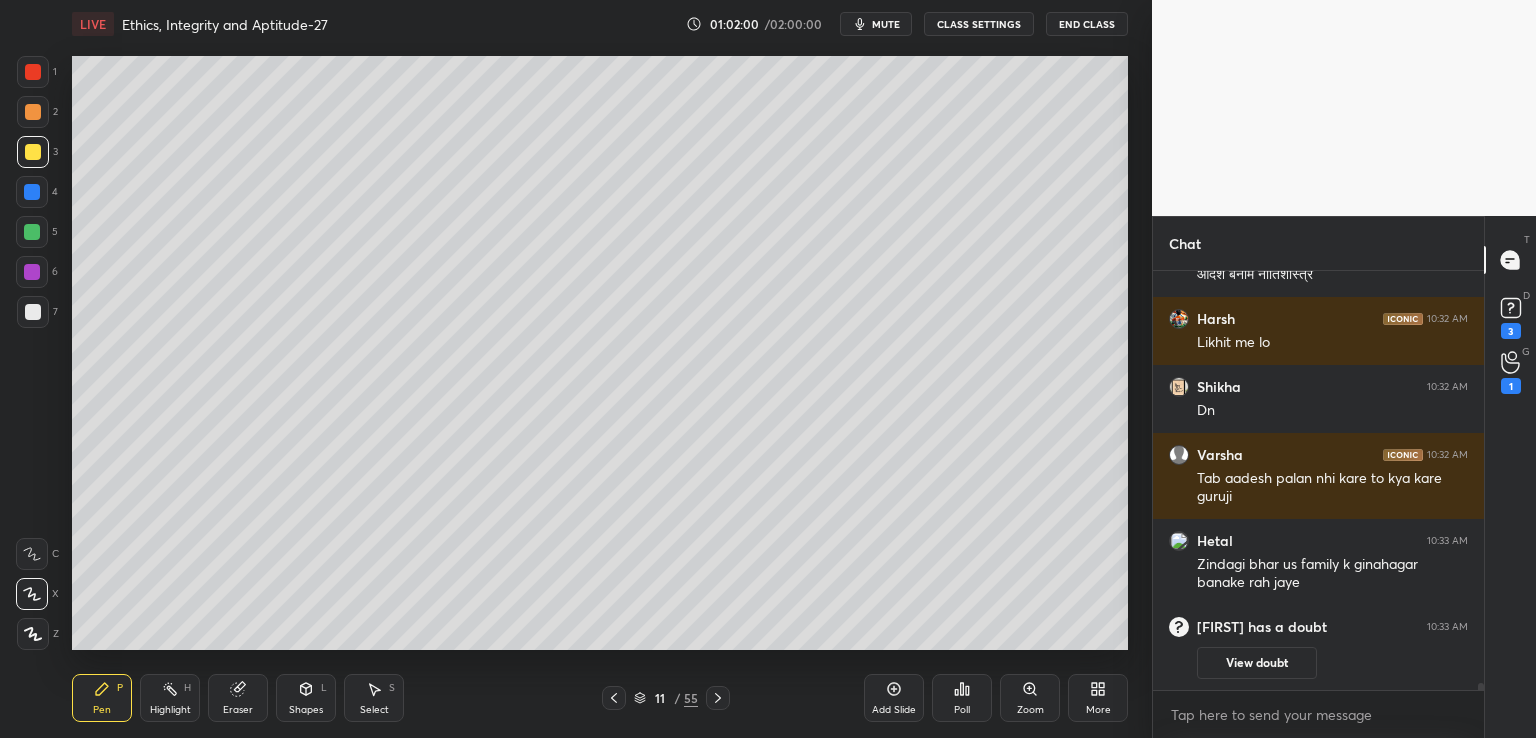 click on "End Class" at bounding box center (1087, 24) 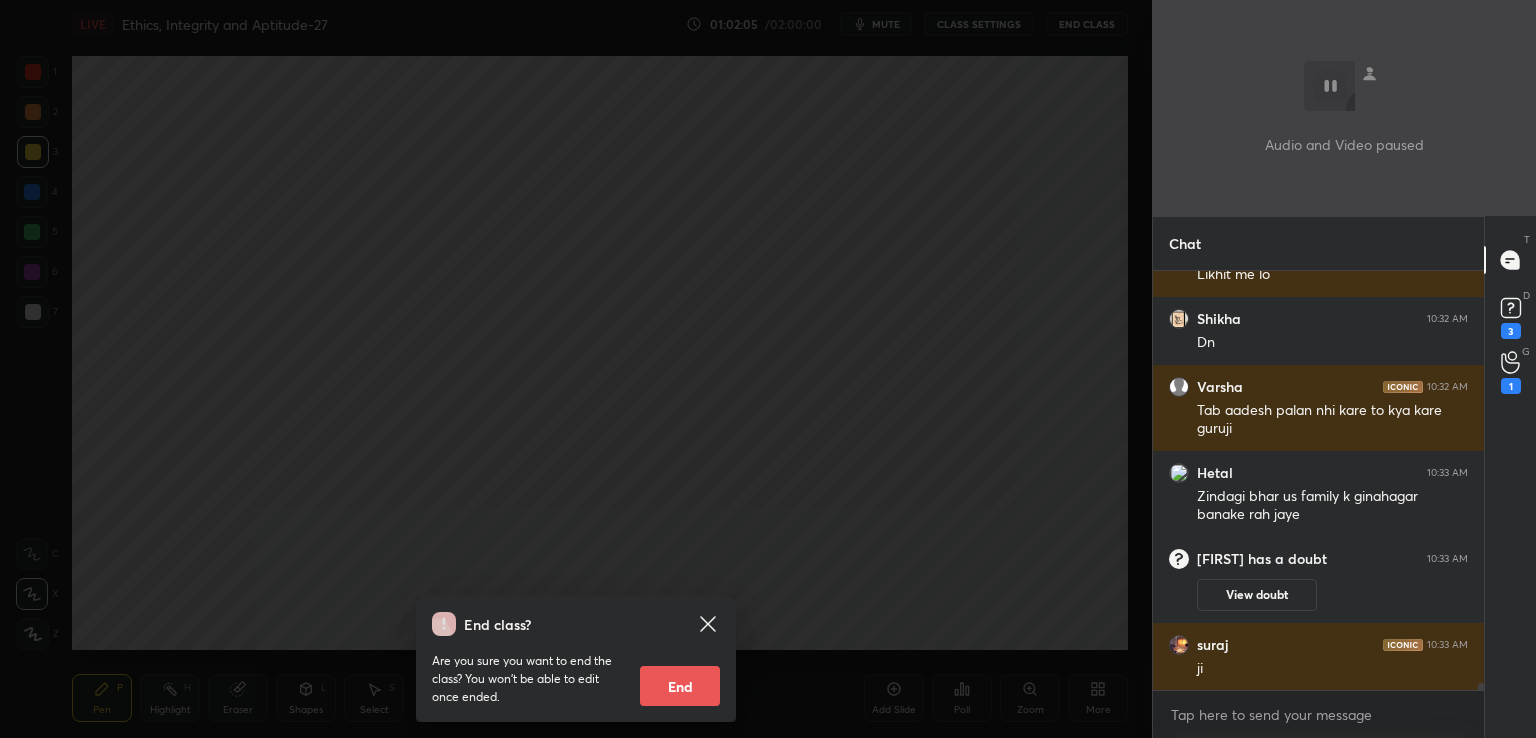 scroll, scrollTop: 25126, scrollLeft: 0, axis: vertical 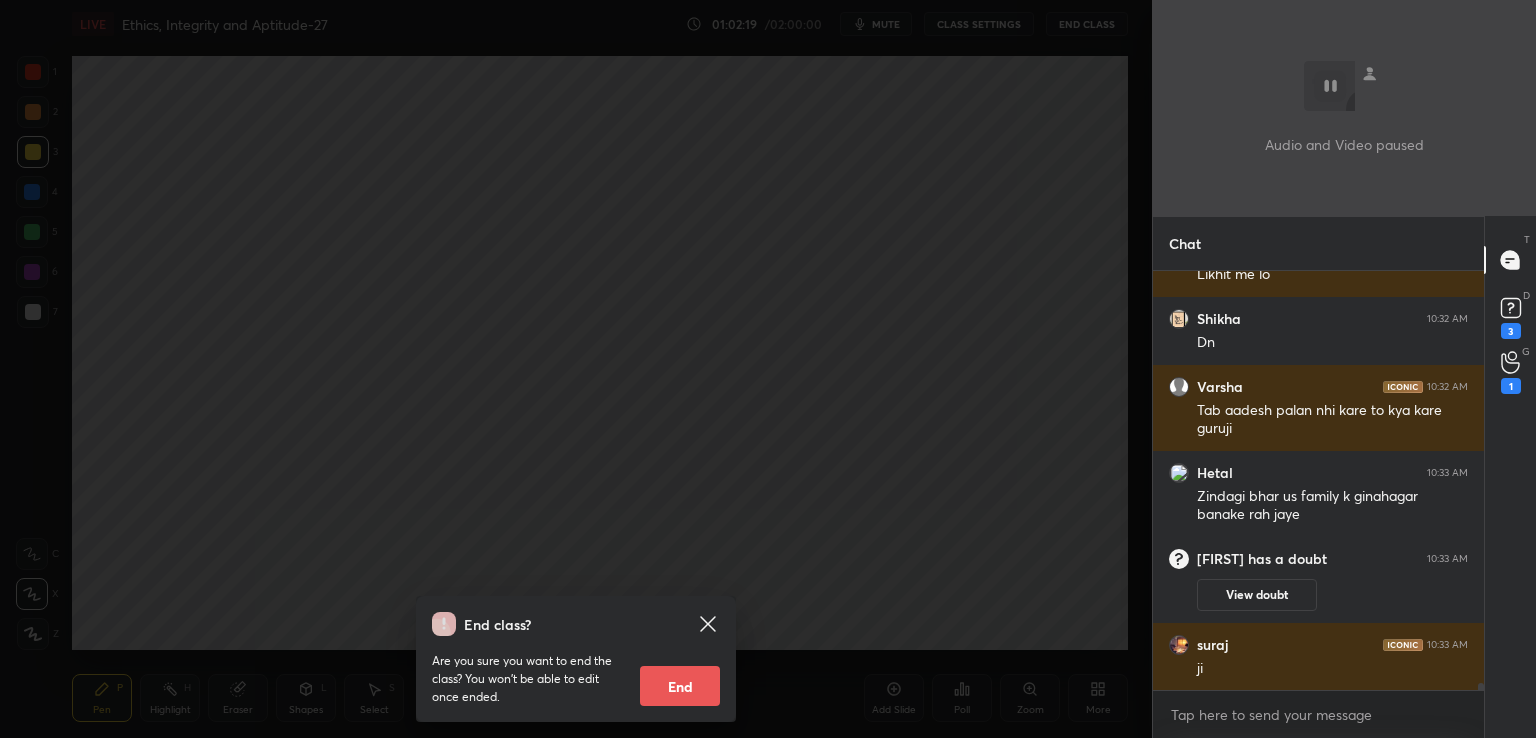 click on "End class? Are you sure you want to end the class? You won’t be able to edit once ended. End" at bounding box center [576, 369] 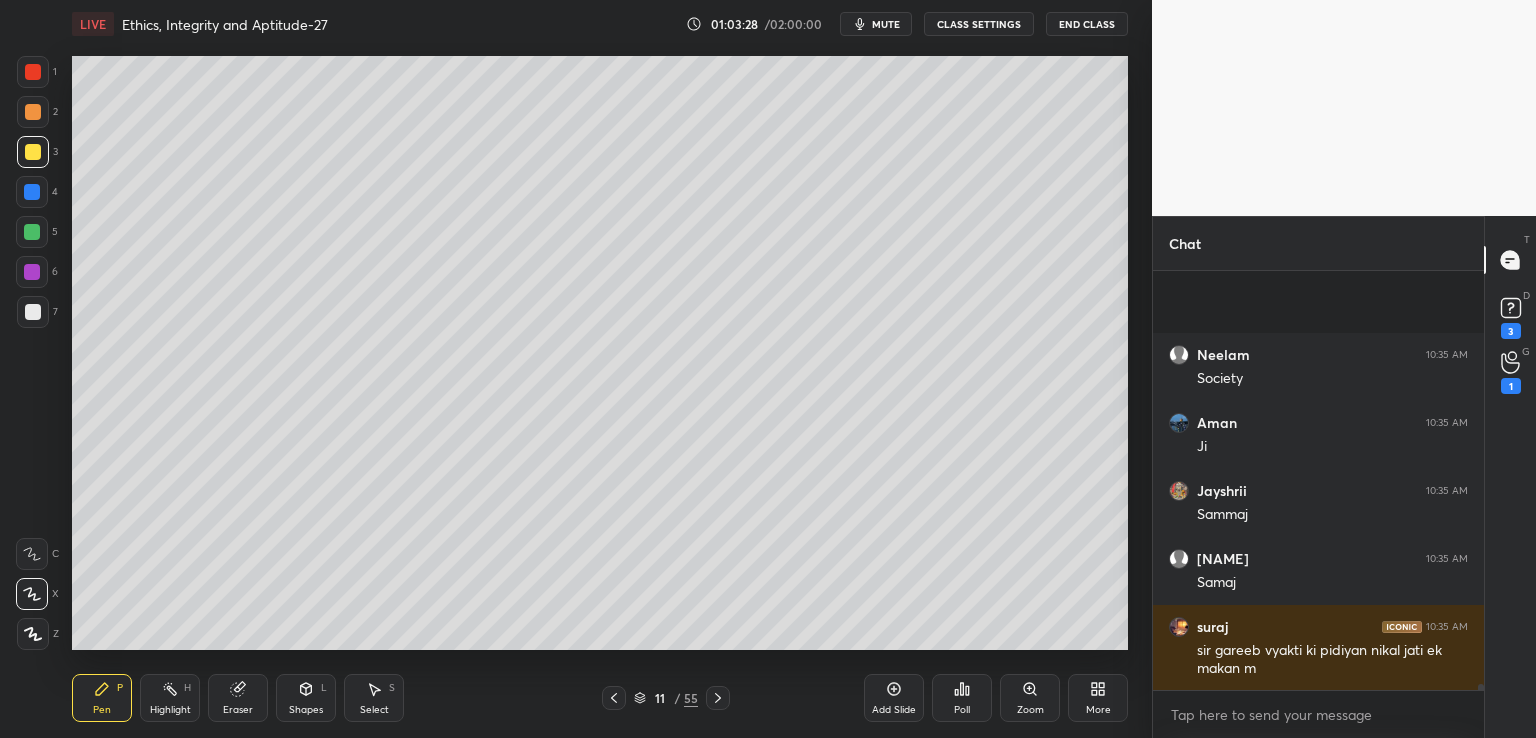 scroll, scrollTop: 27018, scrollLeft: 0, axis: vertical 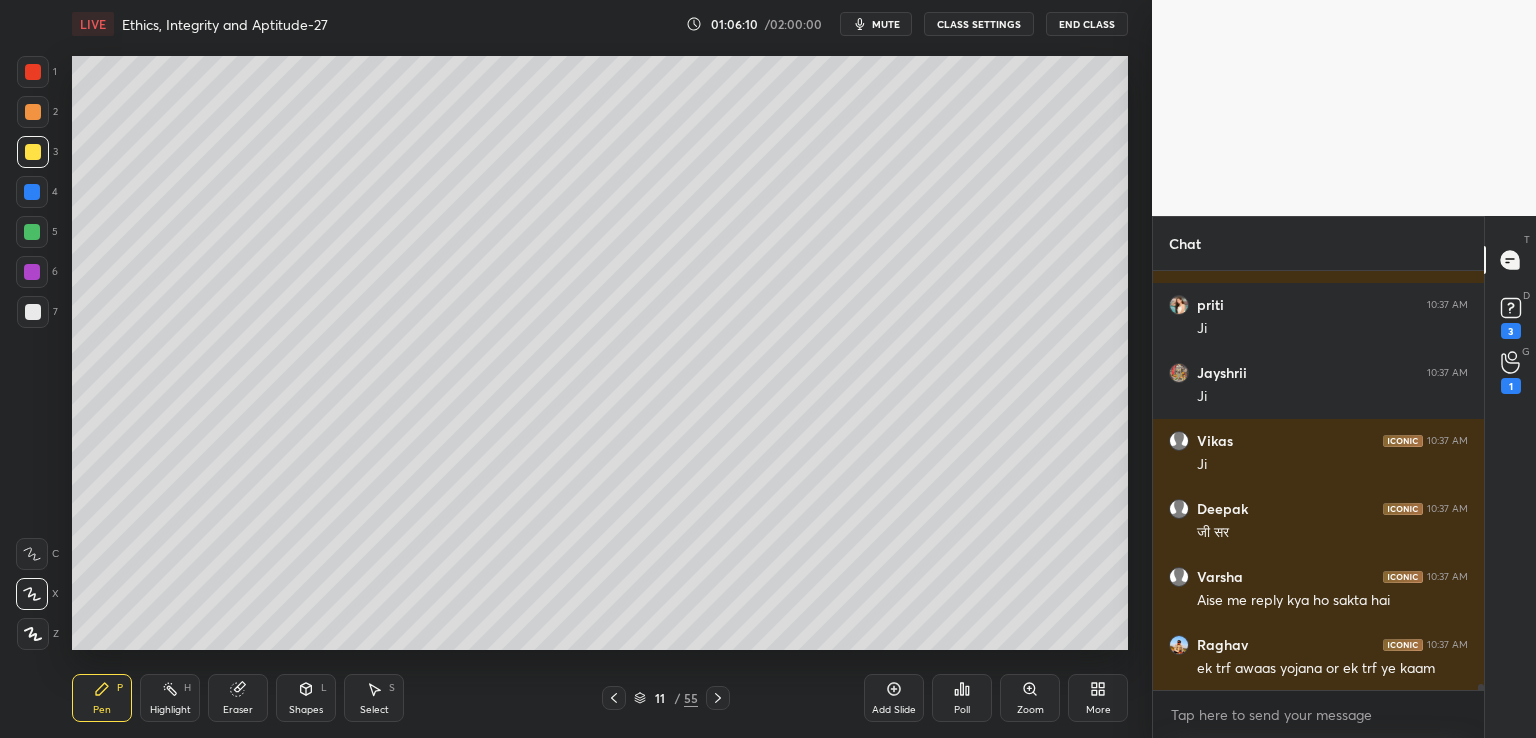 click 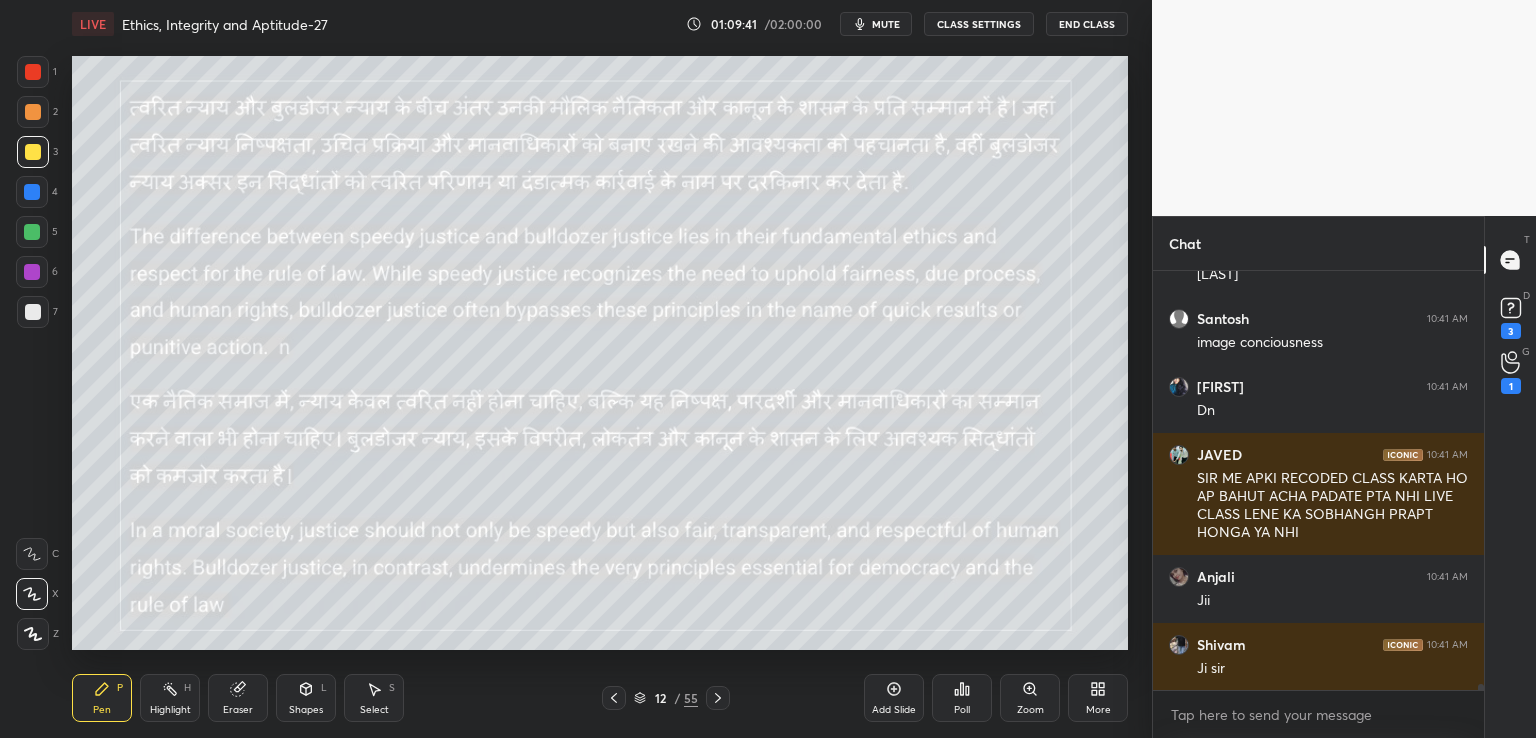 scroll, scrollTop: 30130, scrollLeft: 0, axis: vertical 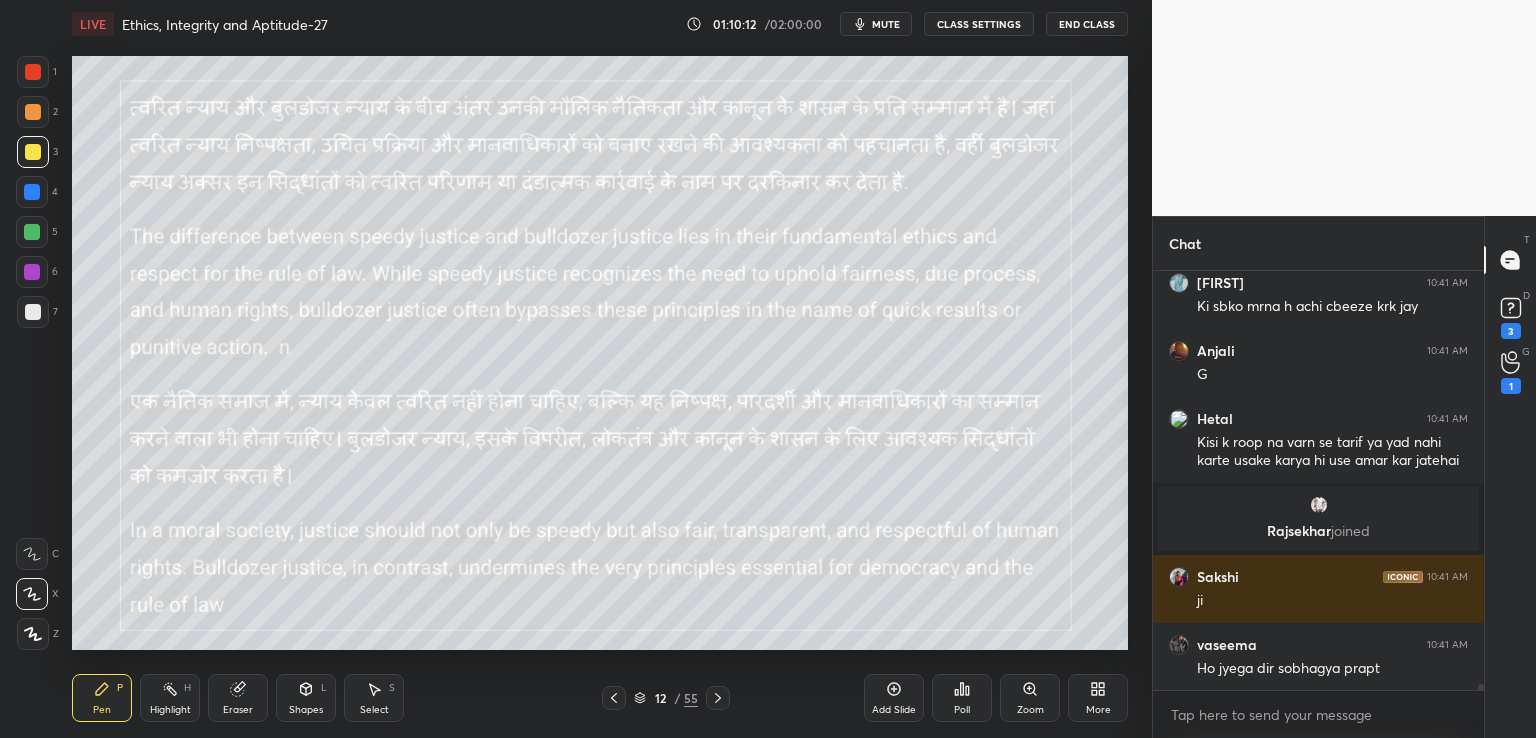 drag, startPoint x: 1479, startPoint y: 685, endPoint x: 1479, endPoint y: 700, distance: 15 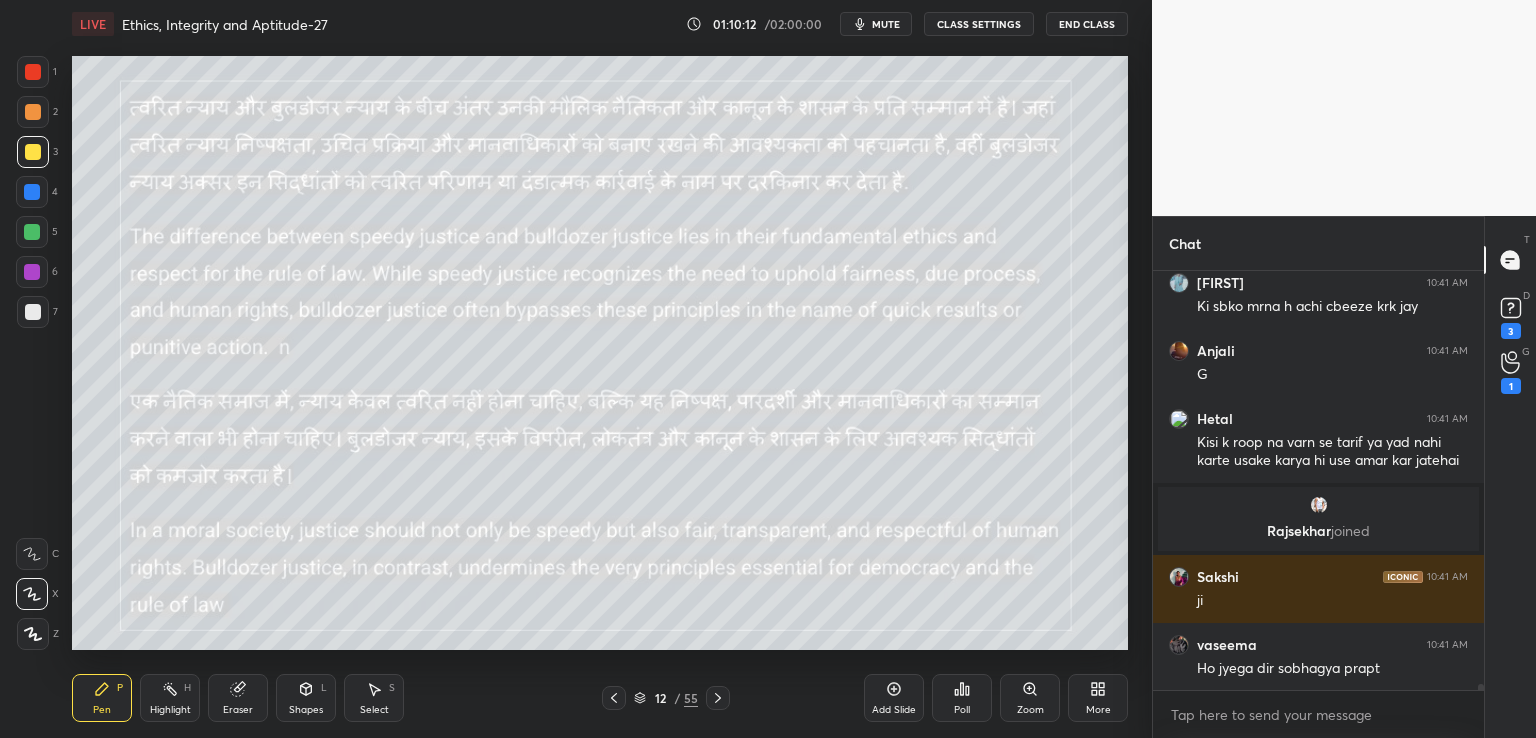 click on "Shivam 10:41 AM Dn Rajiya 10:41 AM Ki sbko mrna h achi cbeeze krk jay Anjali 10:41 AM G Hetal 10:41 AM Kisi k roop na varn se tarif ya yad nahi karte usake karya hi use amar kar jatehai Rajsekhar joined Sakshi 10:41 AM ji vaseema 10:41 AM Ho jyega dir sobhagya prapt JUMP TO LATEST Enable hand raising Enable raise hand to speak to learners. Once enabled, chat will be turned off temporarily. Enable x" at bounding box center (1318, 504) 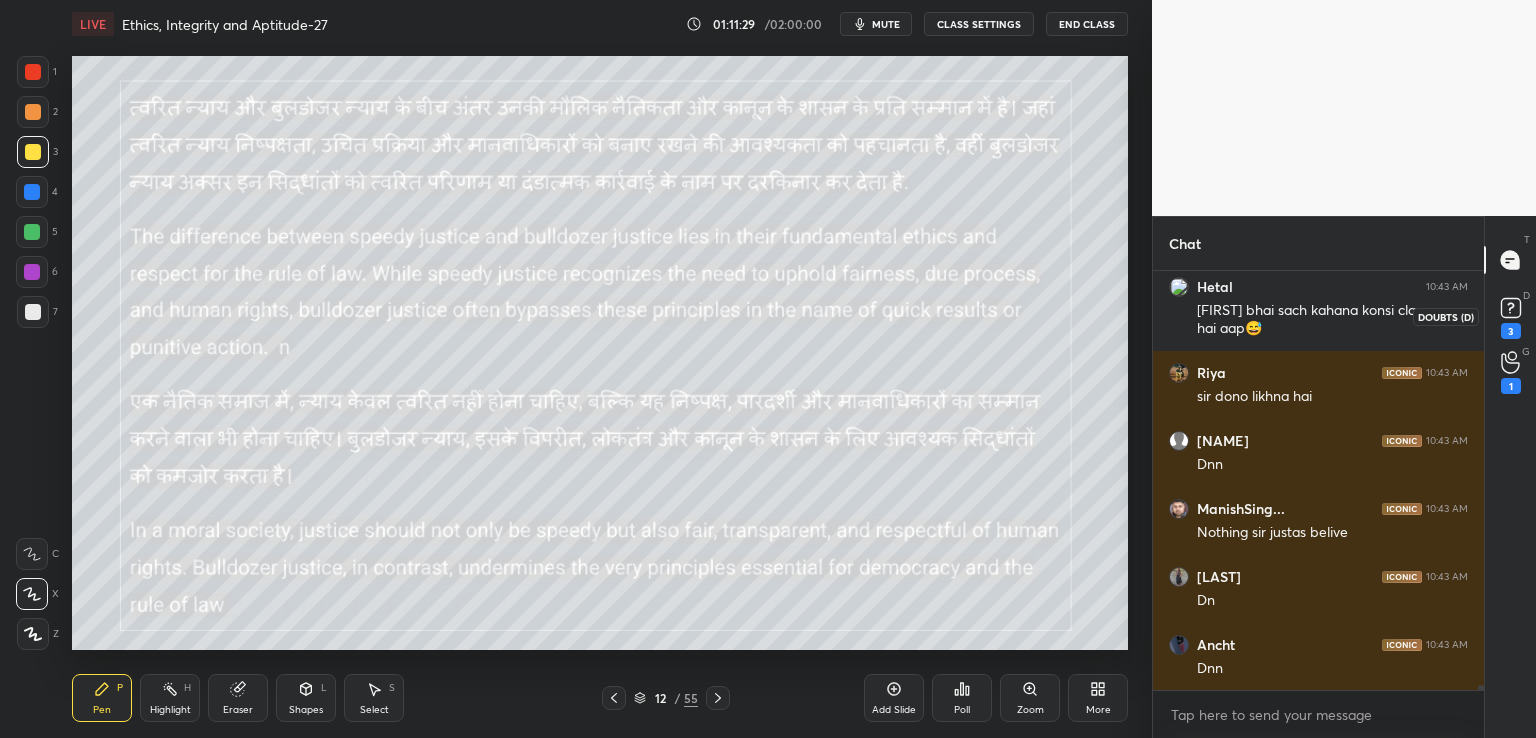 scroll, scrollTop: 31574, scrollLeft: 0, axis: vertical 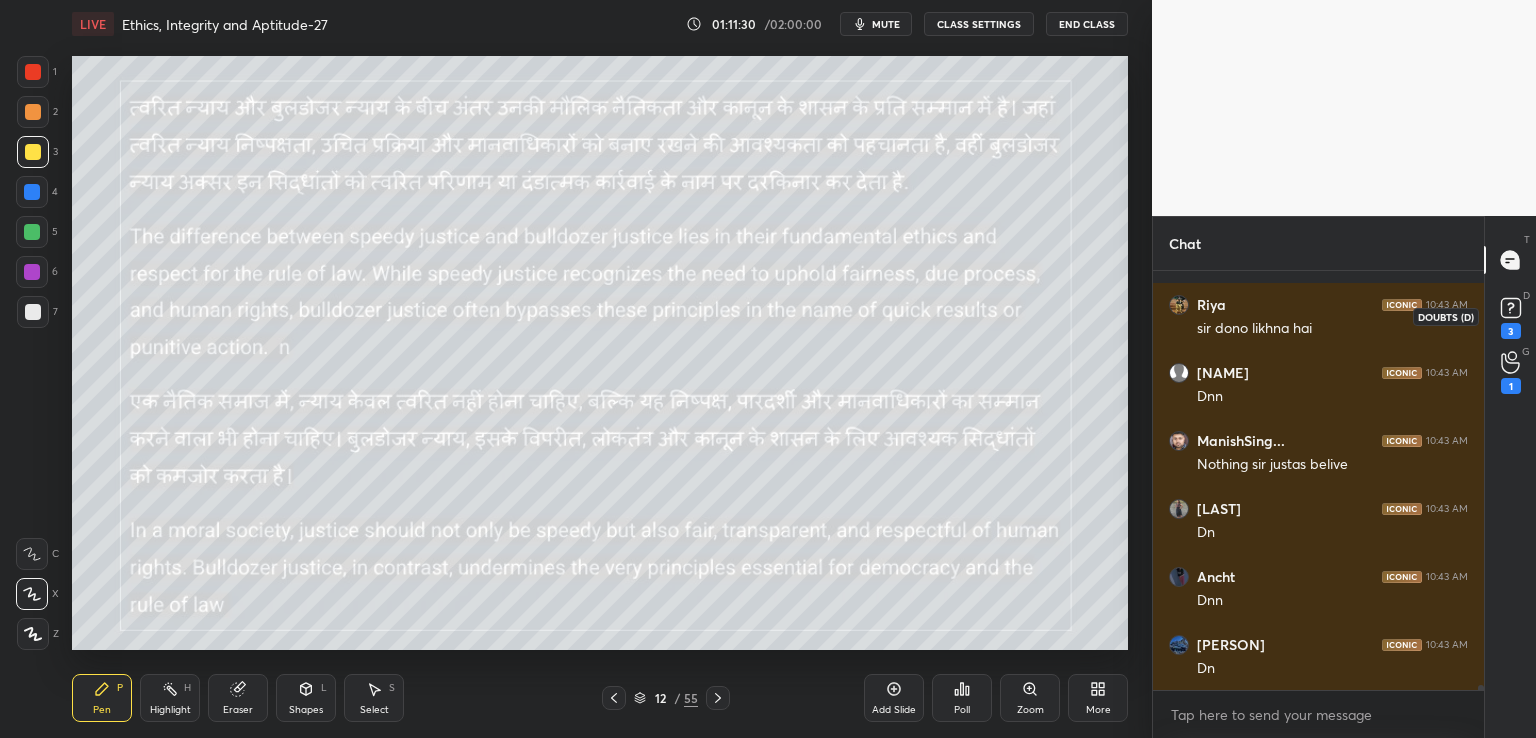 click on "3" at bounding box center (1511, 331) 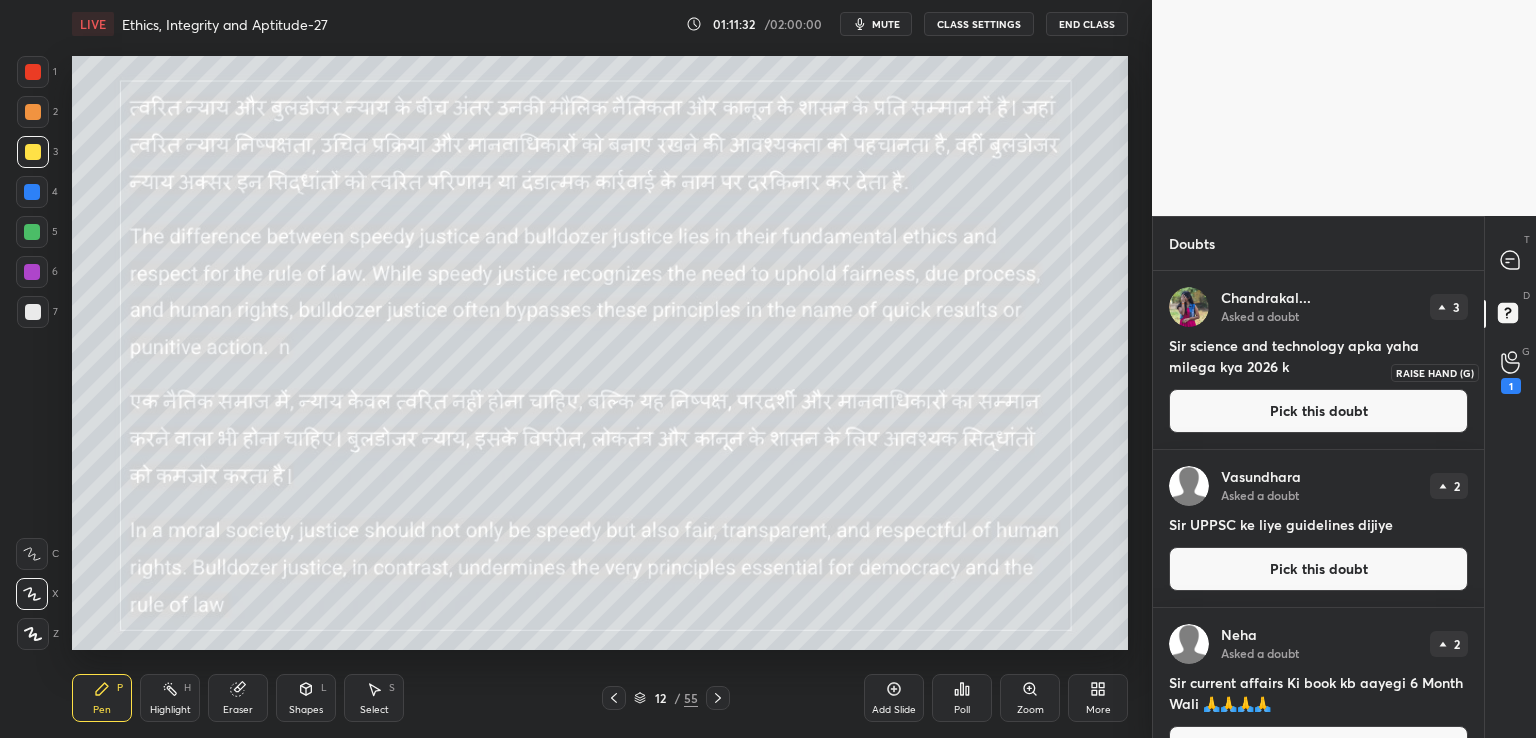 click on "1" at bounding box center (1511, 386) 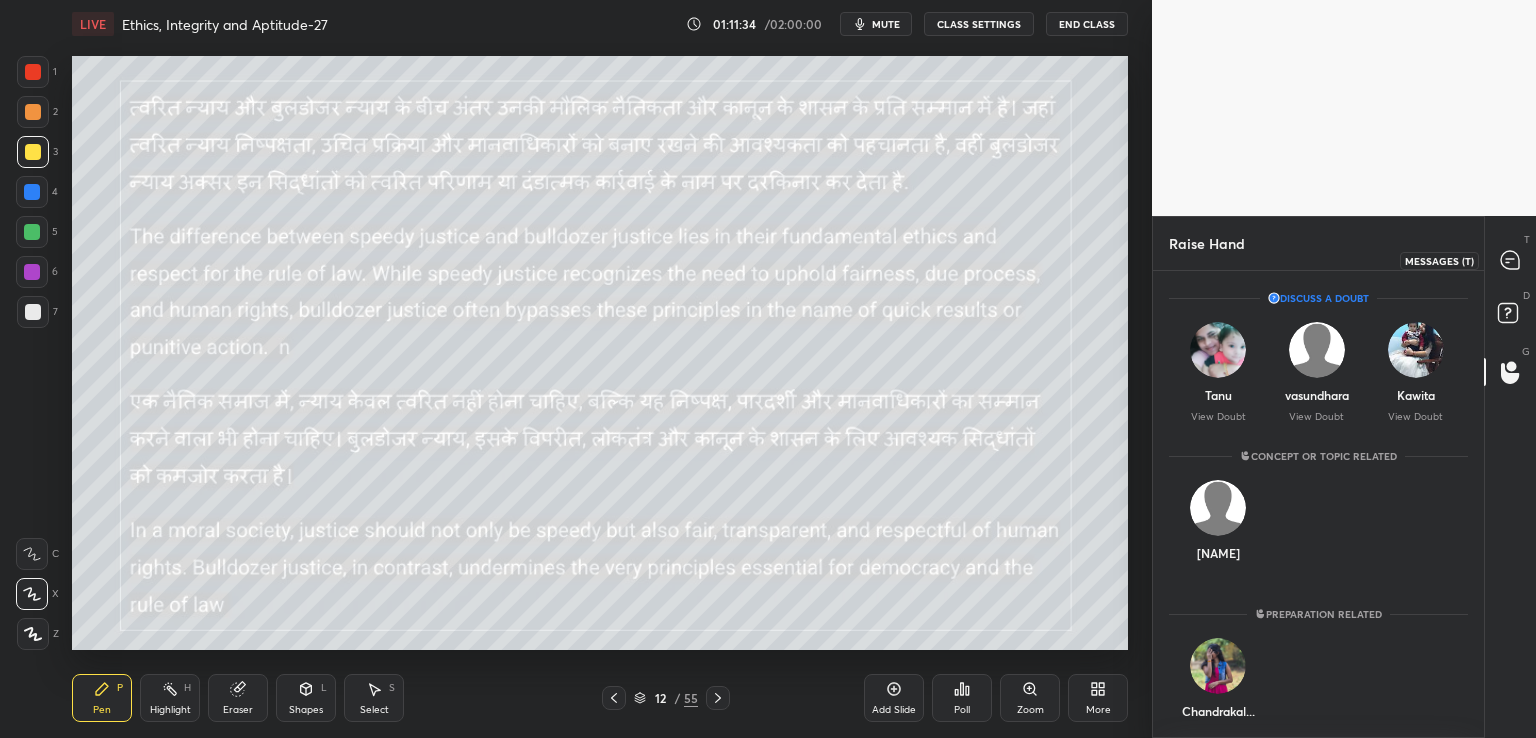 click 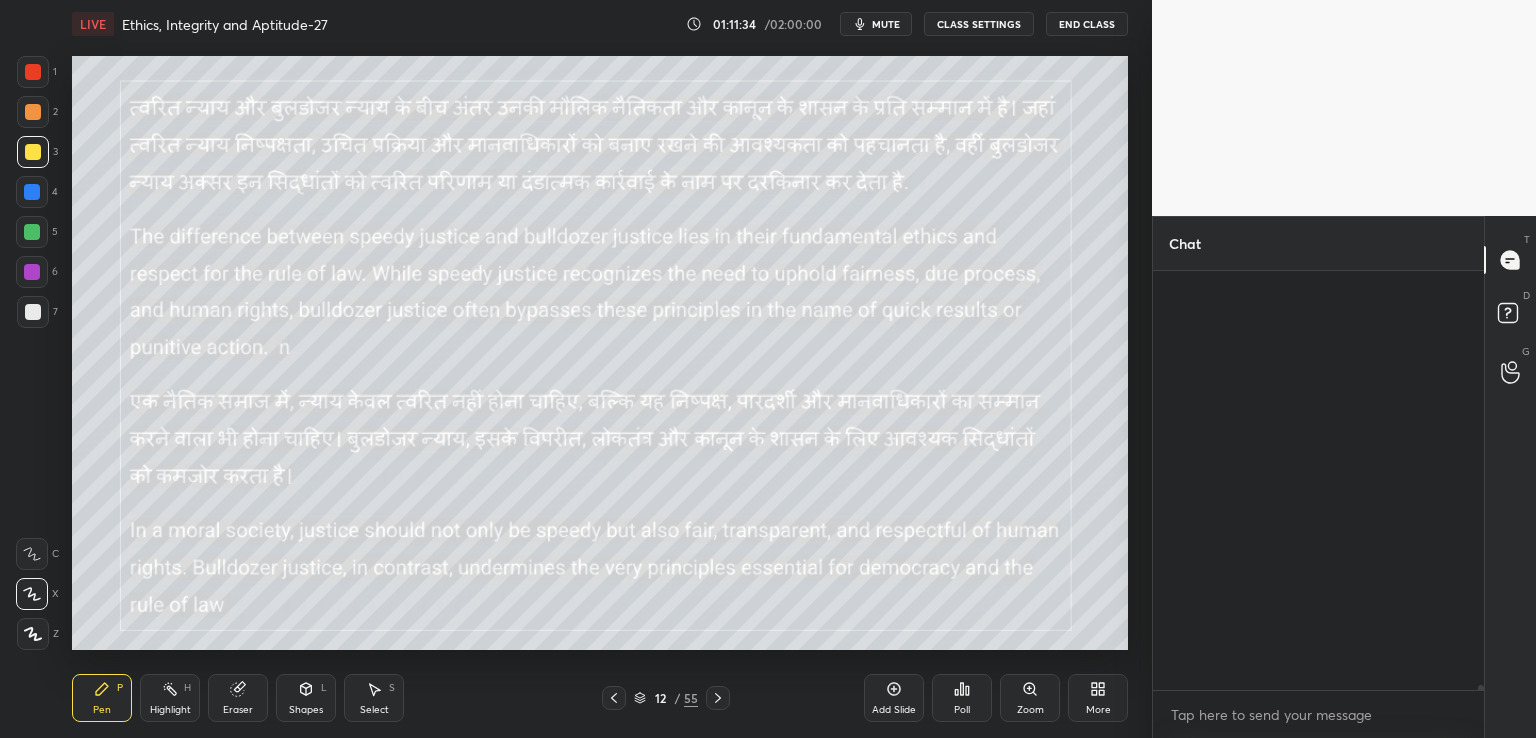 scroll, scrollTop: 32304, scrollLeft: 0, axis: vertical 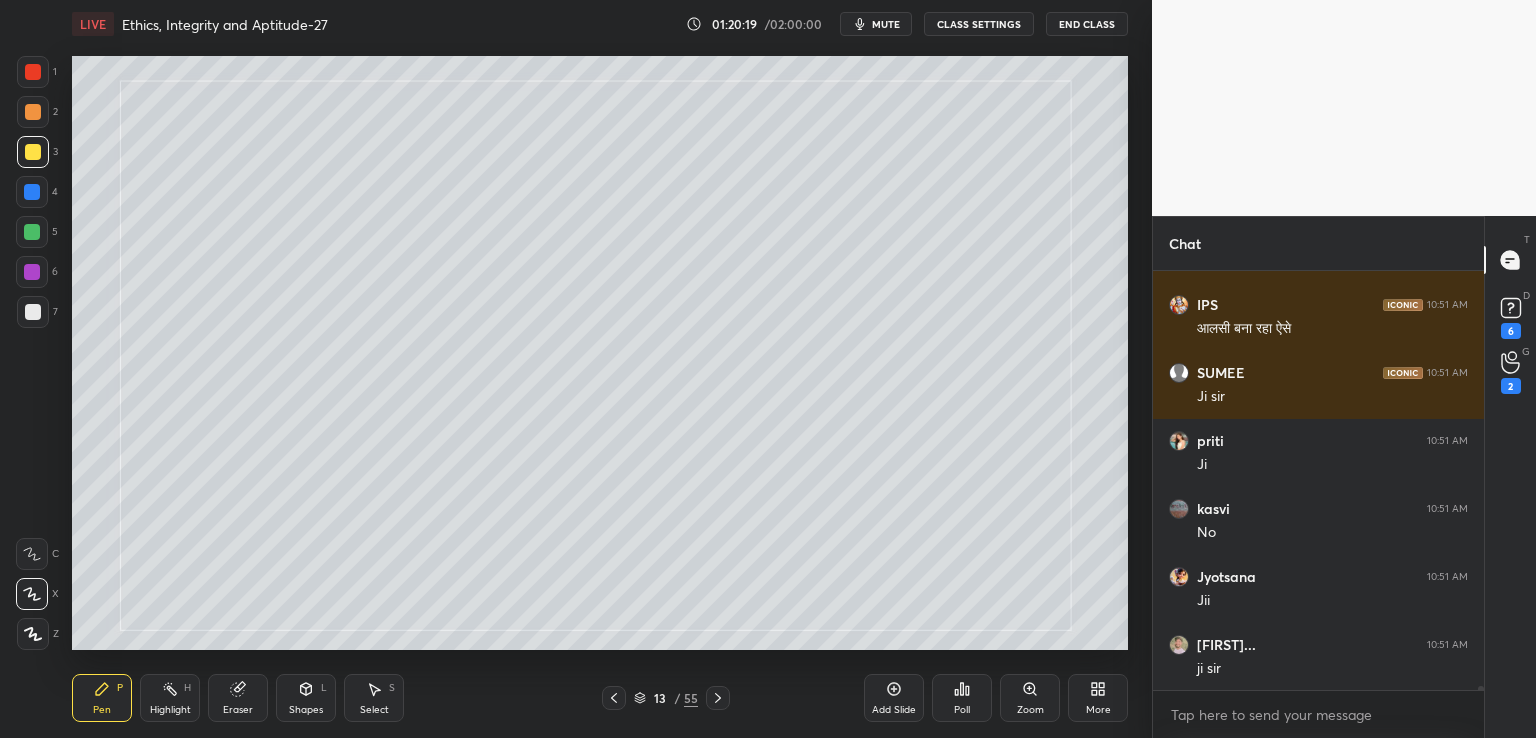 click 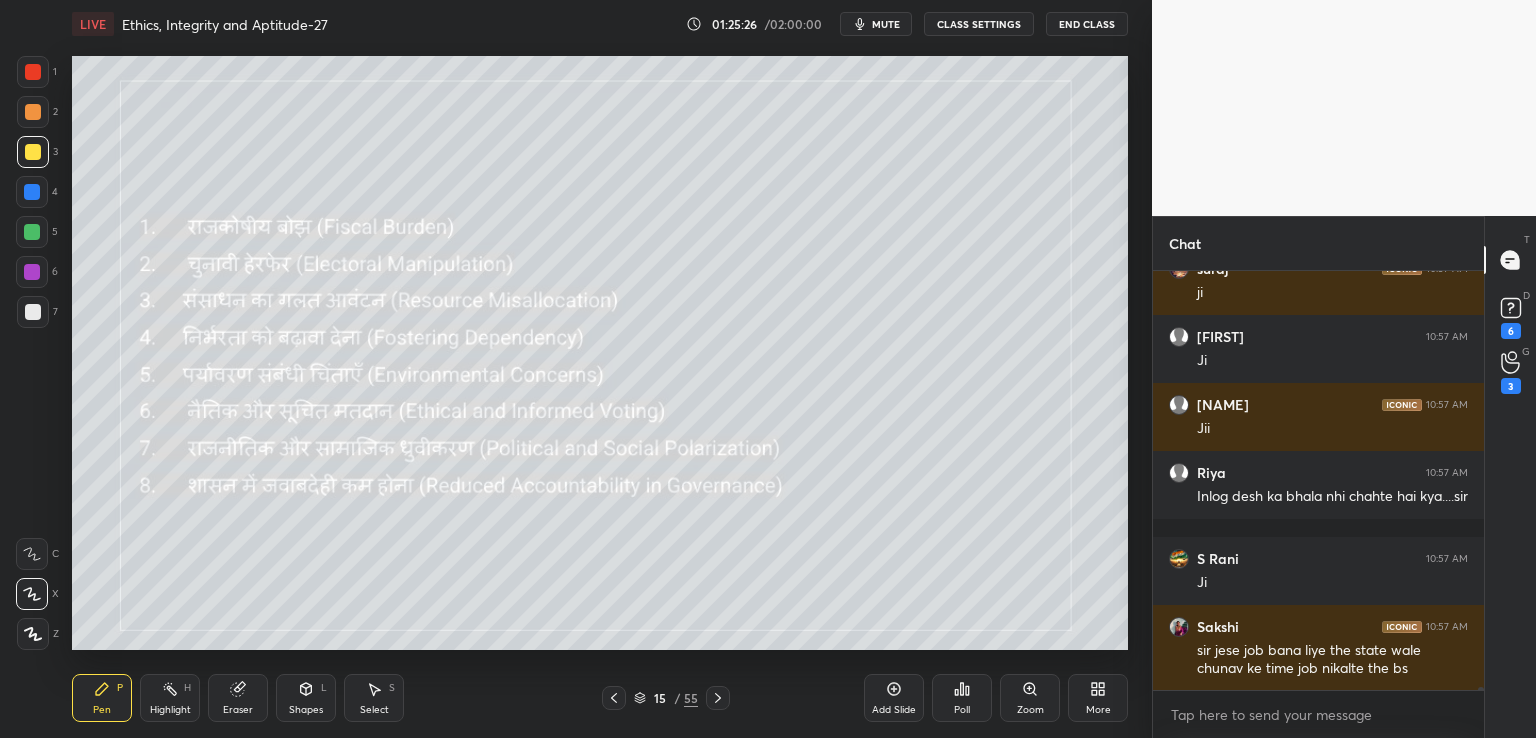 scroll, scrollTop: 53200, scrollLeft: 0, axis: vertical 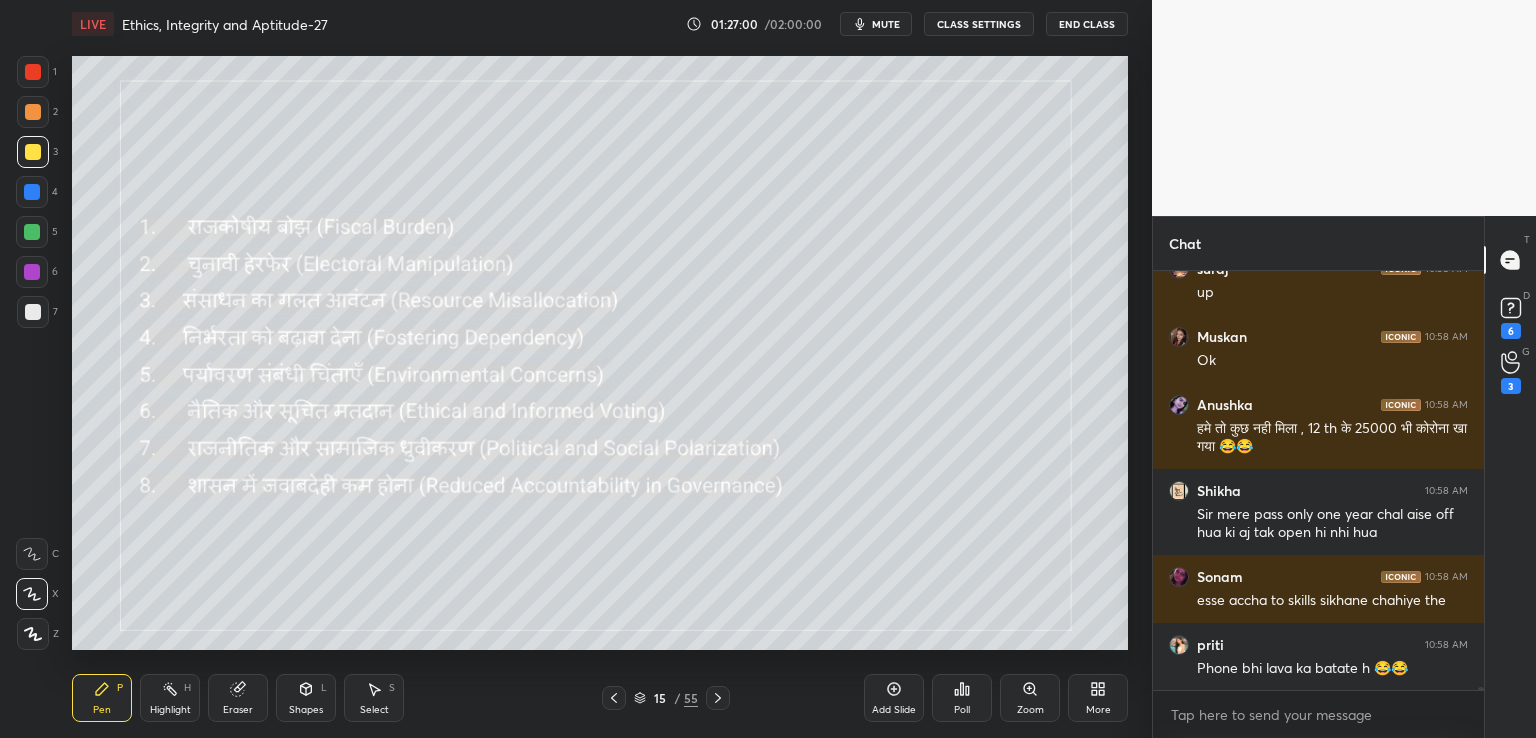 click 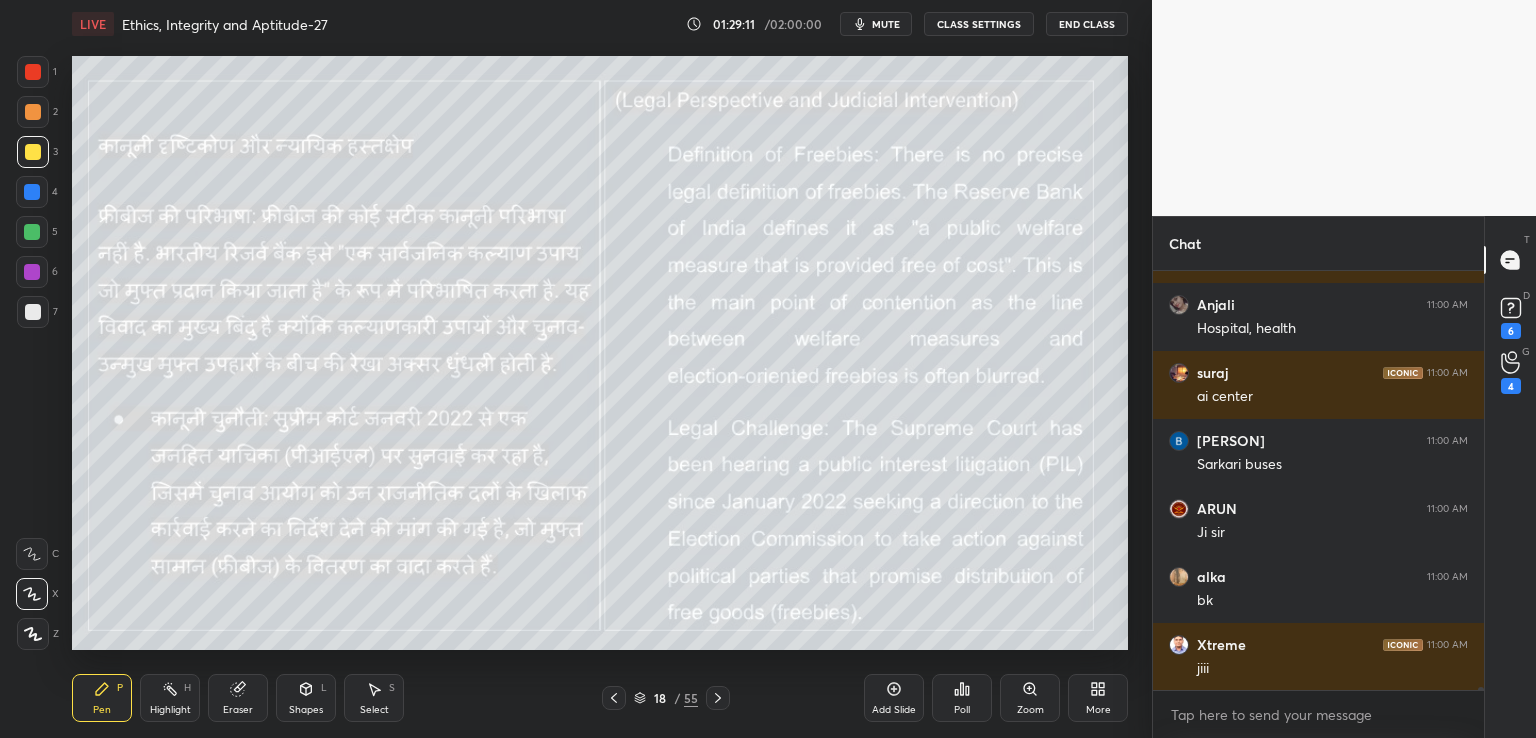 scroll, scrollTop: 56904, scrollLeft: 0, axis: vertical 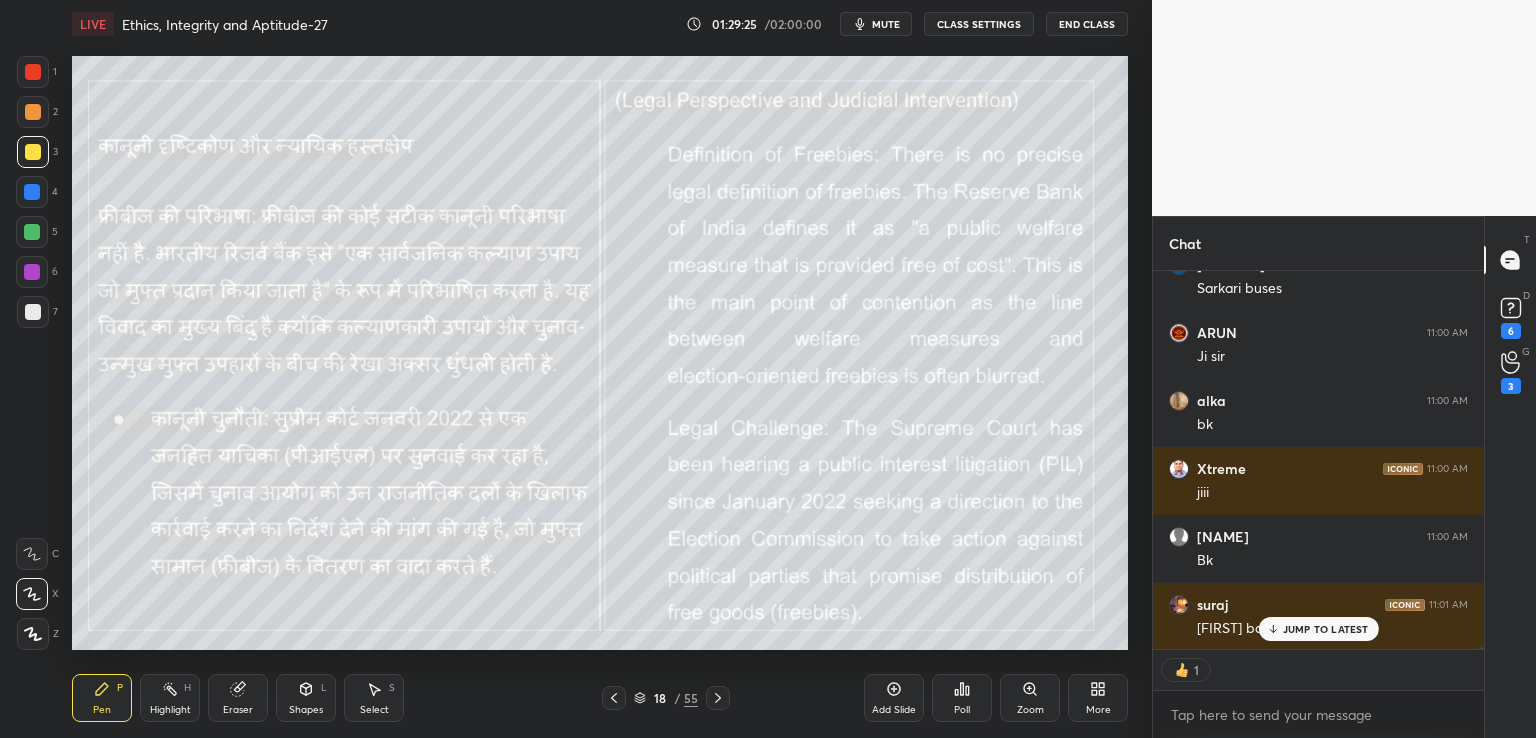 click 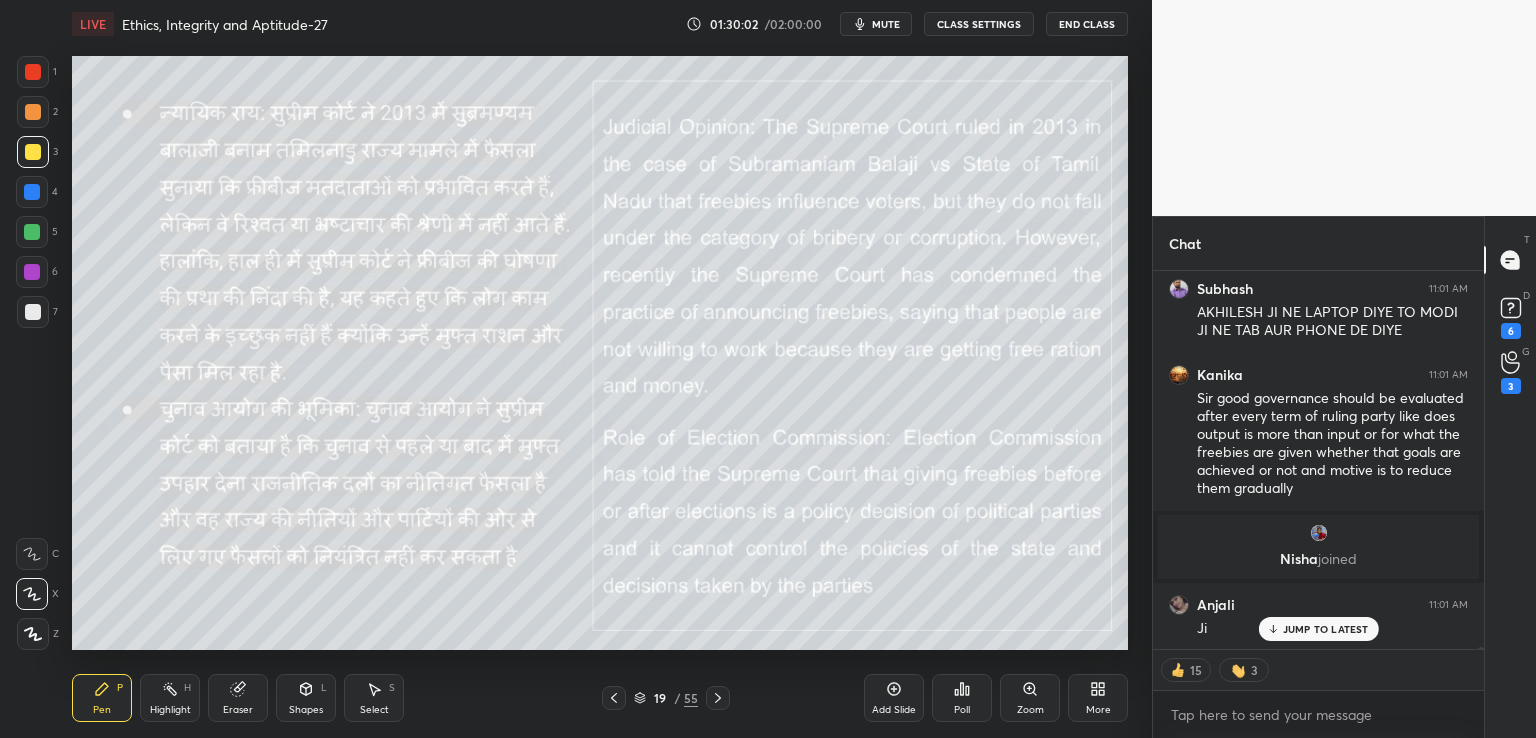 scroll, scrollTop: 57464, scrollLeft: 0, axis: vertical 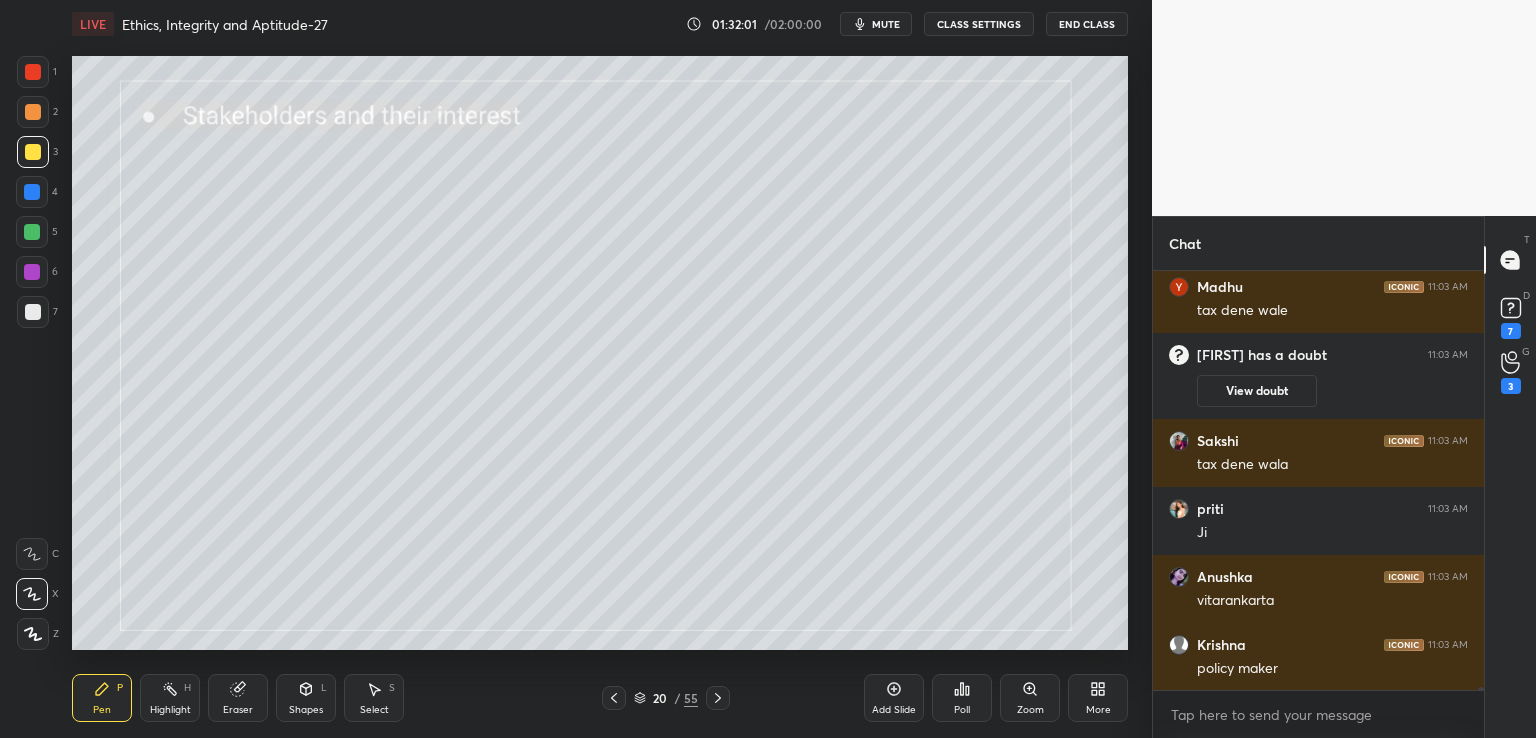 drag, startPoint x: 1483, startPoint y: 687, endPoint x: 1487, endPoint y: 703, distance: 16.492422 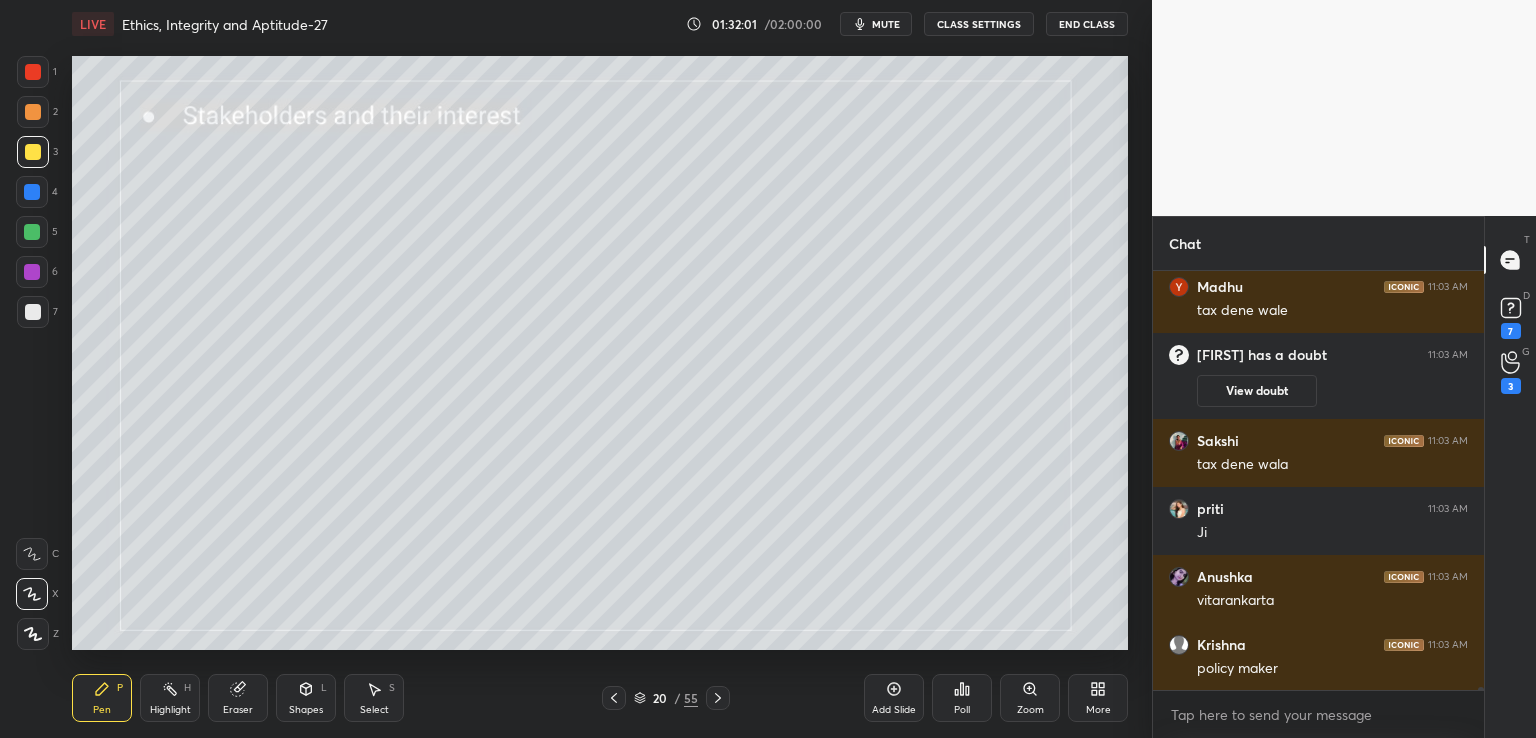 click on "Chat Manish 11:03 AM 3RD TAX PAYERS Madhu 11:03 AM tax dene wale Anjali has a doubt 11:03 AM View doubt Sakshi 11:03 AM tax dene wala priti 11:03 AM Ji Anushka 11:03 AM vitarankarta Krishna 11:03 AM policy maker JUMP TO LATEST Enable hand raising Enable raise hand to speak to learners. Once enabled, chat will be turned off temporarily. Enable x Chandrakal... Asked a doubt 4 Sir science and technology apka yaha milega kya 2026 k Pick this doubt Vasundhara Raised a hand 2 Sir UPPSC ke liye kuch margdershn kre Discuss this doubt Vasundhara Asked a doubt 2 Sir UPPSC ke liye guidelines dijiye Pick this doubt Neha Asked a doubt 2 Sir current affairs Ki book kb aayegi 6 Month Wali 🙏🙏🙏🙏 Pick this doubt NEW DOUBTS ASKED Discuss a doubt Tanu View Doubt Kawita View Doubt vasundhara View Doubt Concept or Topic related Aabda sohan Preparation related Chandrakal... SHYAM pushpendra Can't raise hand Looks like educator just invited you to speak. Please wait before you can raise your hand again. Got it T D 7 G" at bounding box center (1344, 477) 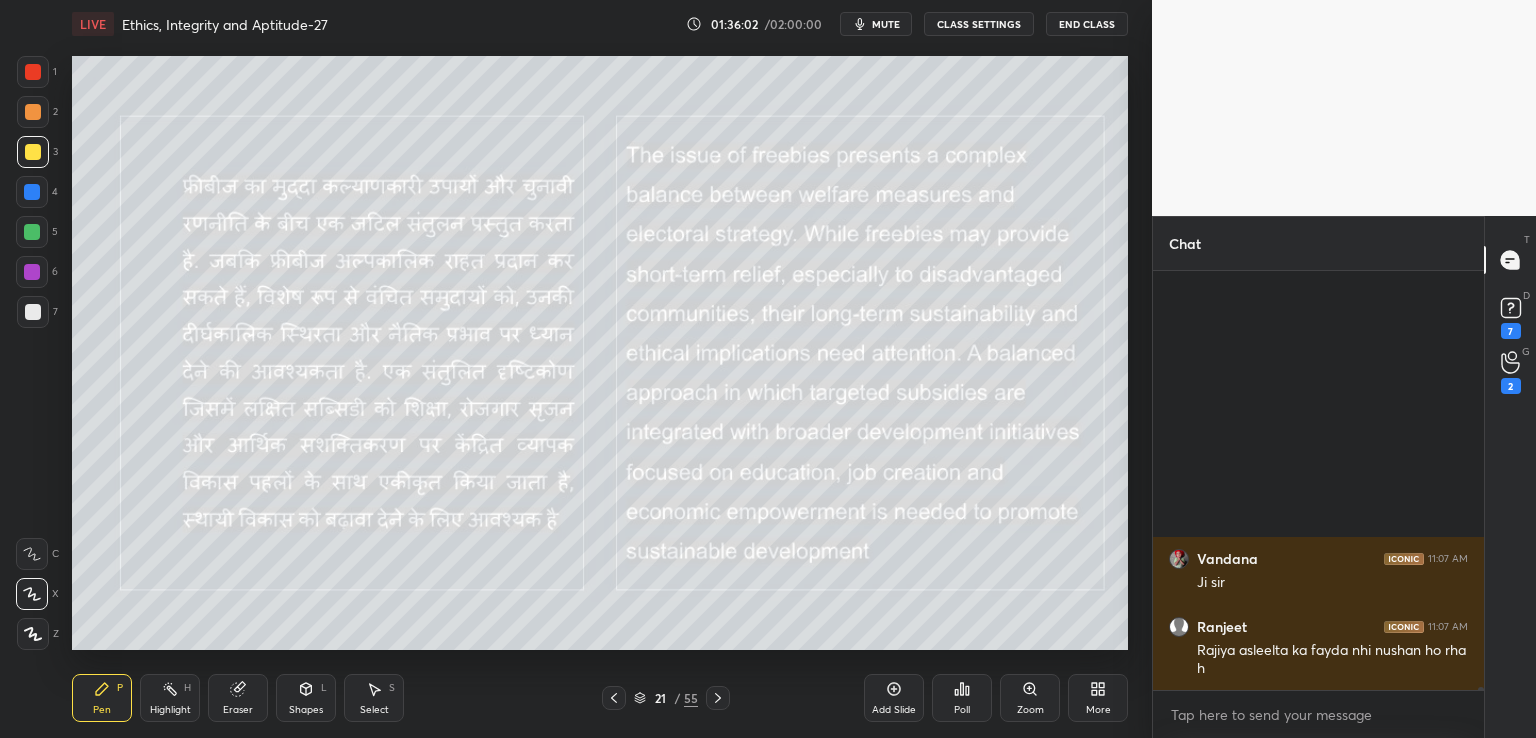 scroll, scrollTop: 62766, scrollLeft: 0, axis: vertical 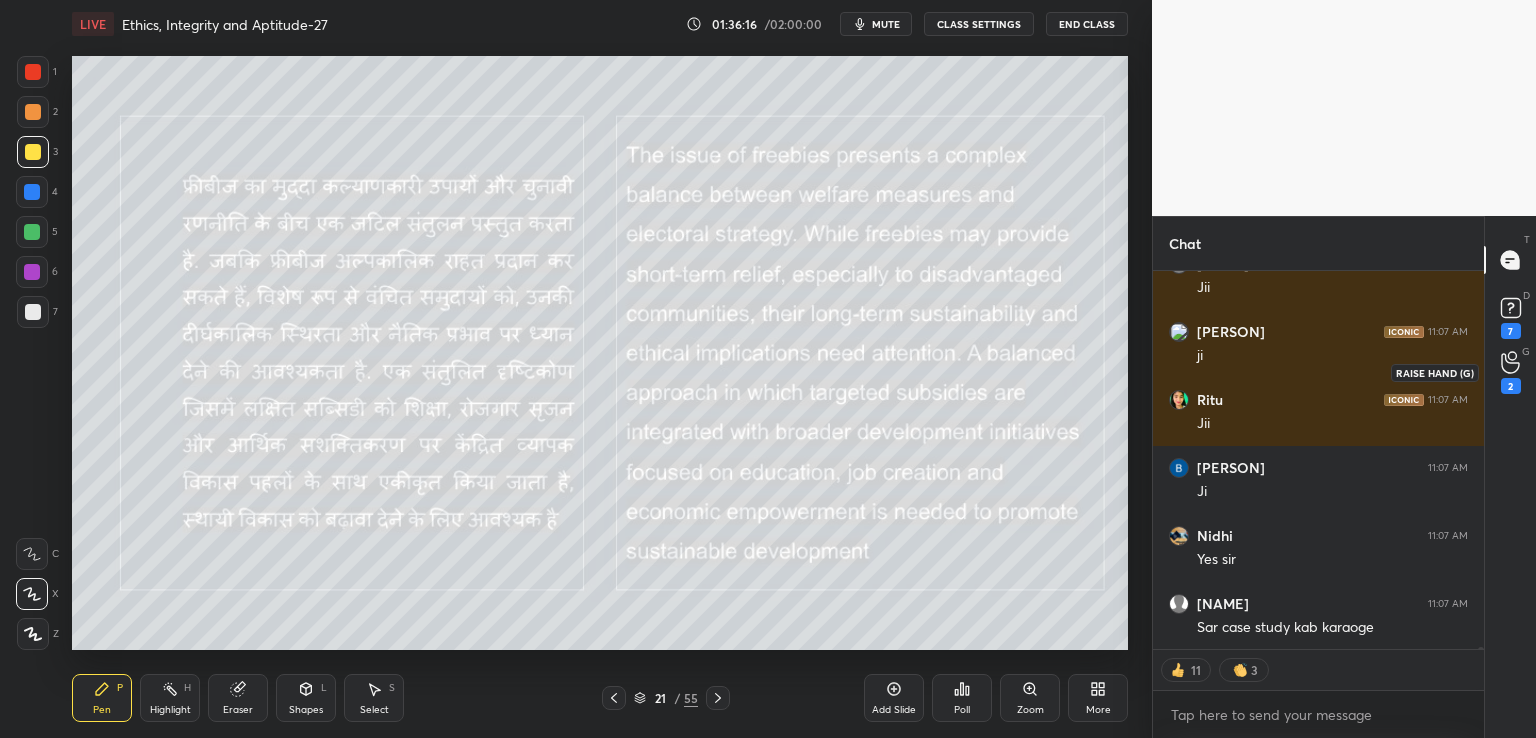 click on "2" at bounding box center (1511, 386) 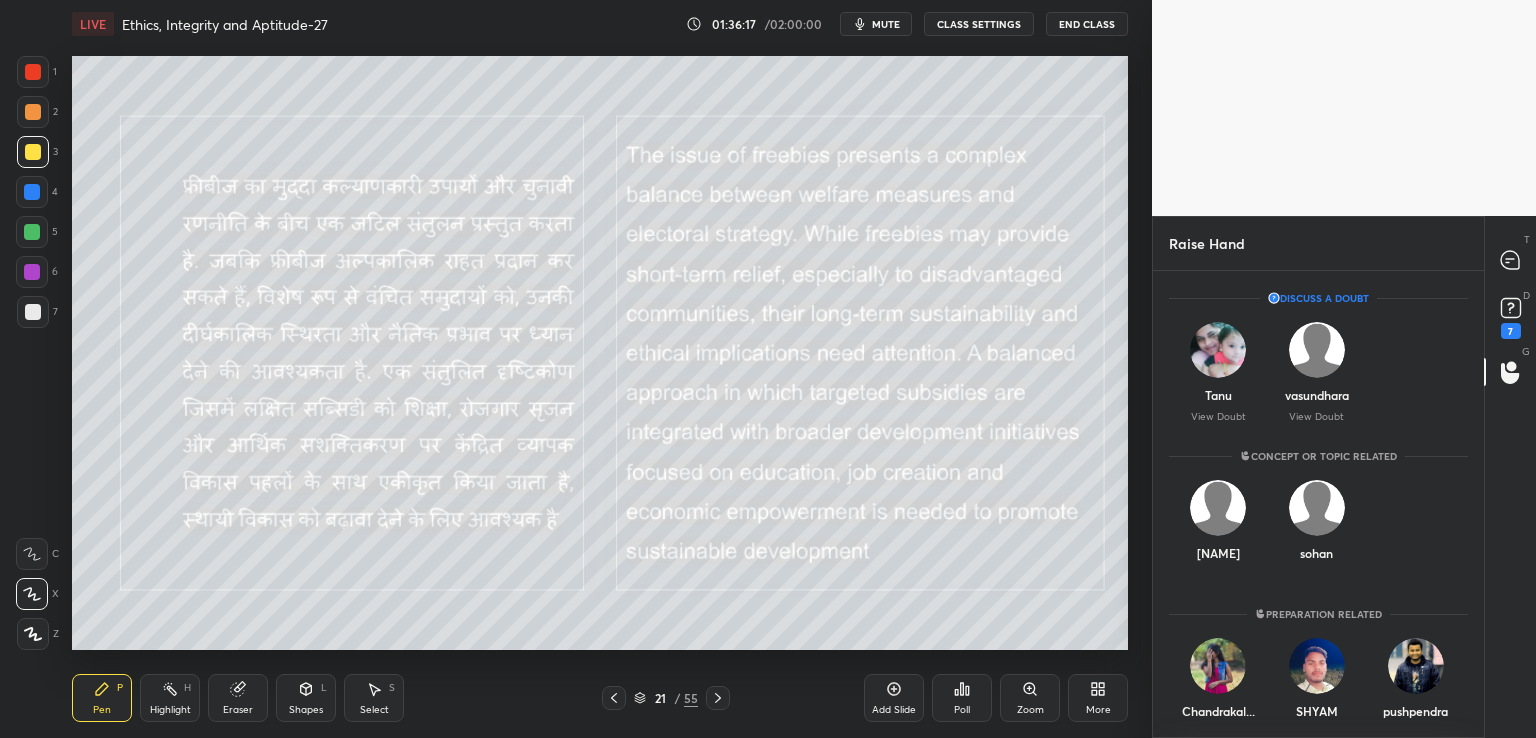 click on "7" at bounding box center (1511, 331) 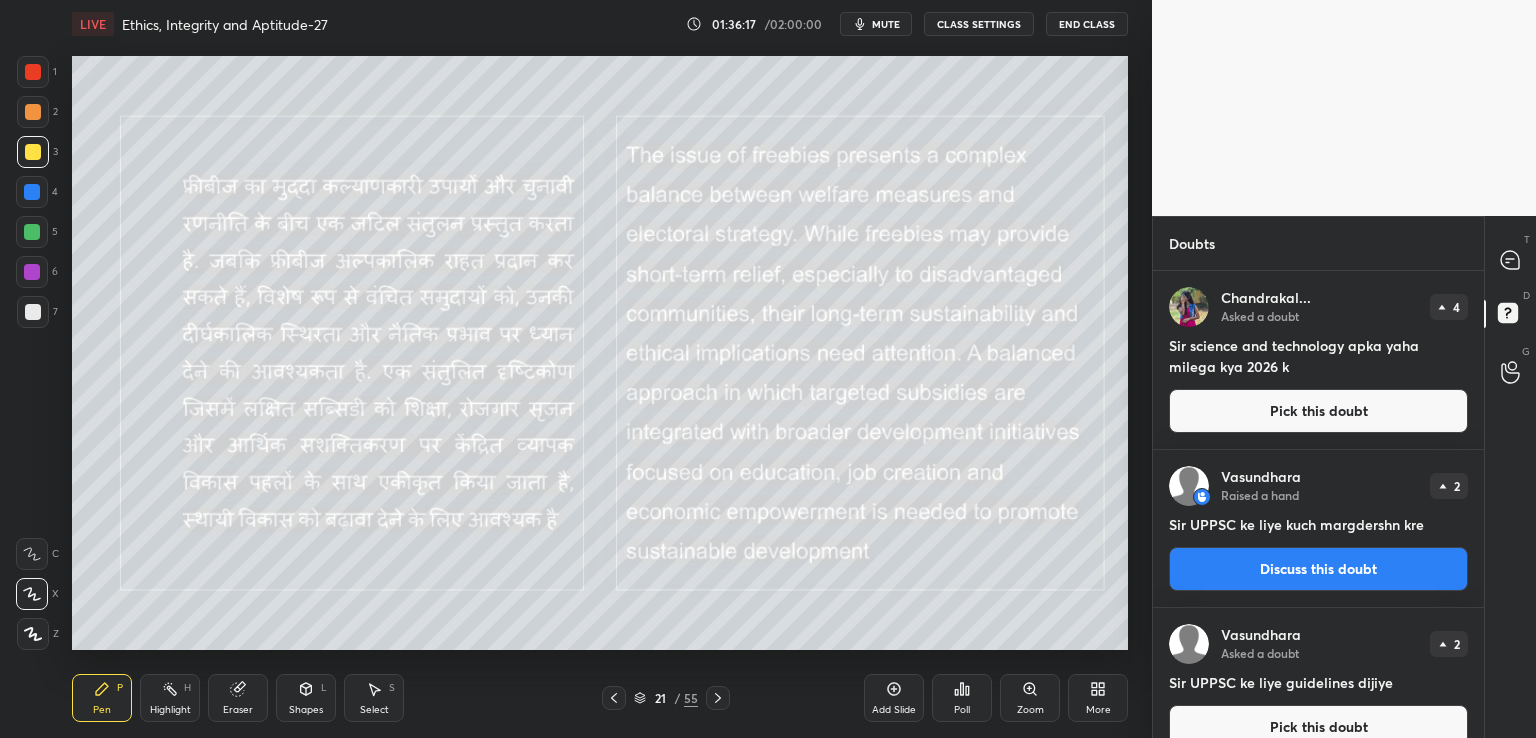 click at bounding box center (1511, 260) 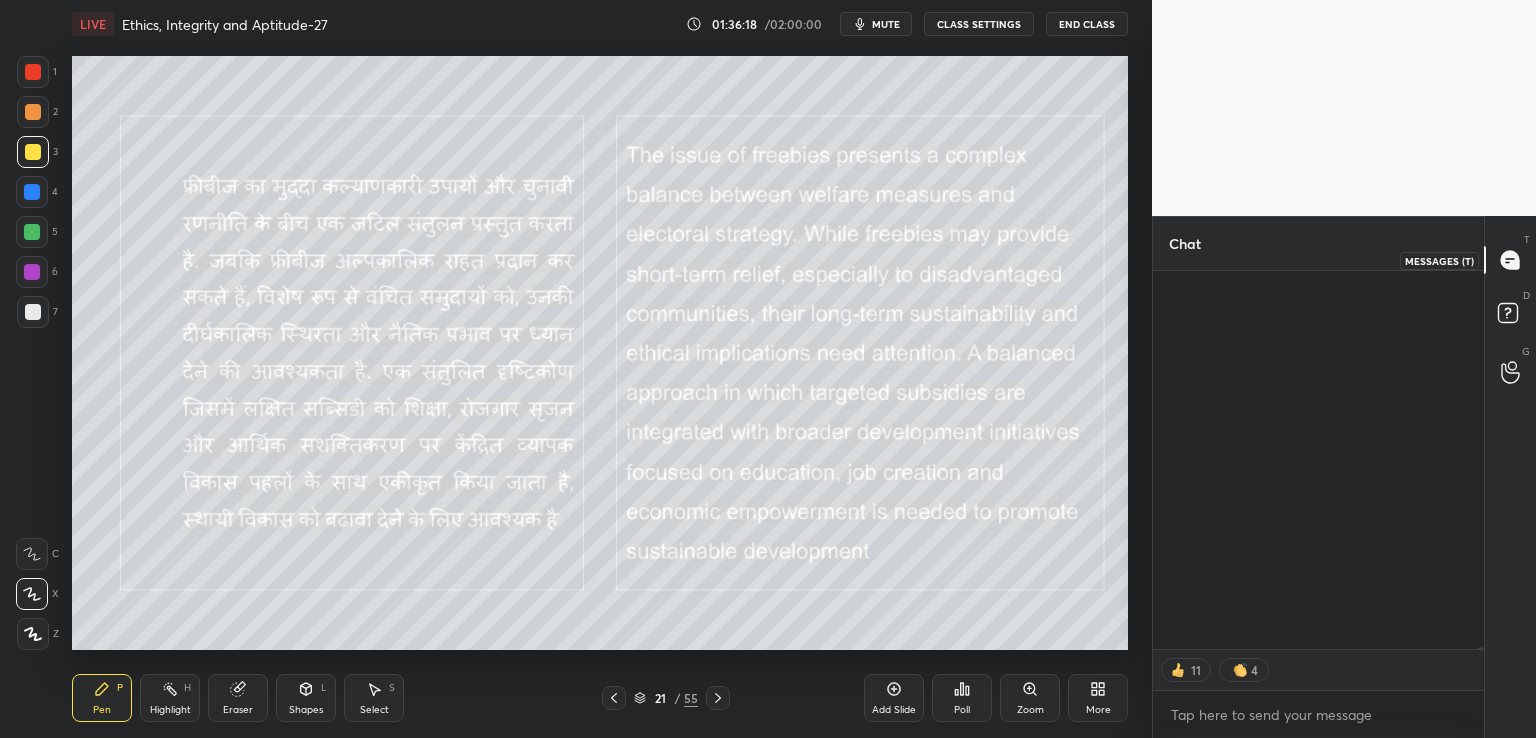 scroll, scrollTop: 63995, scrollLeft: 0, axis: vertical 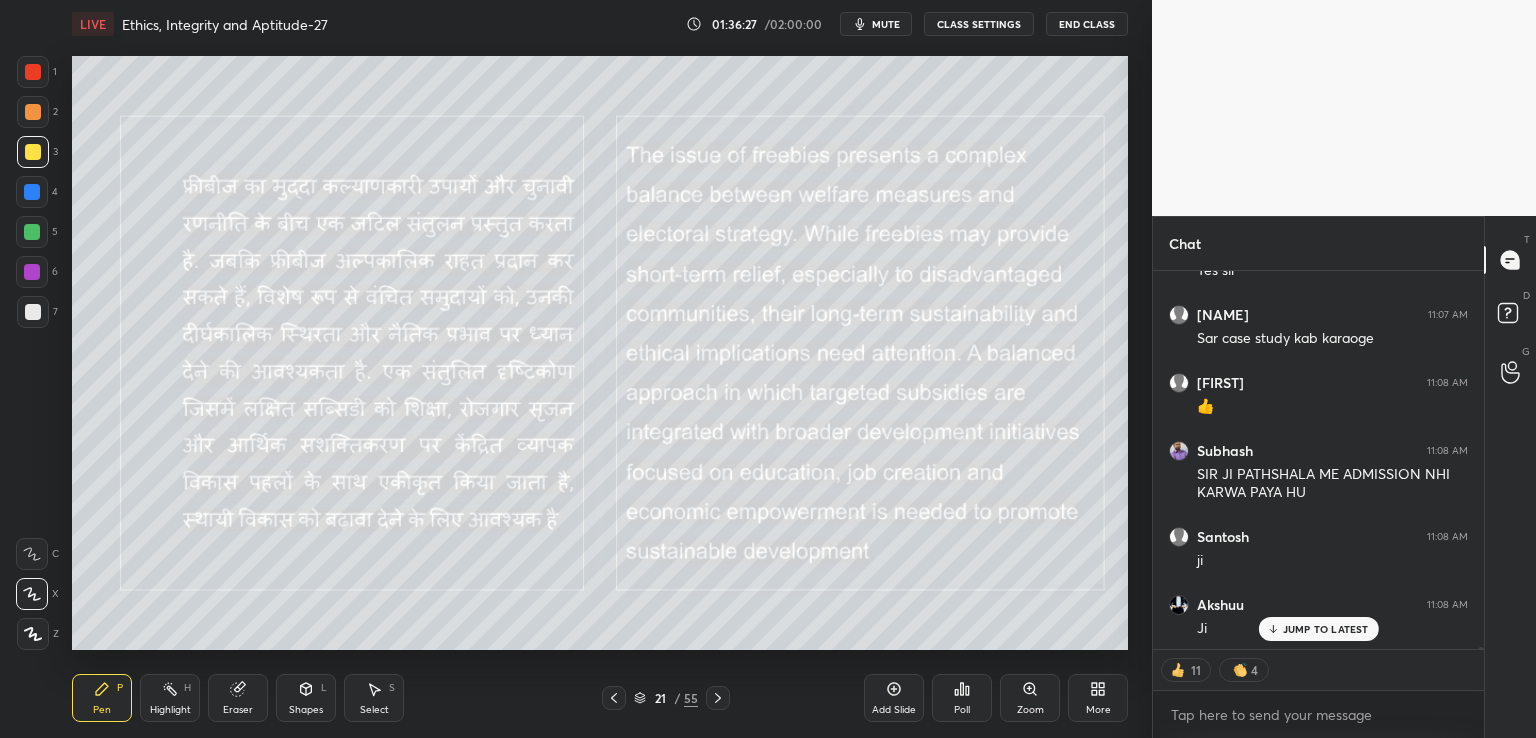 type on "x" 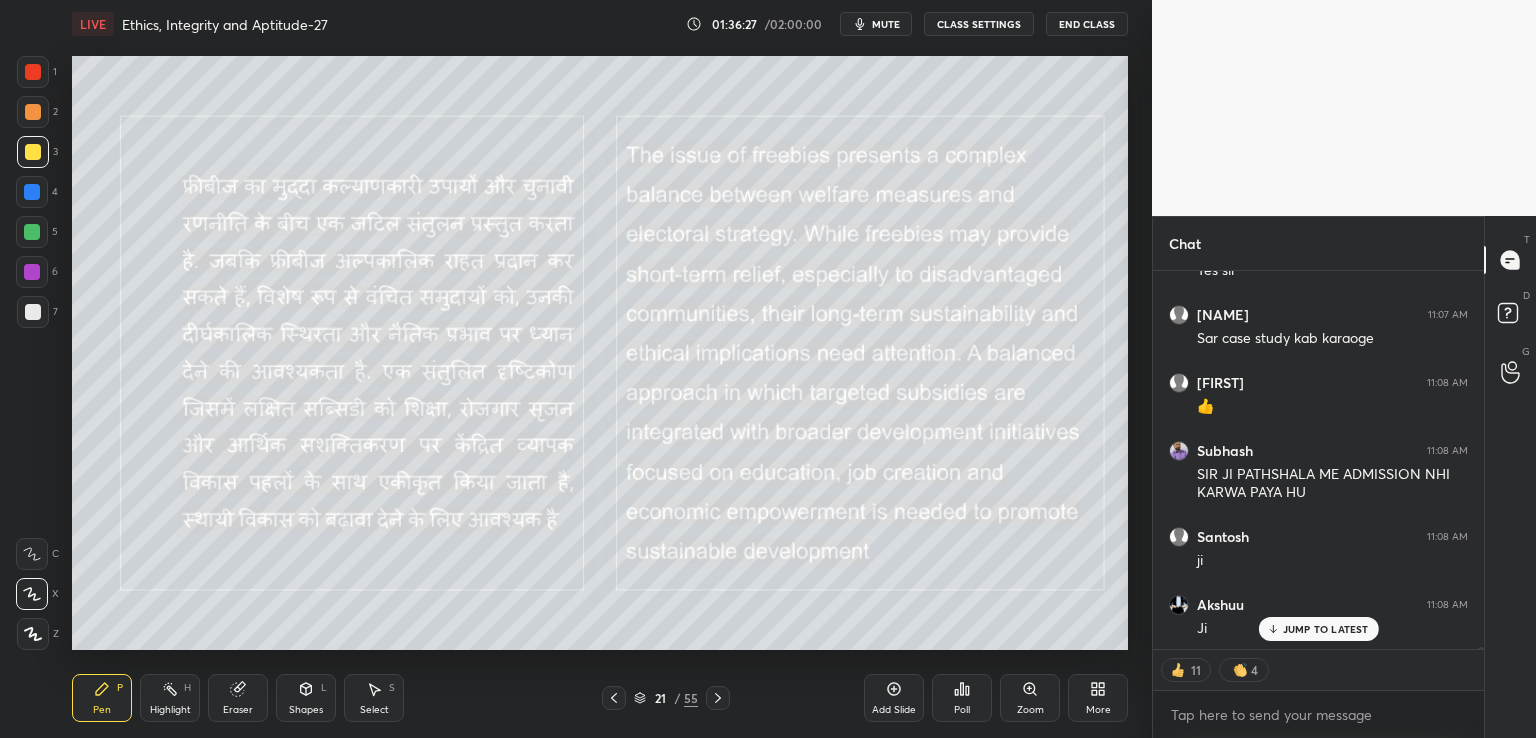 scroll, scrollTop: 6, scrollLeft: 6, axis: both 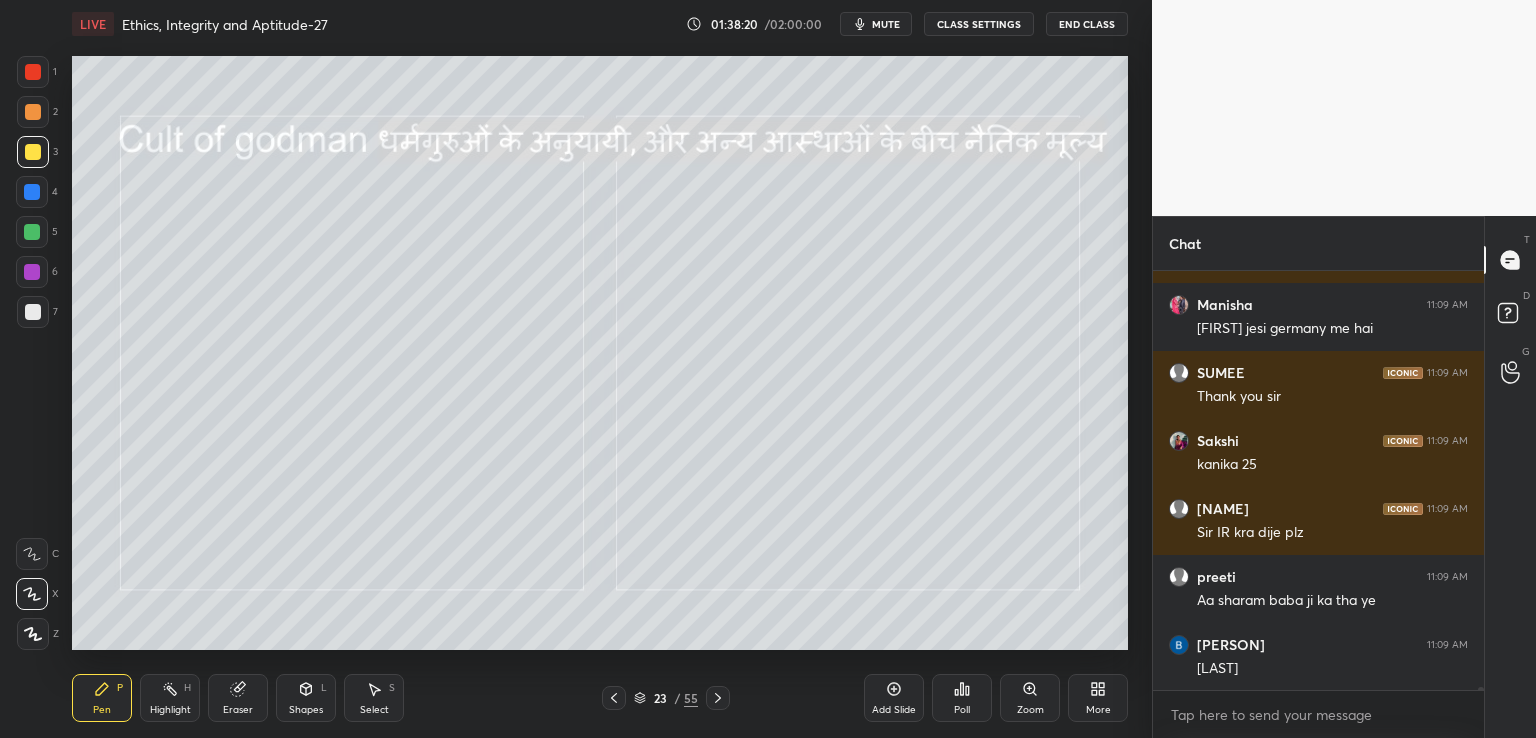 click on "CLASS SETTINGS" at bounding box center [979, 24] 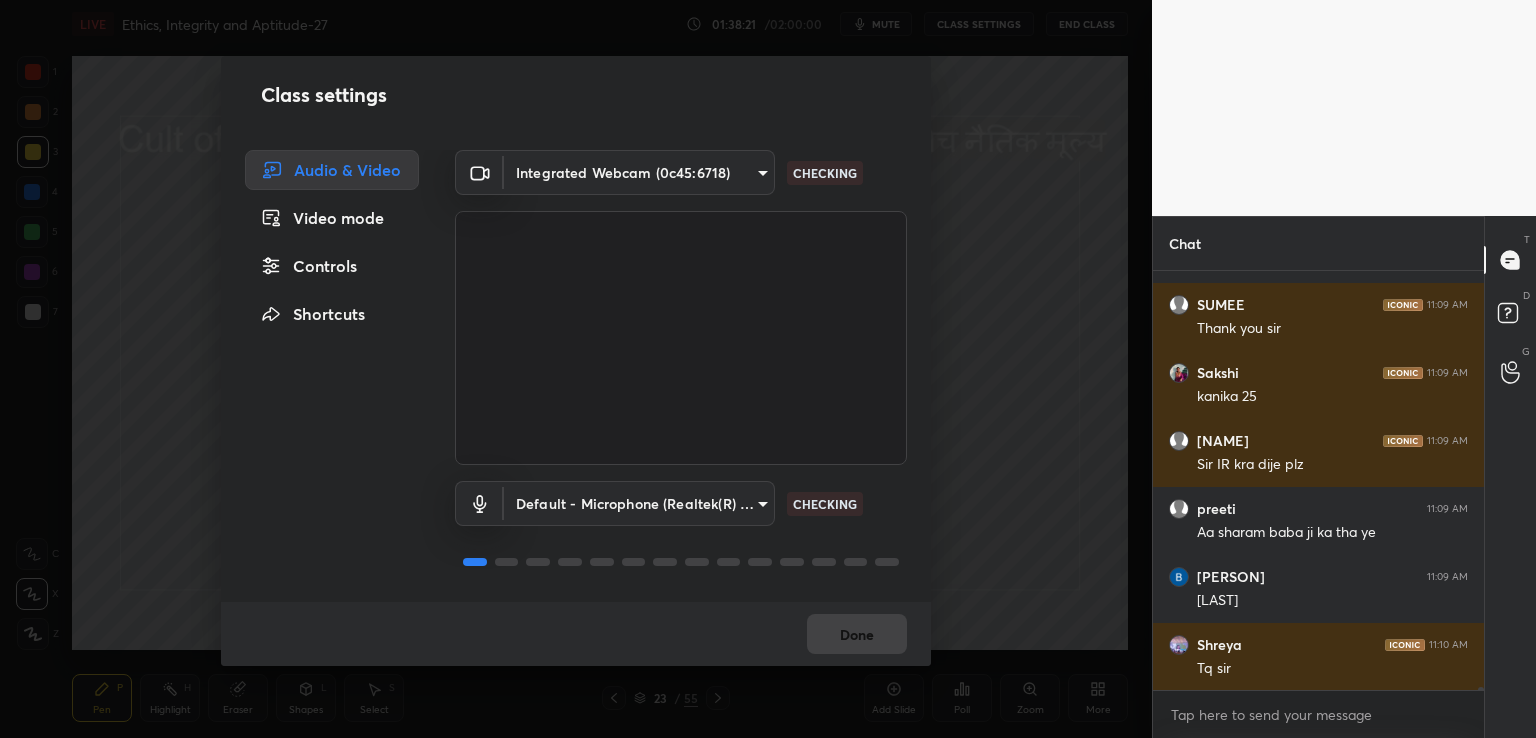 click on "Controls" at bounding box center [332, 266] 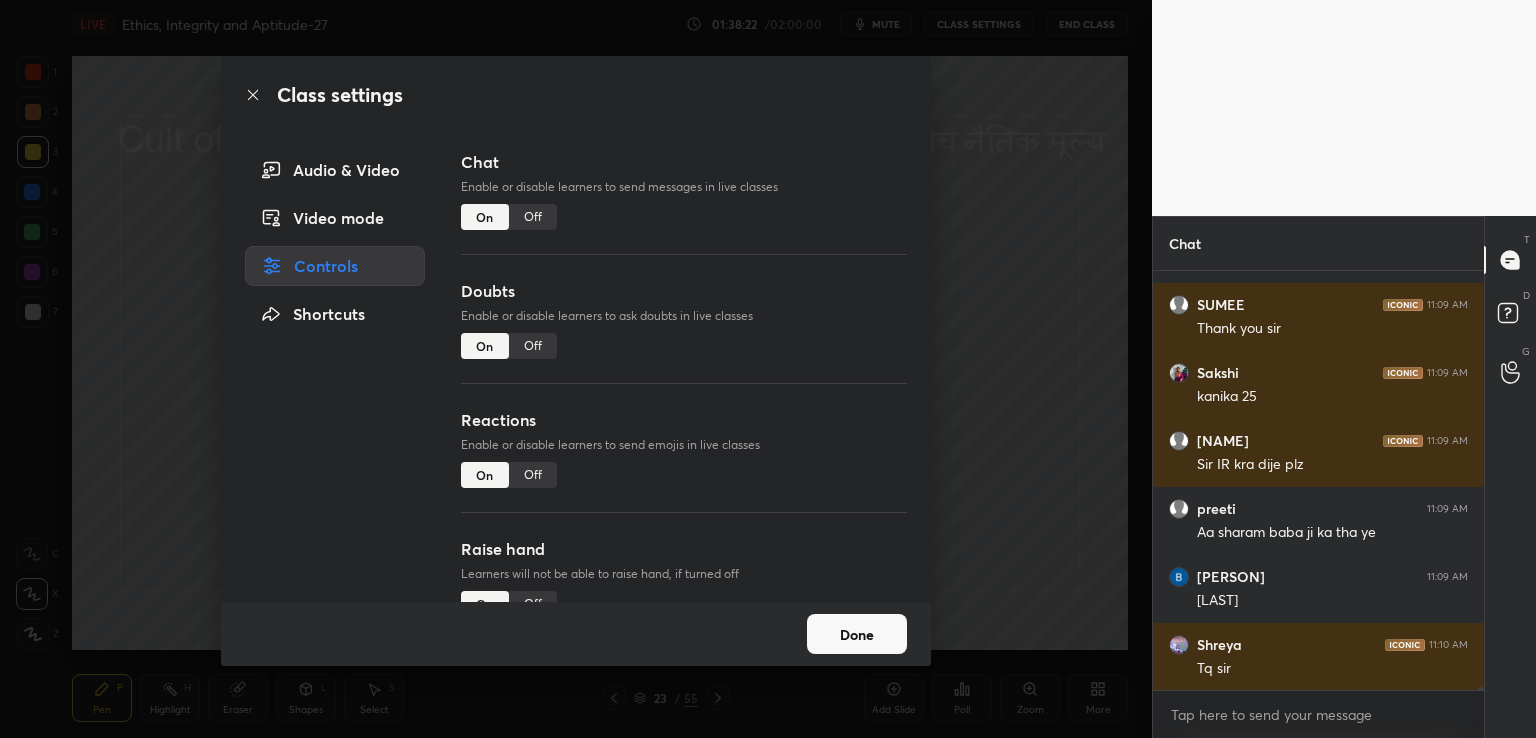 click on "Off" at bounding box center (533, 217) 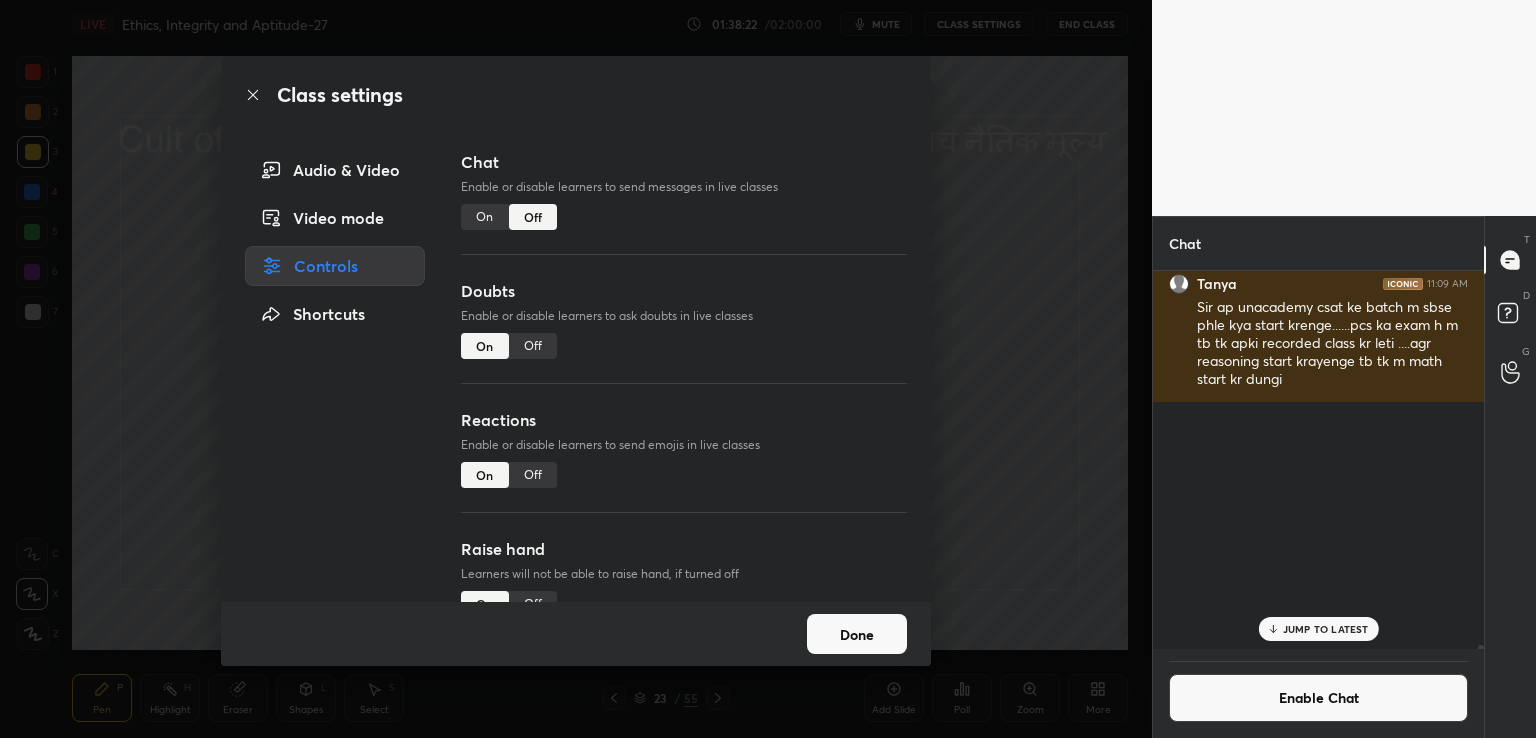 scroll, scrollTop: 65430, scrollLeft: 0, axis: vertical 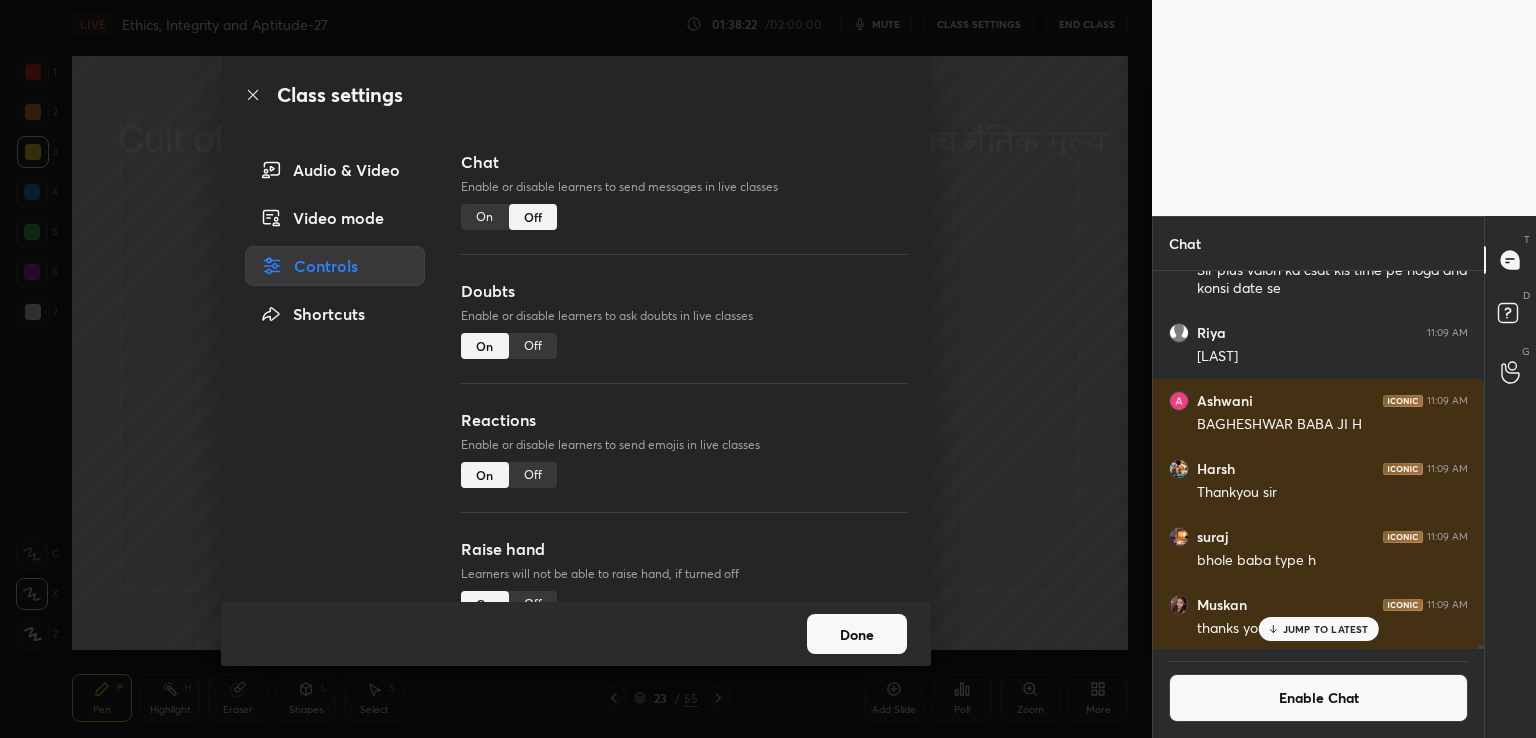 click on "Class settings Audio & Video Video mode Controls Shortcuts Chat Enable or disable learners to send messages in live classes On Off Doubts Enable or disable learners to ask doubts in live classes On Off Reactions Enable or disable learners to send emojis in live classes On Off Raise hand Learners will not be able to raise hand, if turned off On Off Poll Prediction Enable or disable poll prediction in case of a question on the slide On Off Done" at bounding box center [576, 369] 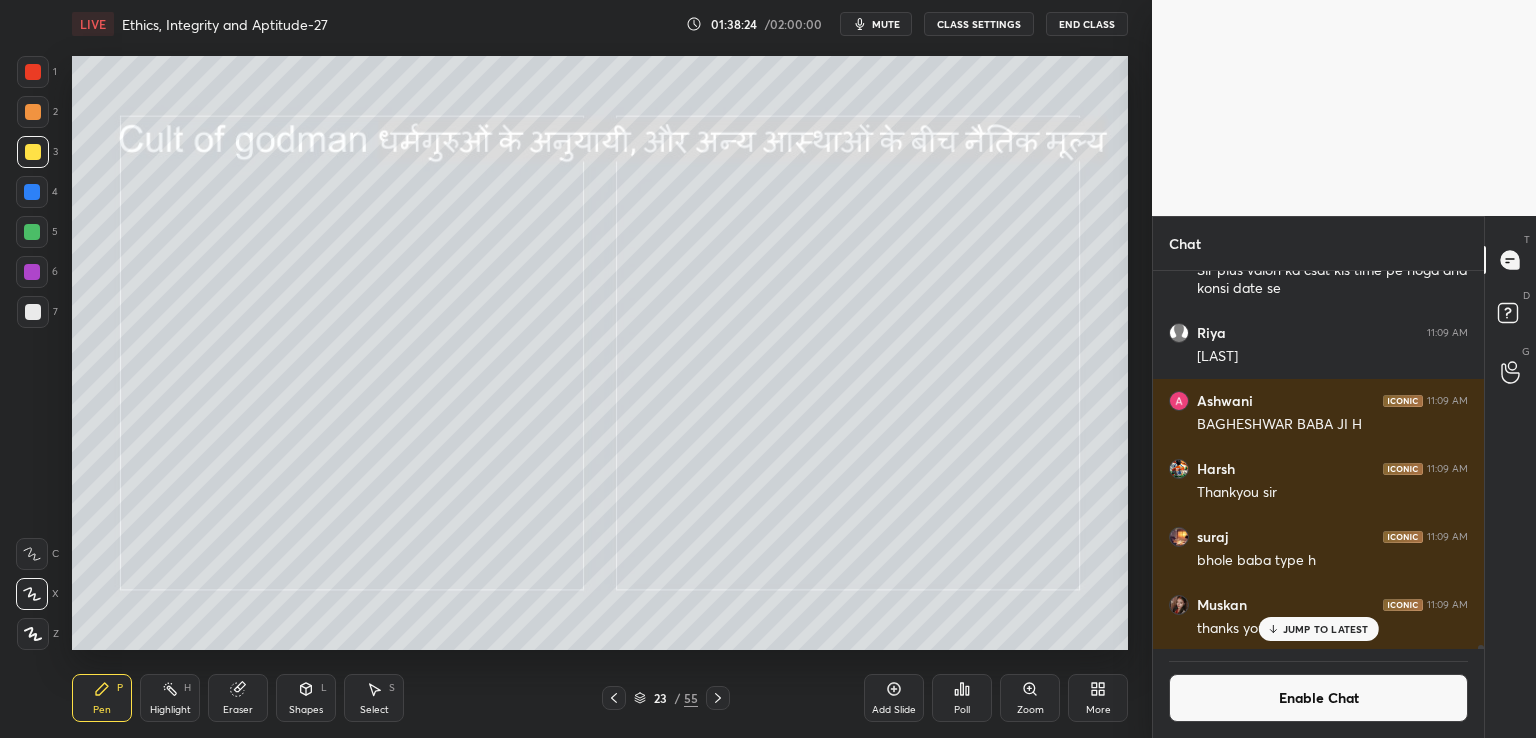 click 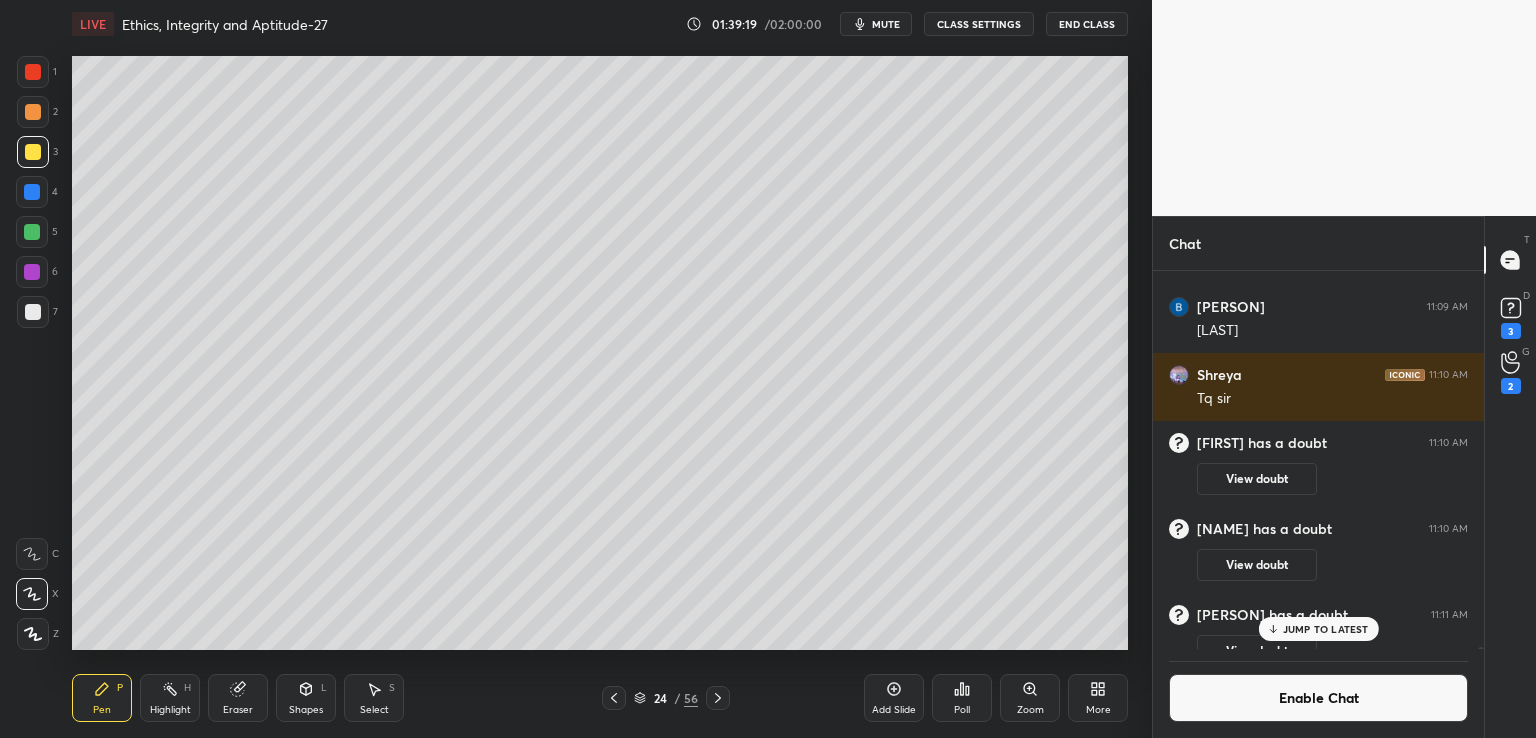 scroll, scrollTop: 66160, scrollLeft: 0, axis: vertical 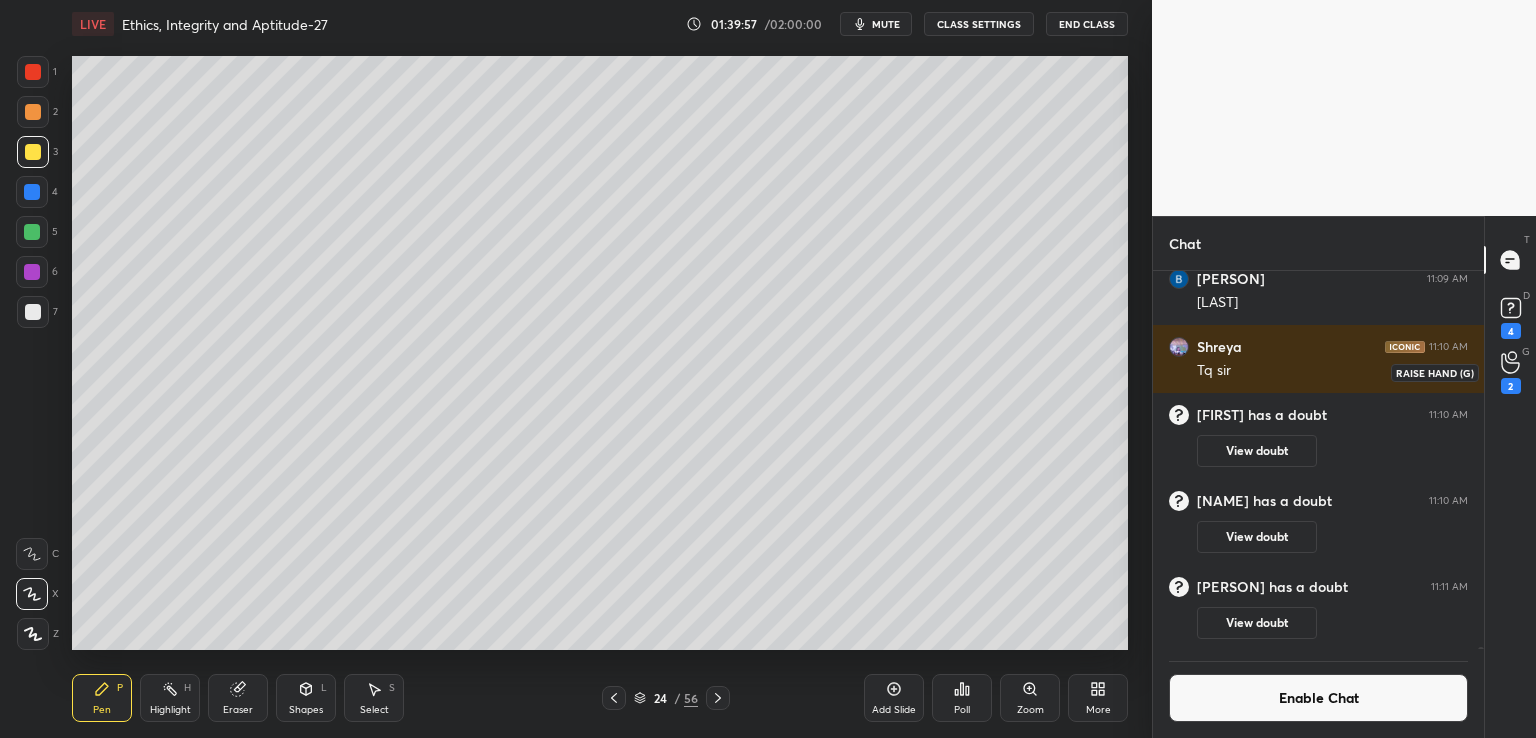 click on "2" at bounding box center (1511, 386) 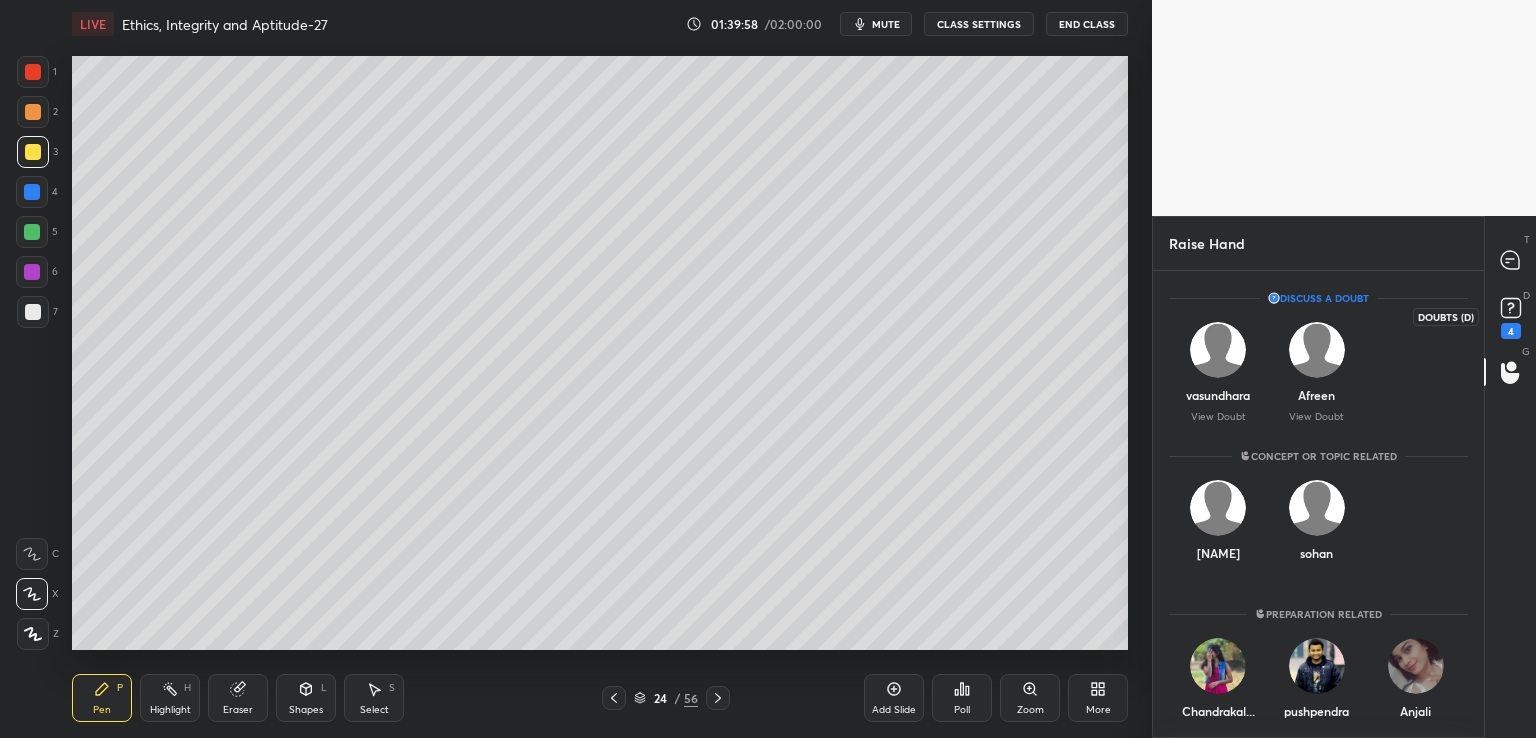 drag, startPoint x: 1506, startPoint y: 324, endPoint x: 1501, endPoint y: 335, distance: 12.083046 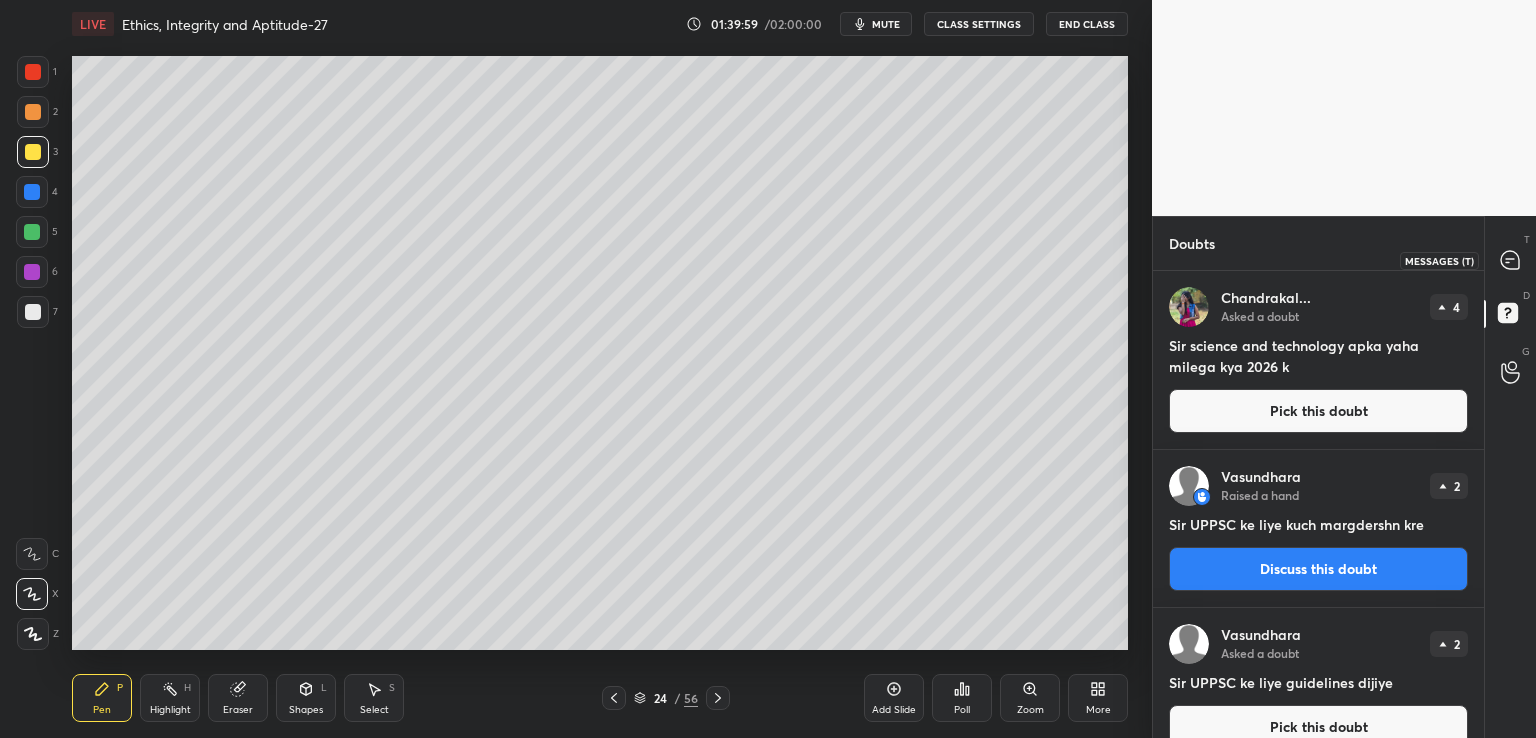 click 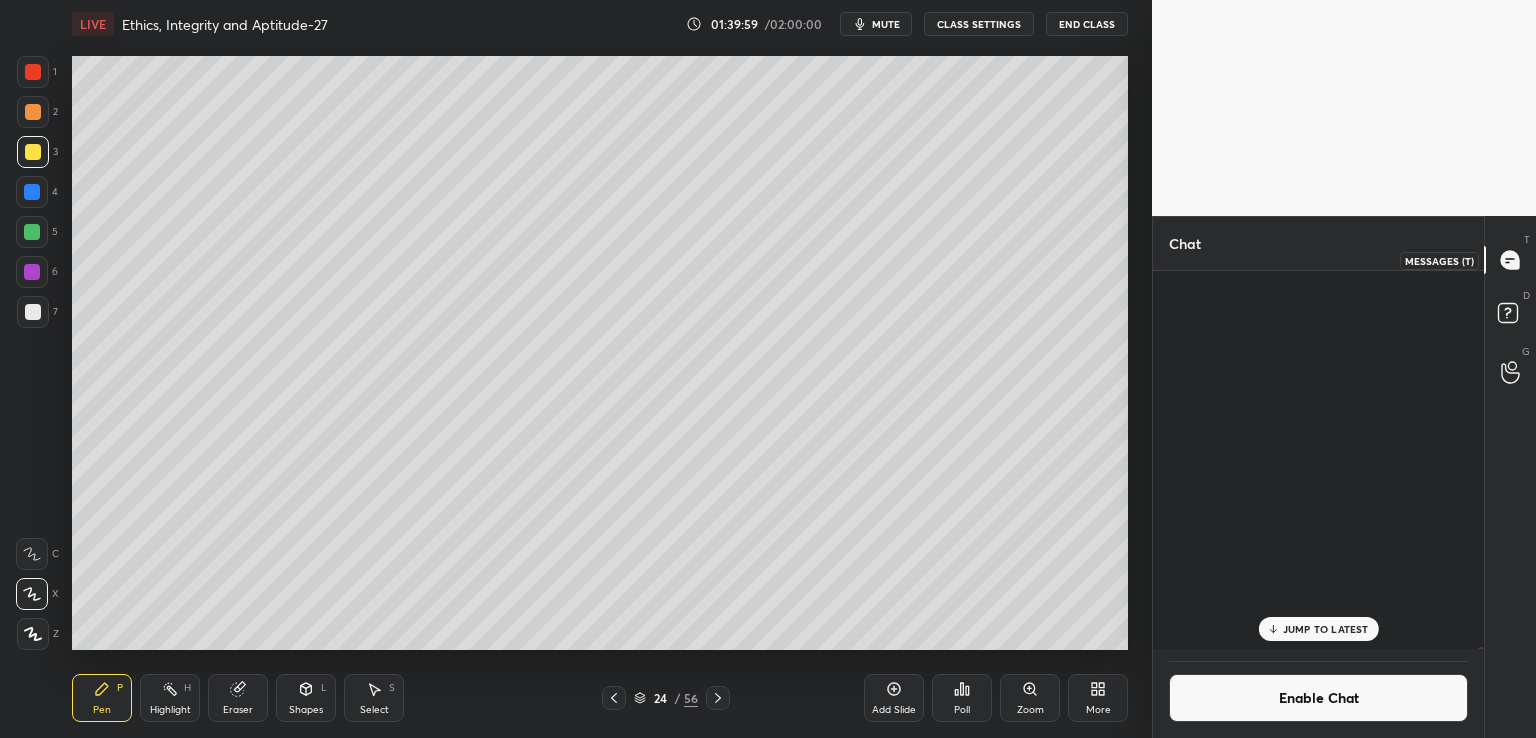 scroll, scrollTop: 66668, scrollLeft: 0, axis: vertical 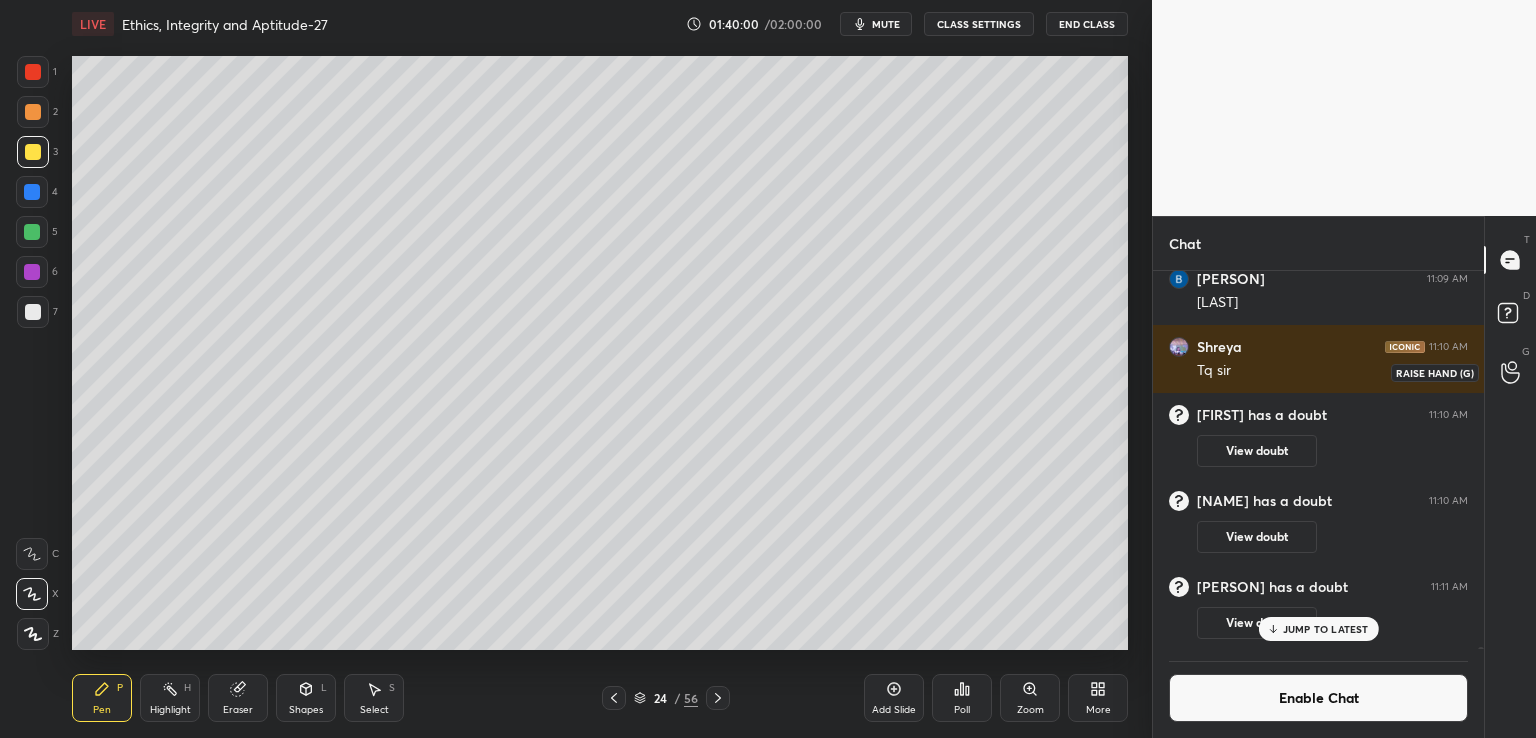click 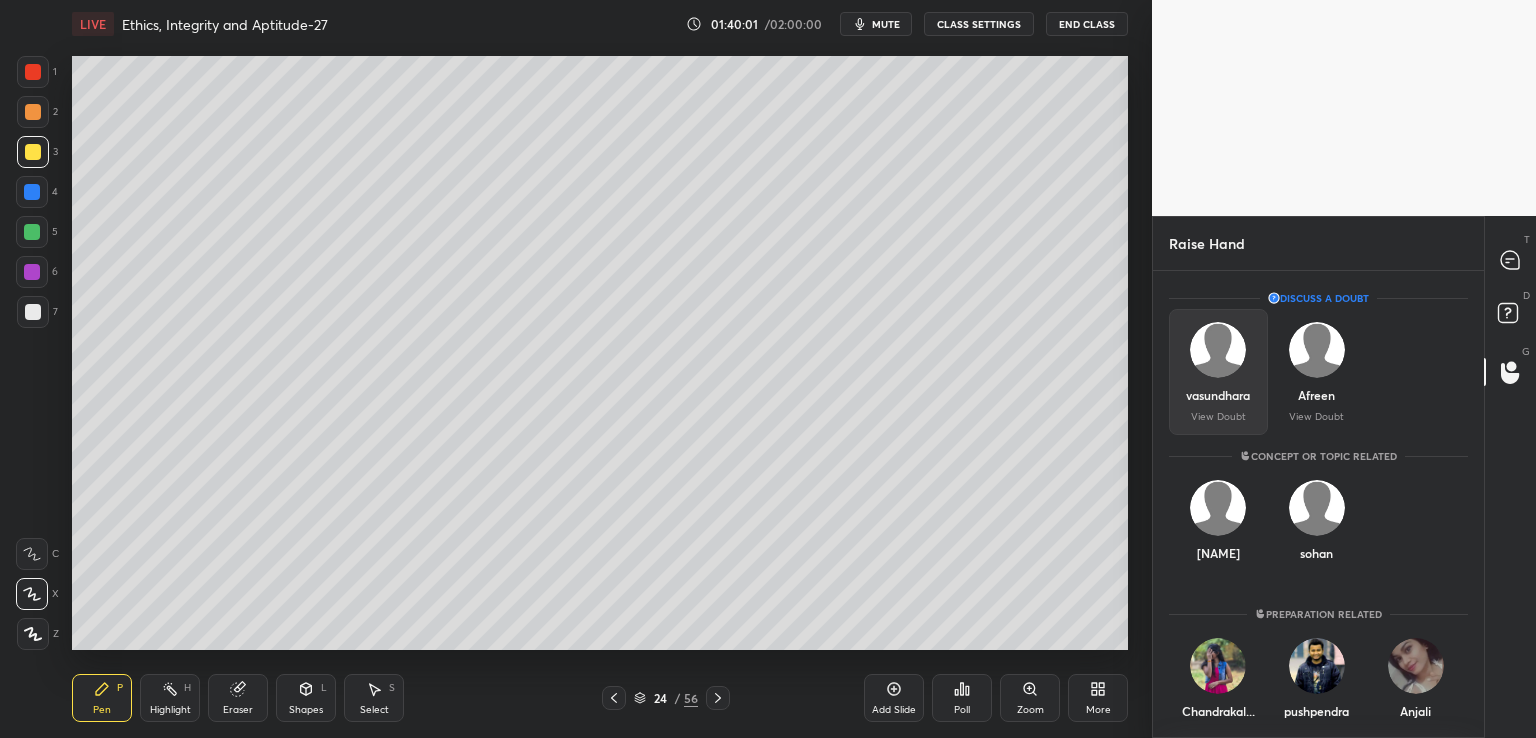 click on "vasundhara" at bounding box center [1218, 395] 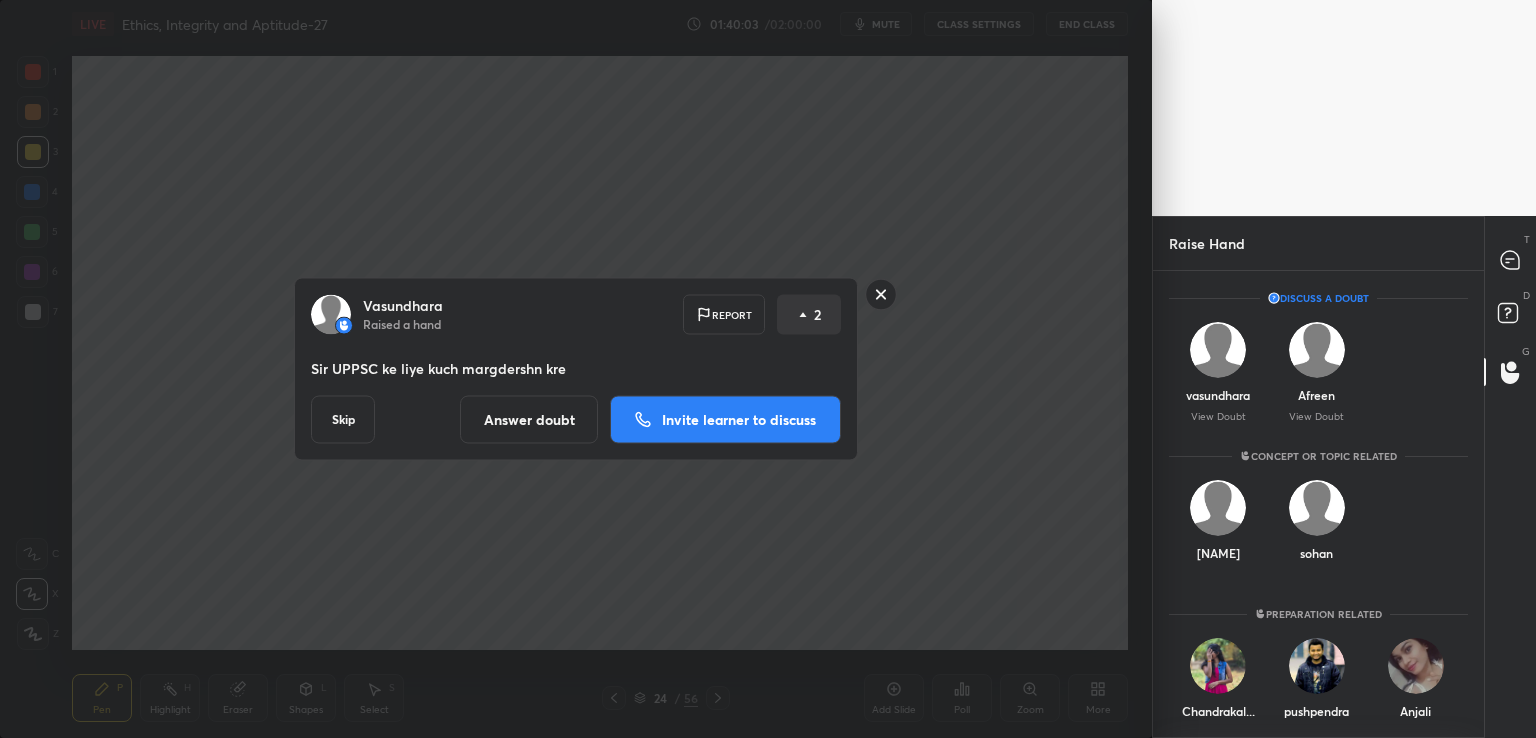 click on "Answer doubt" at bounding box center [529, 420] 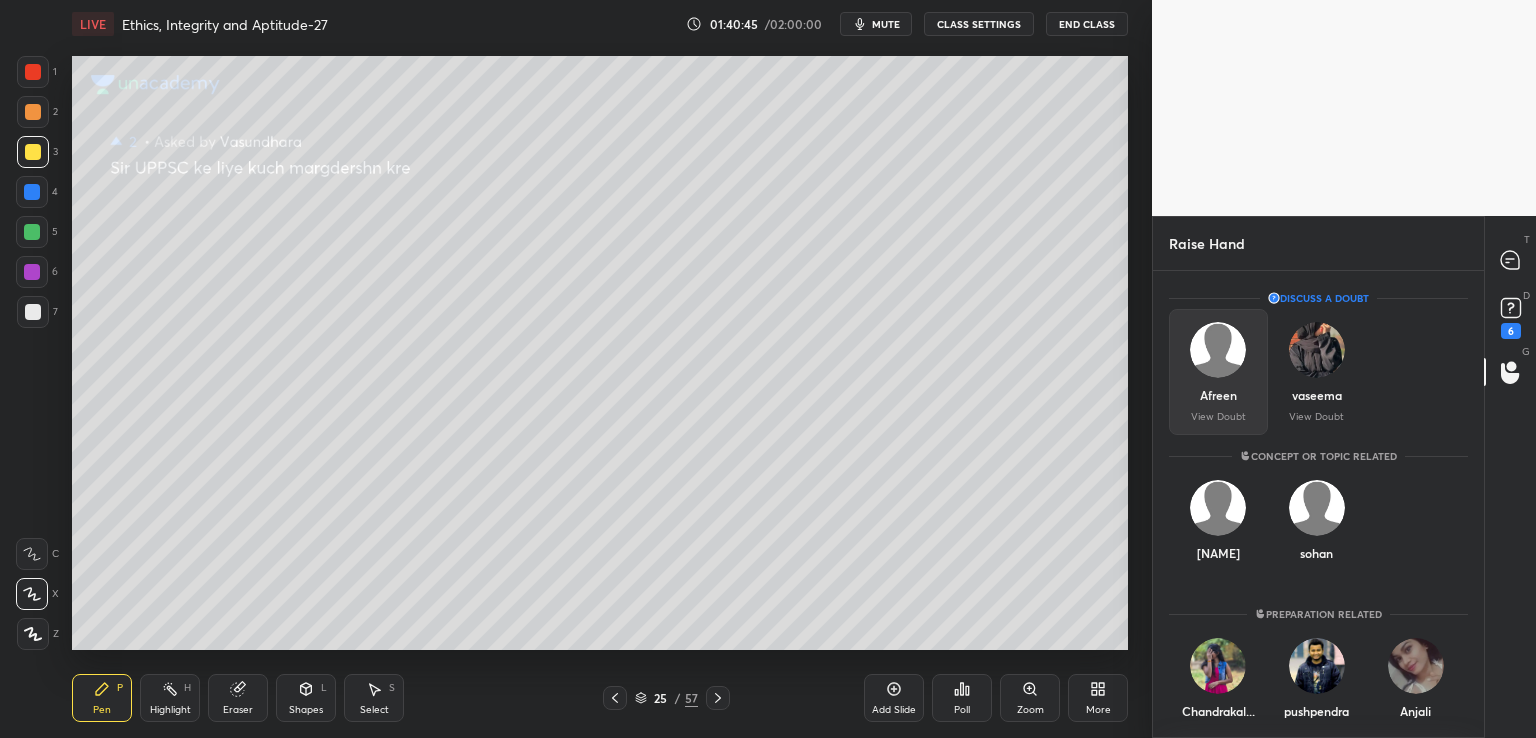 click at bounding box center [1218, 350] 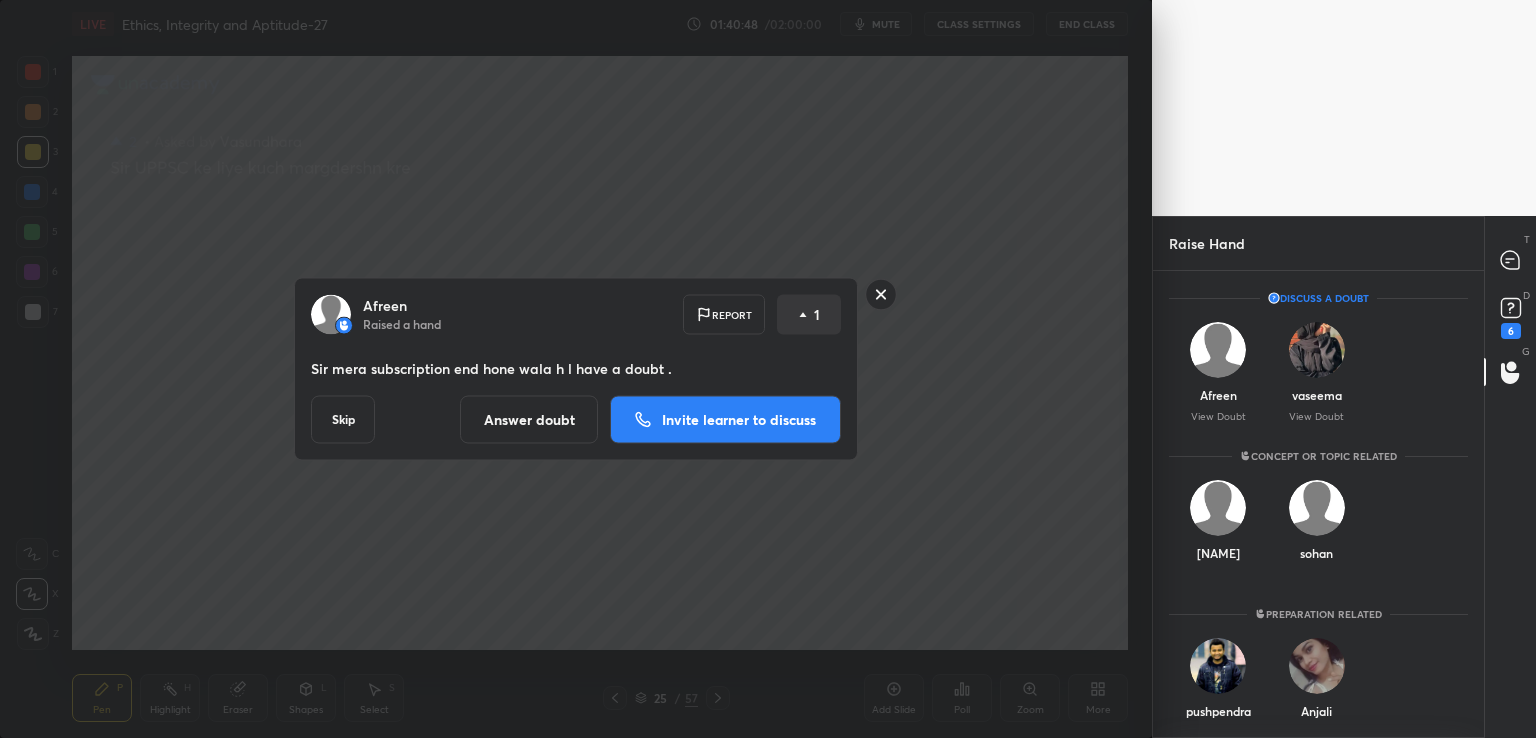 click on "Invite learner to discuss" at bounding box center [725, 420] 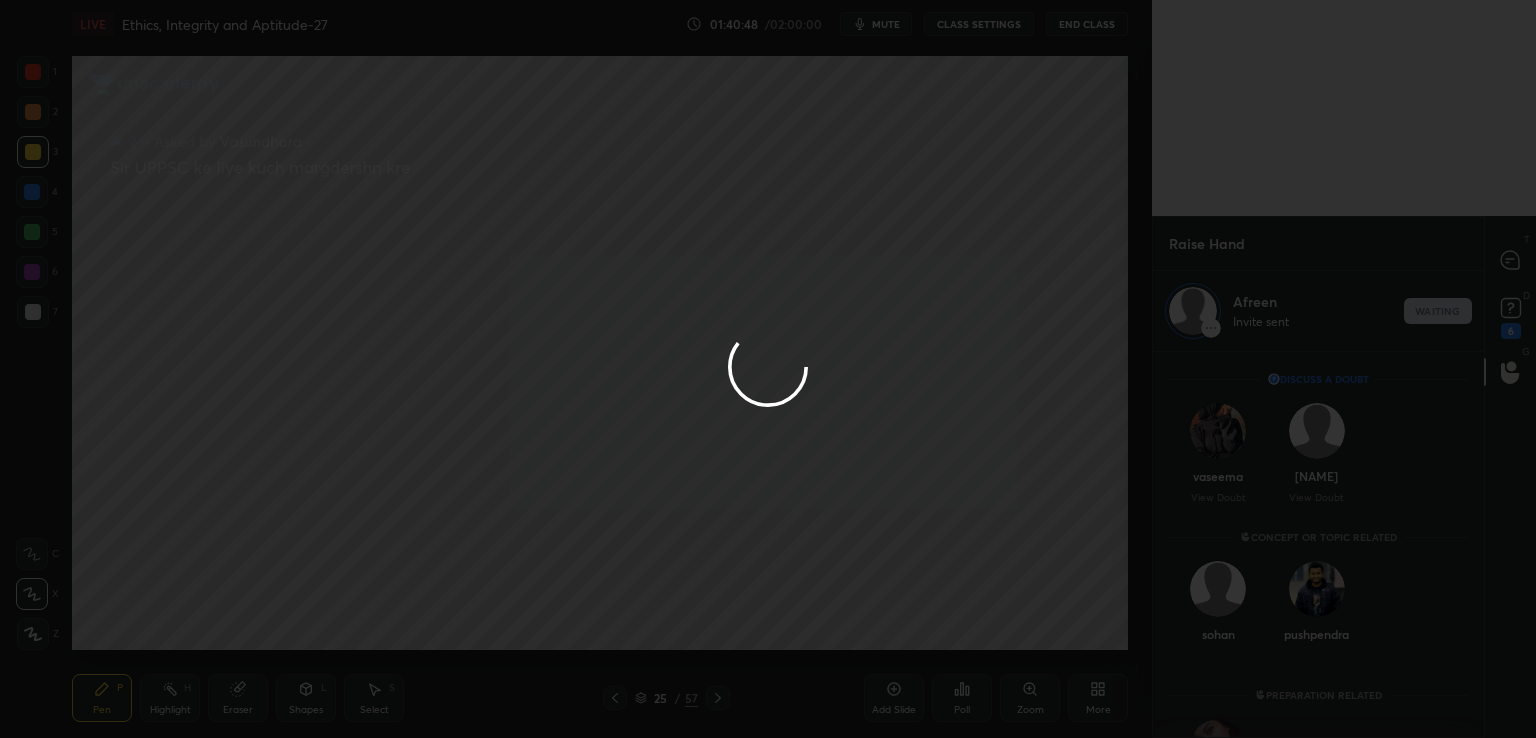 scroll, scrollTop: 381, scrollLeft: 325, axis: both 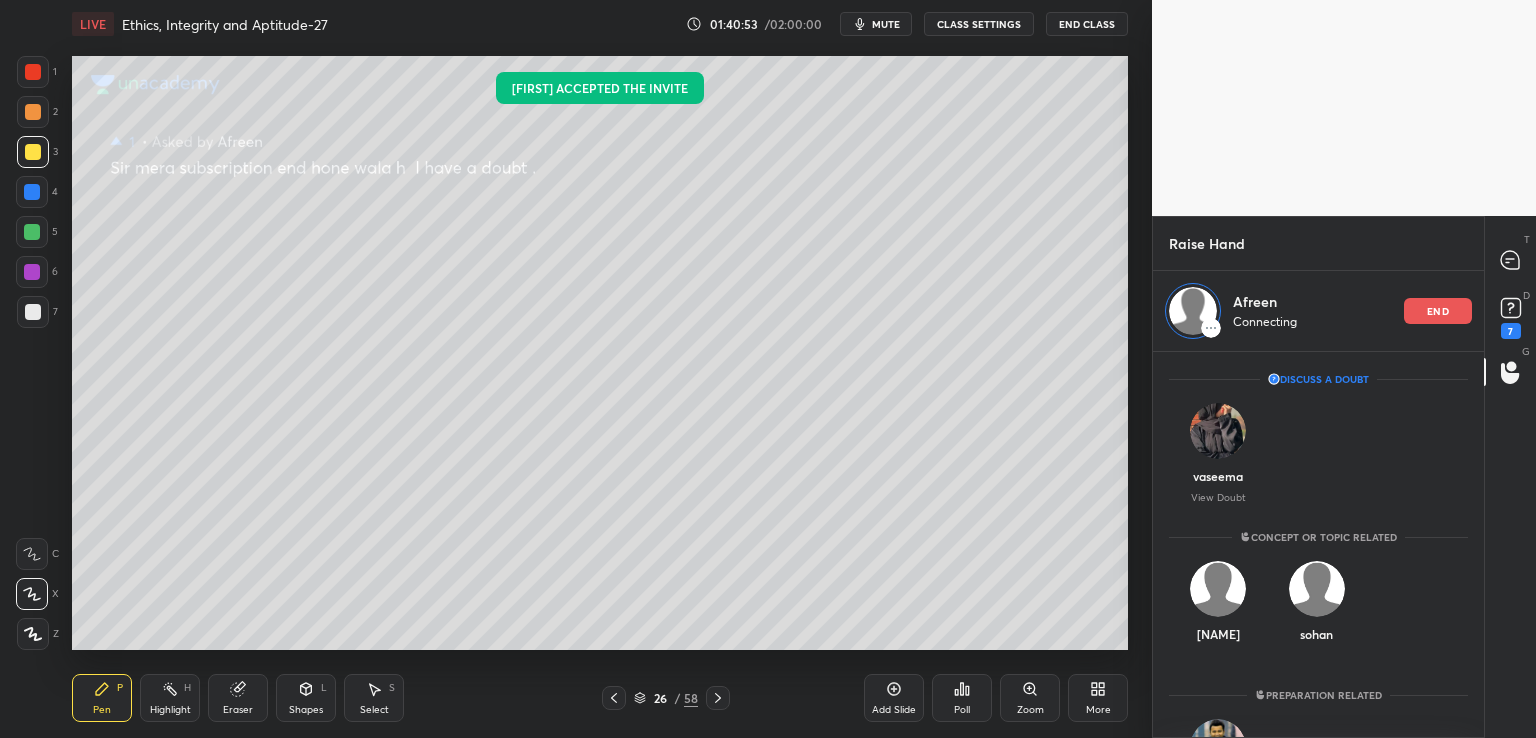 click 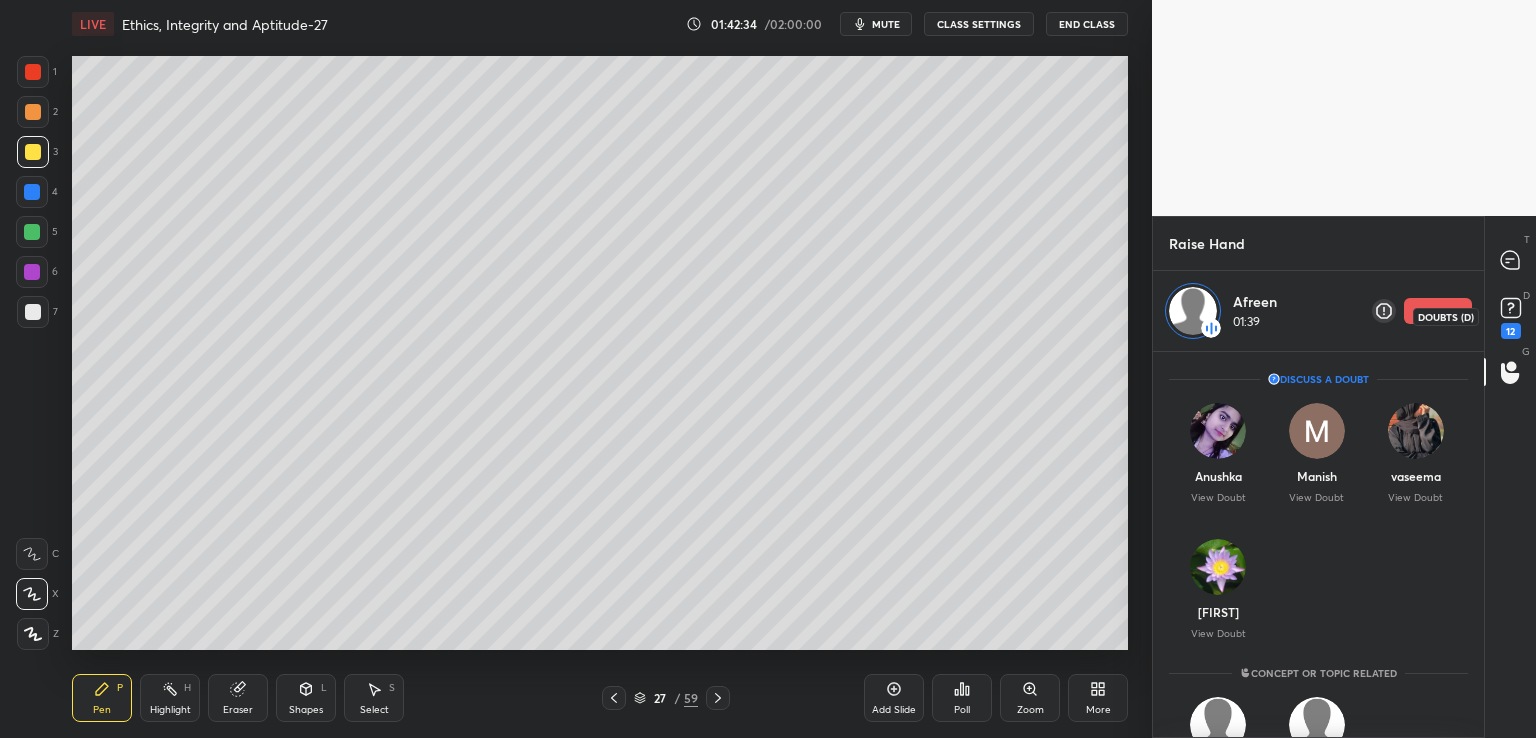 click on "12" at bounding box center [1511, 331] 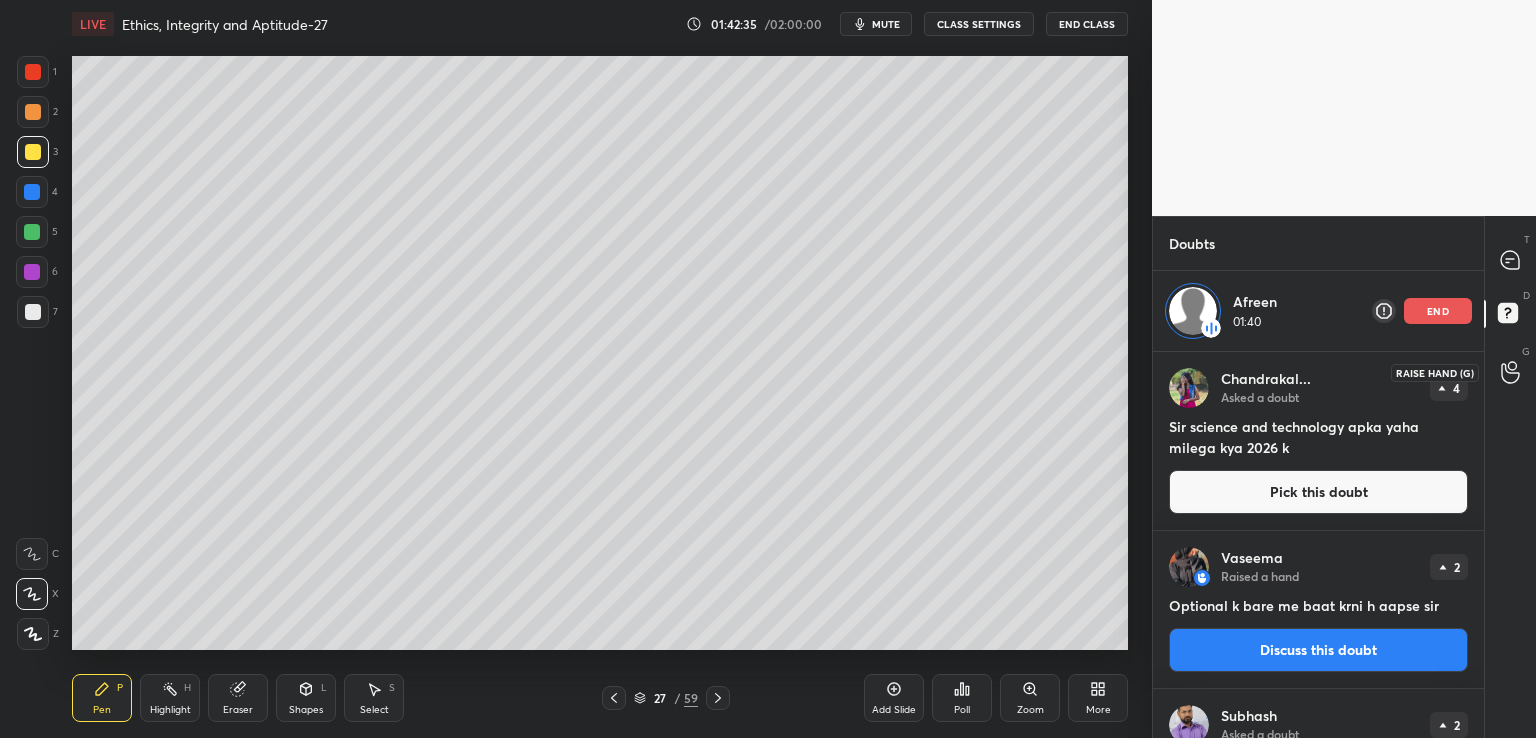 click 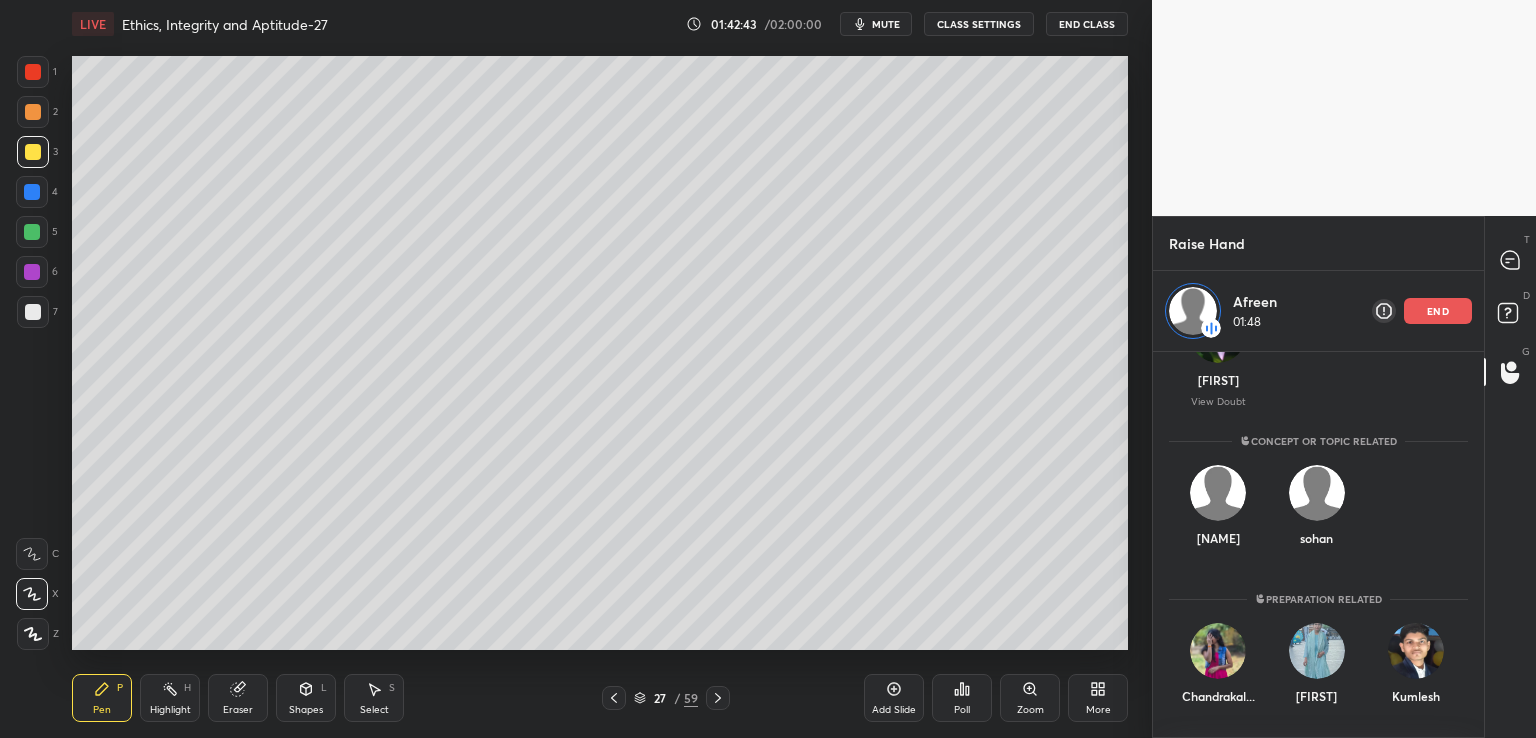 scroll, scrollTop: 239, scrollLeft: 0, axis: vertical 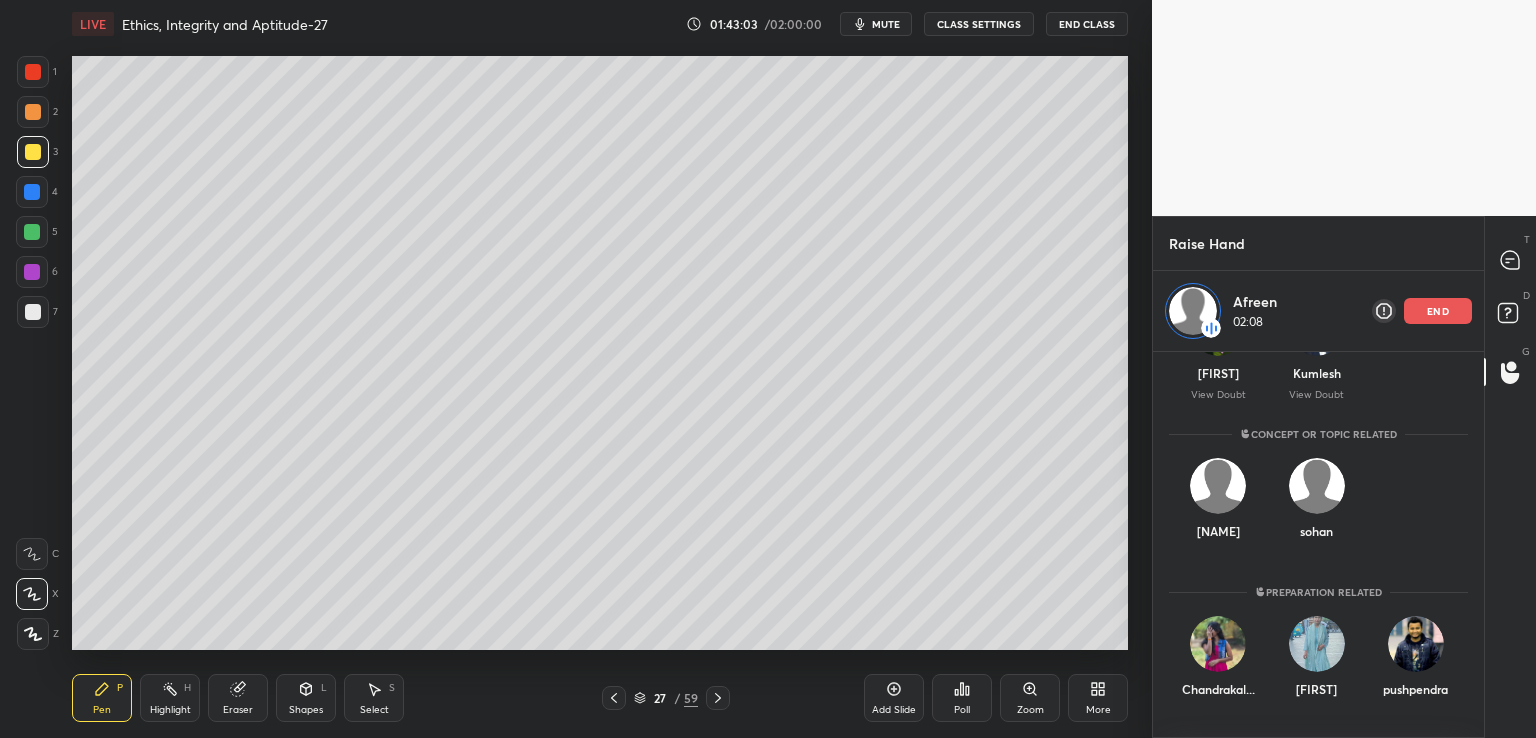 click on "end" at bounding box center [1438, 311] 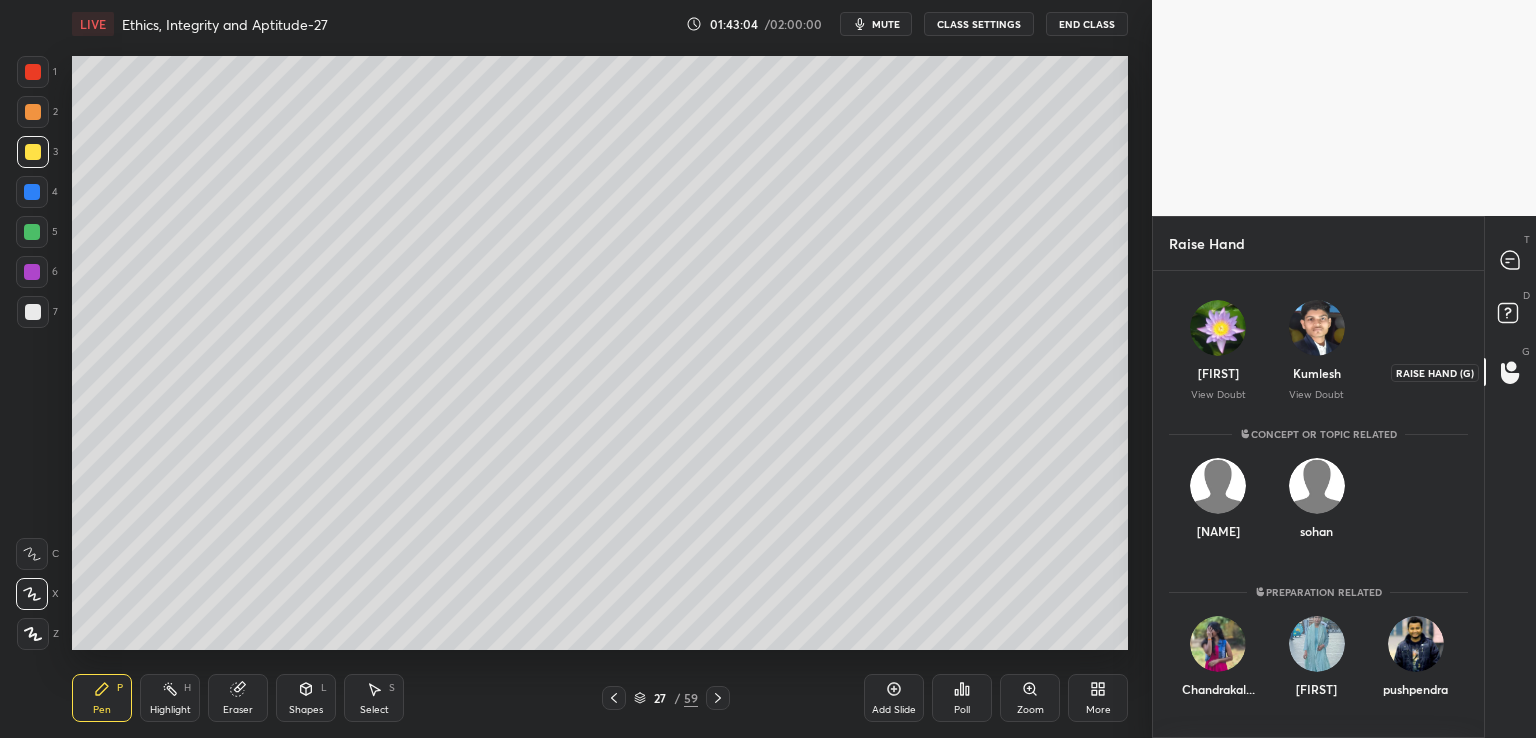 click 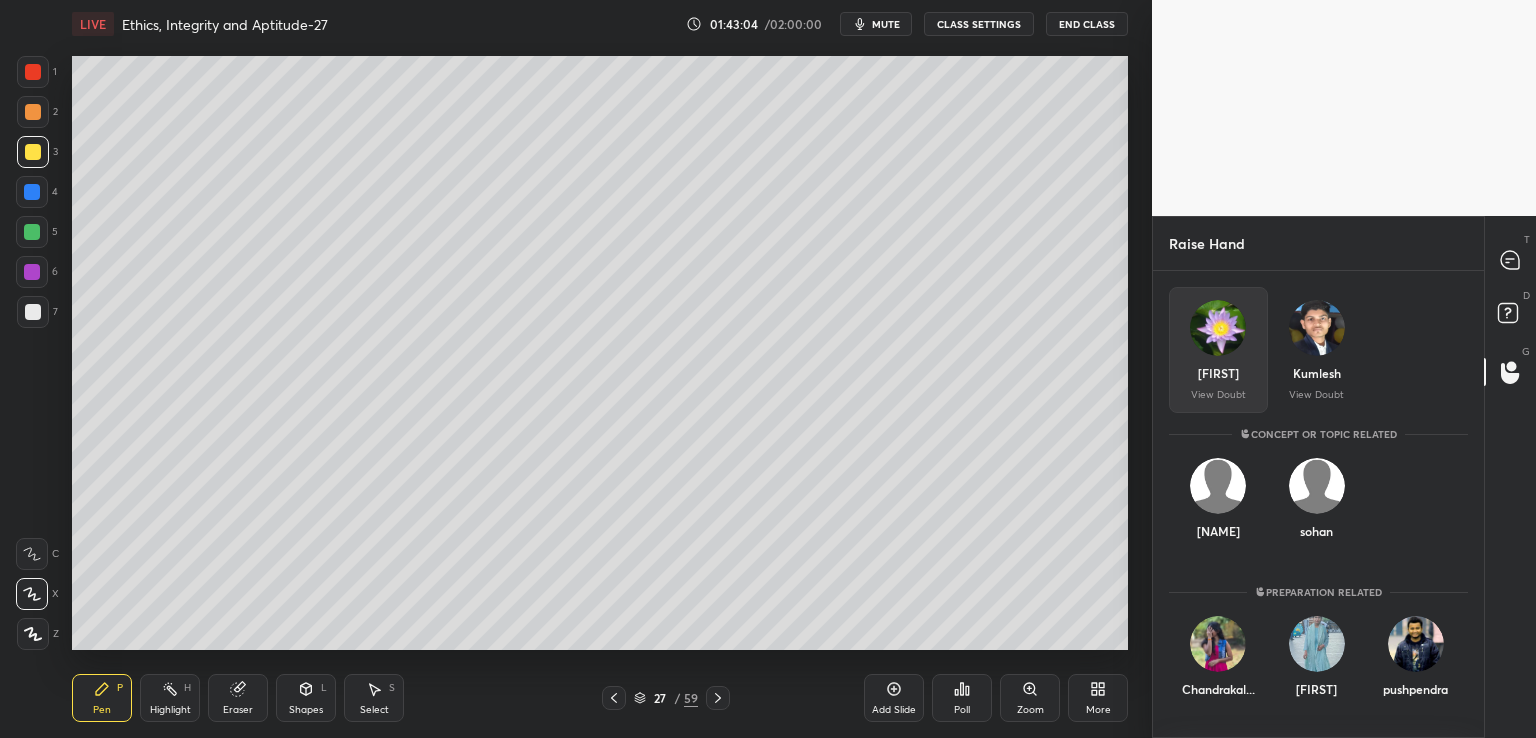 click on "[FIRST] View Doubt" at bounding box center [1218, 350] 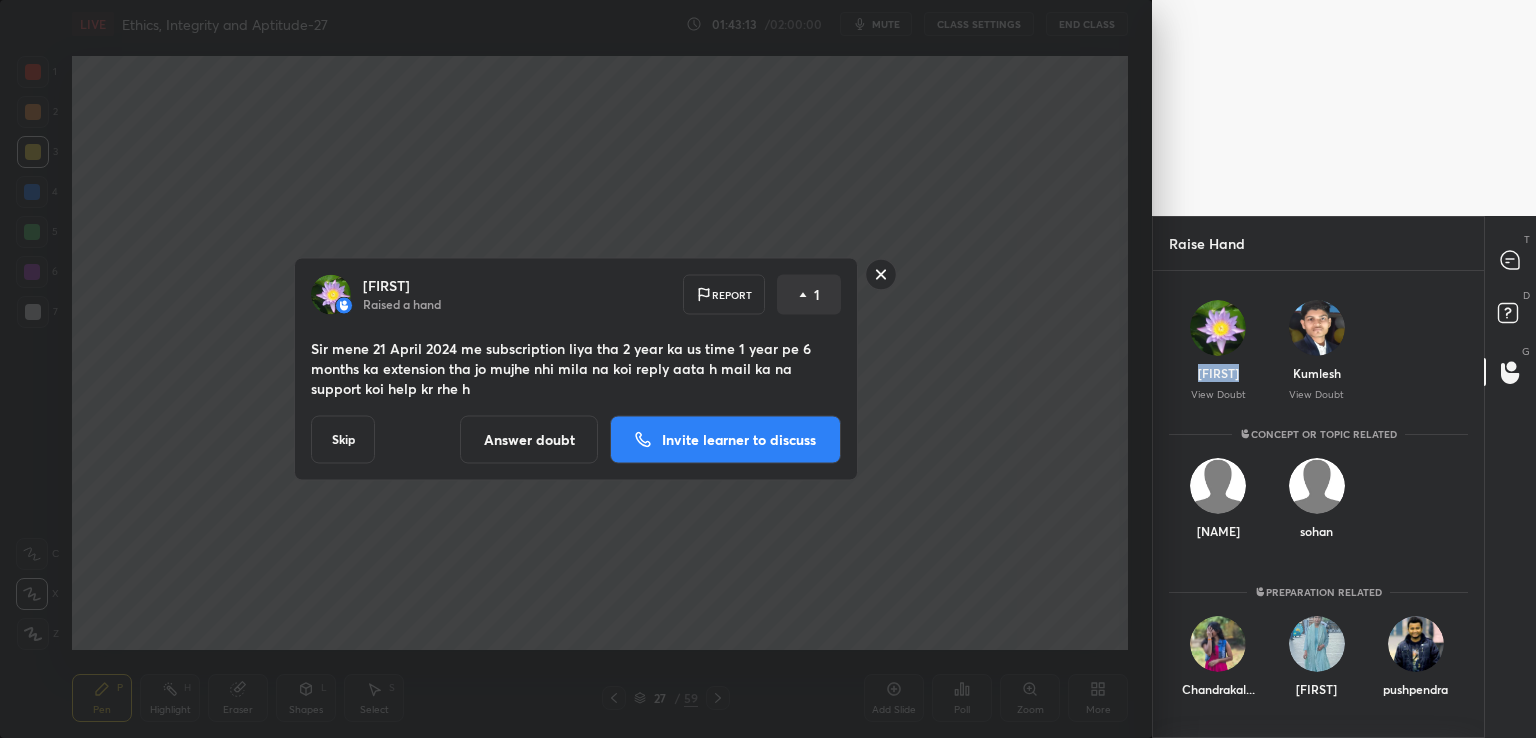 click on "Answer doubt" at bounding box center (529, 440) 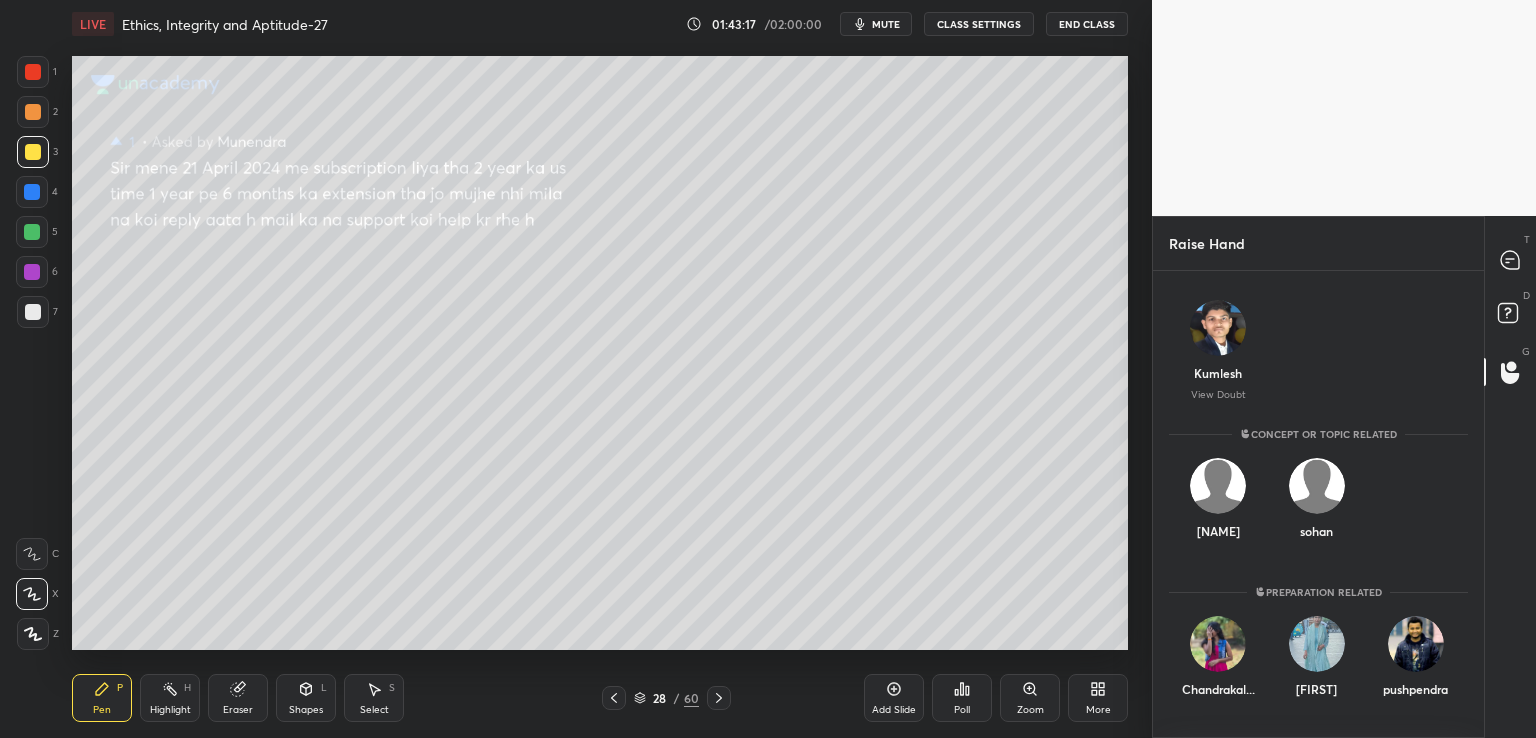 click 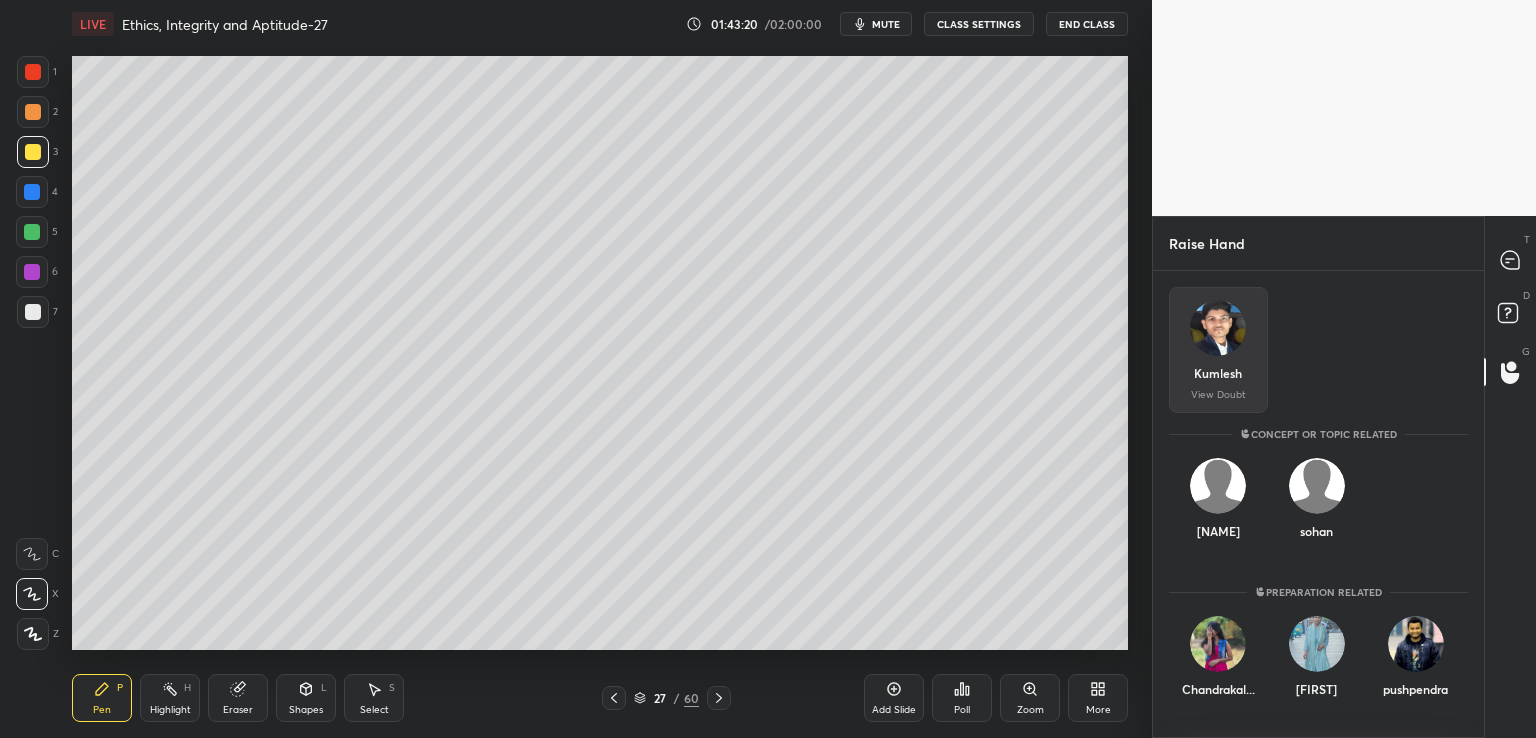 drag, startPoint x: 1228, startPoint y: 381, endPoint x: 1235, endPoint y: 392, distance: 13.038404 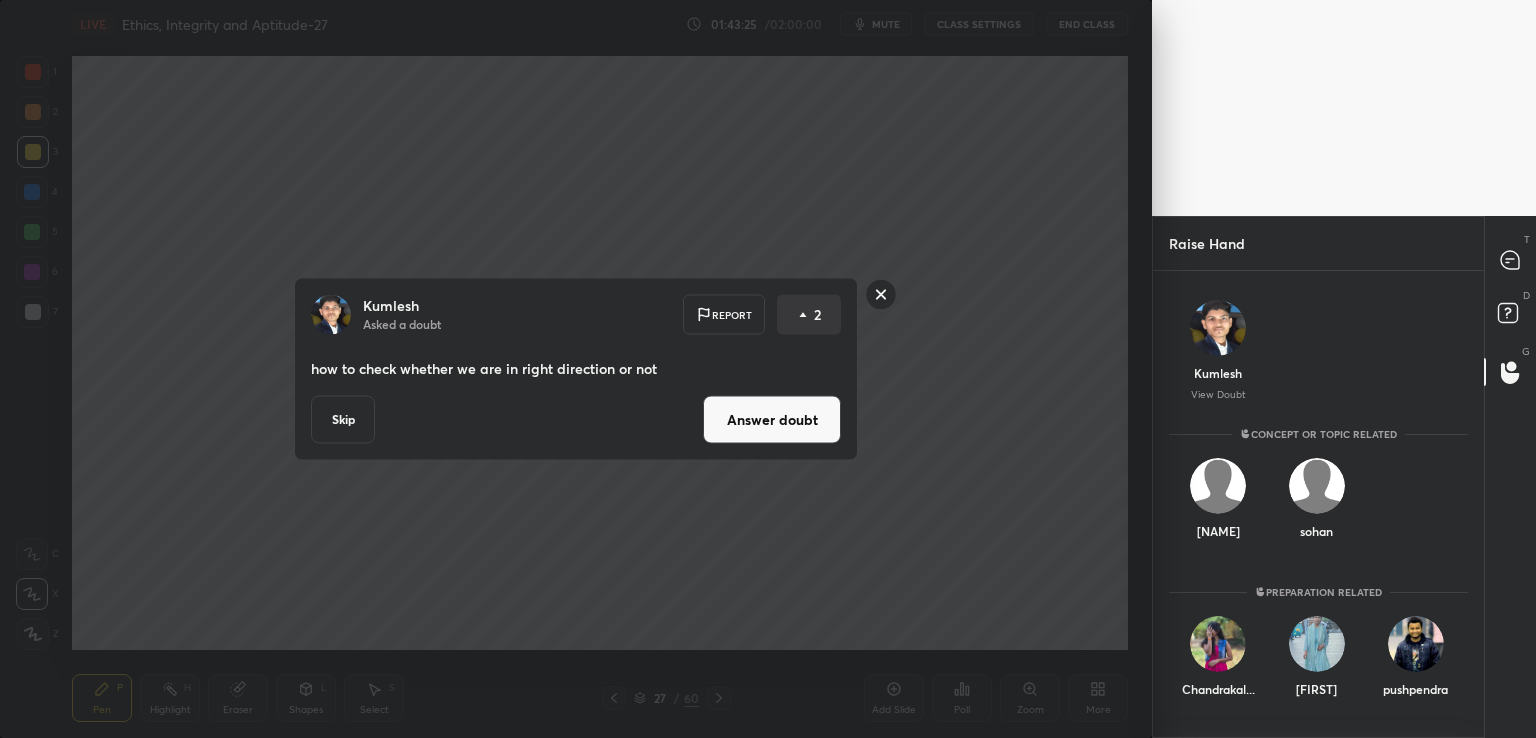 scroll, scrollTop: 22, scrollLeft: 0, axis: vertical 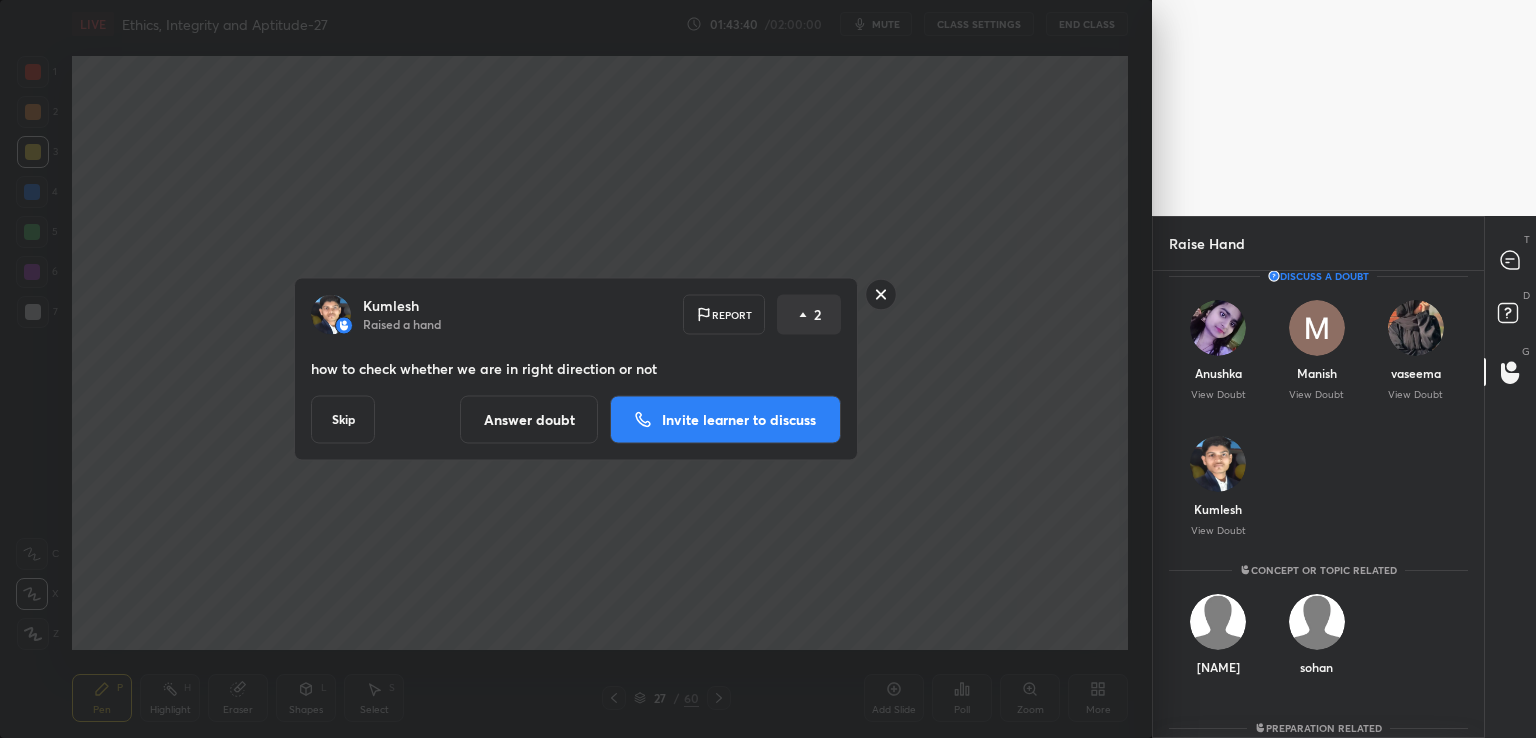 click on "Invite learner to discuss" at bounding box center [739, 420] 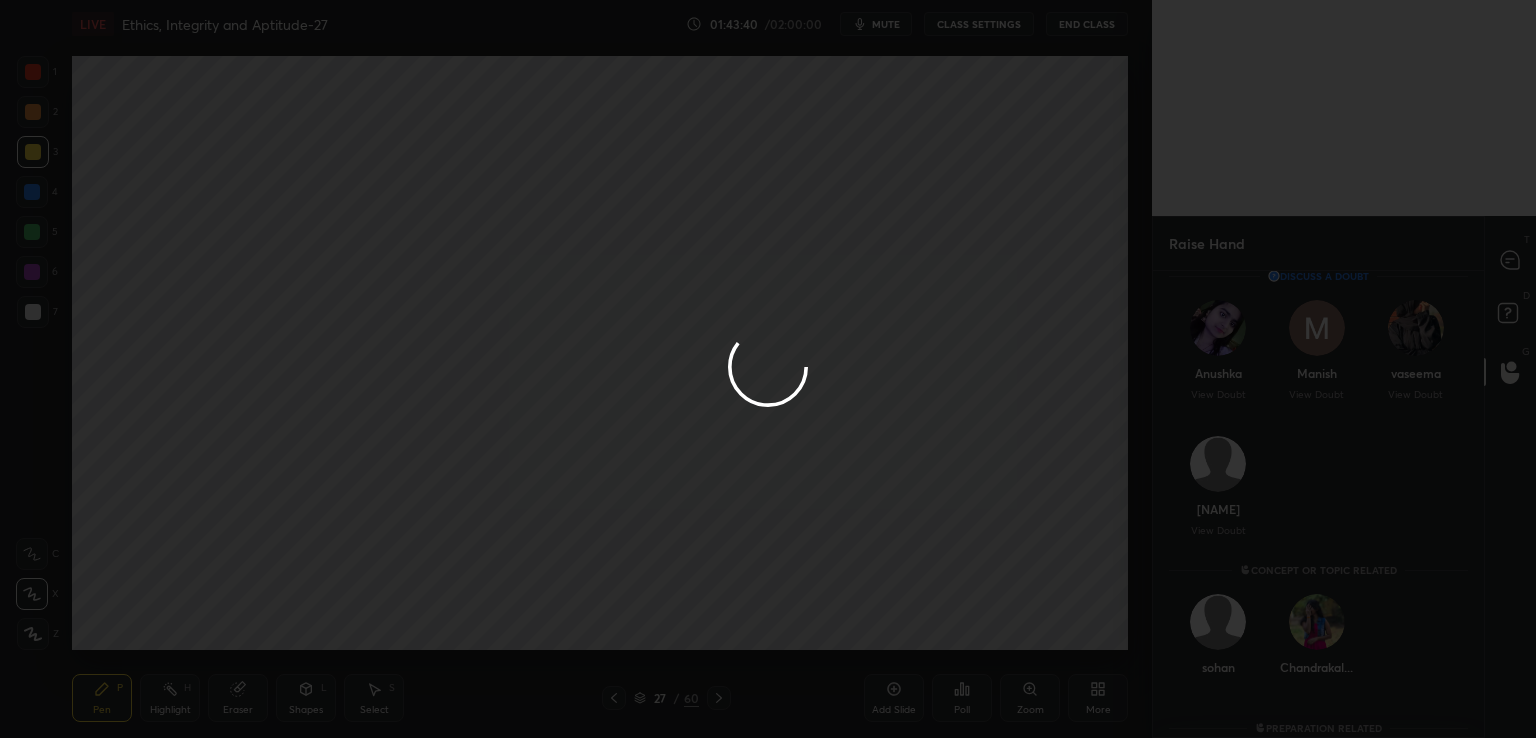 scroll, scrollTop: 381, scrollLeft: 325, axis: both 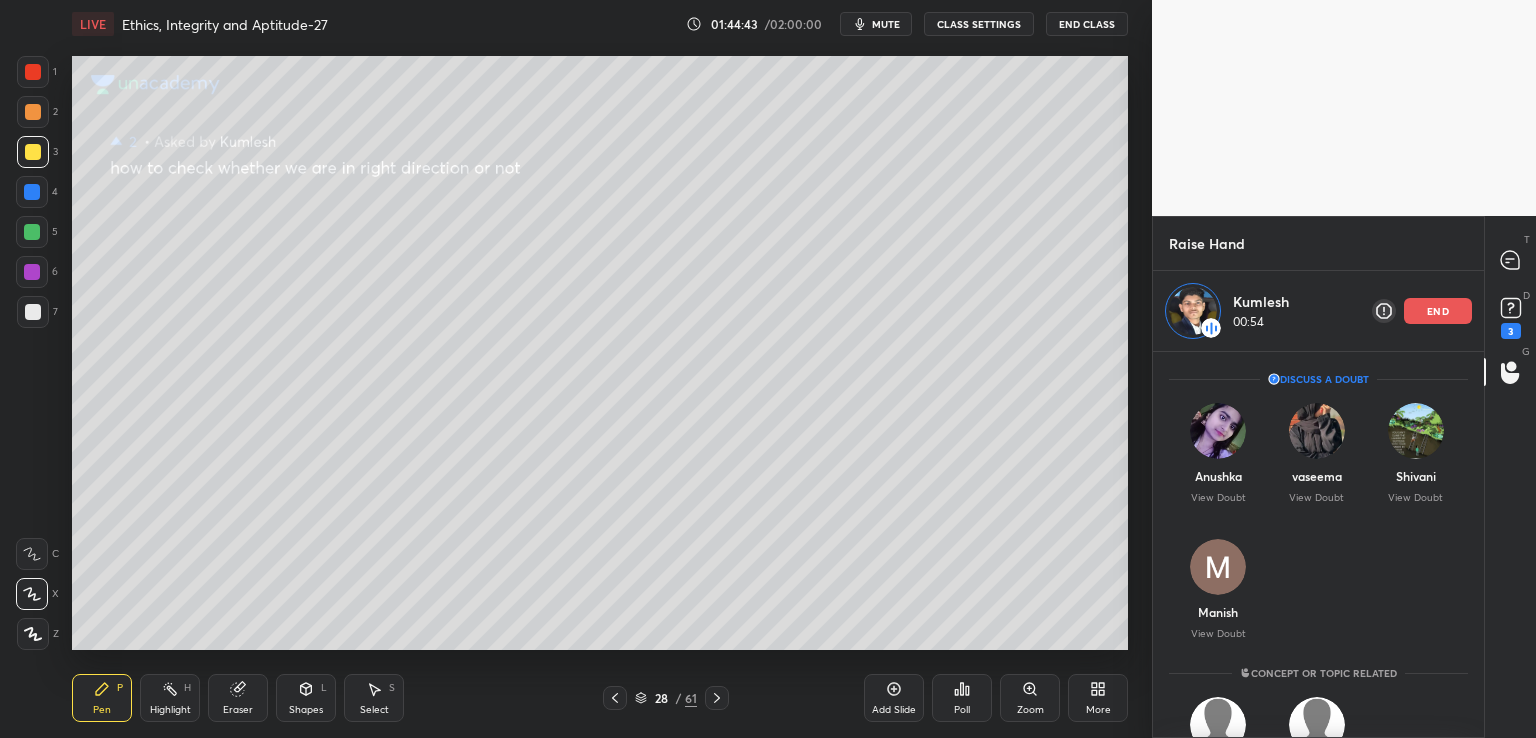 click on "end" at bounding box center (1438, 311) 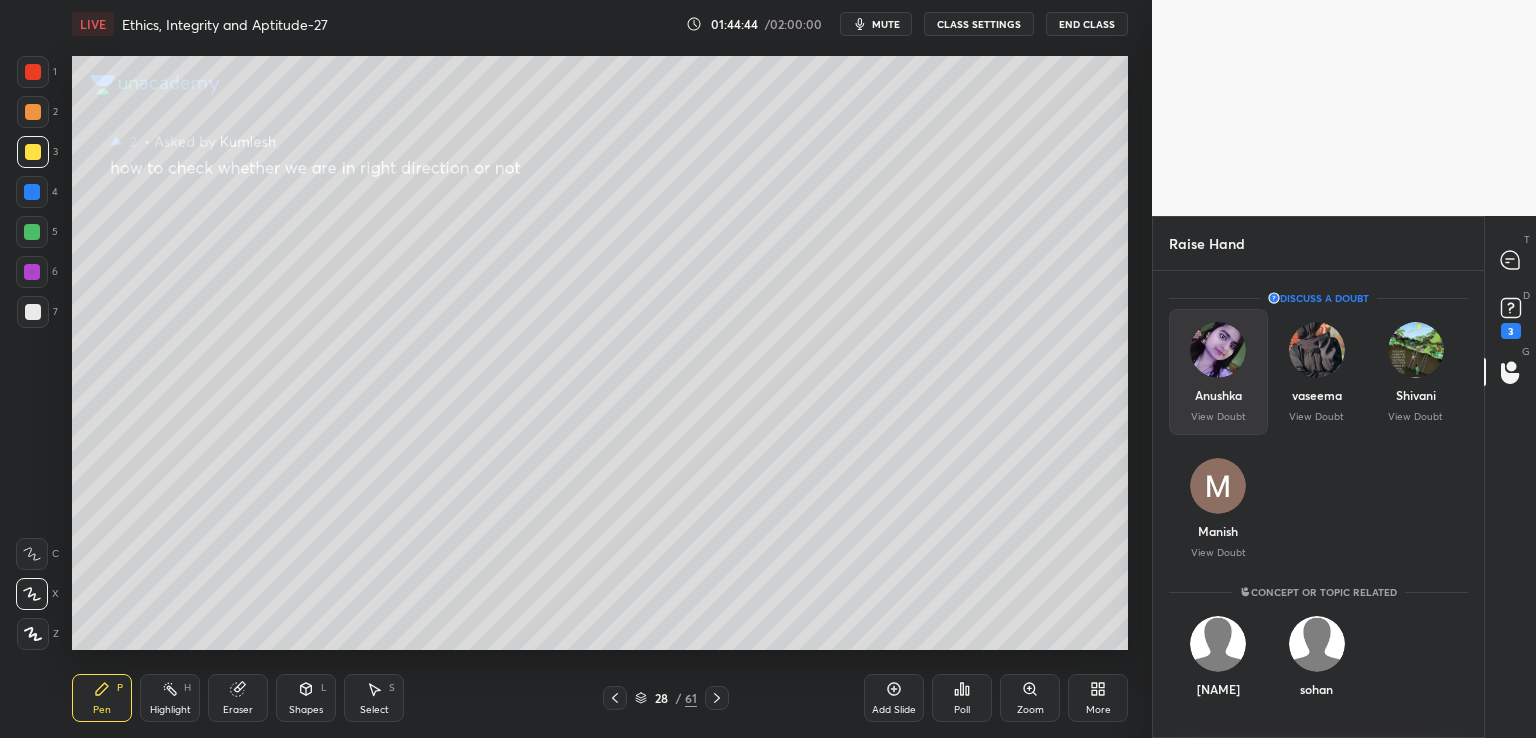 click on "Anushka" at bounding box center [1218, 395] 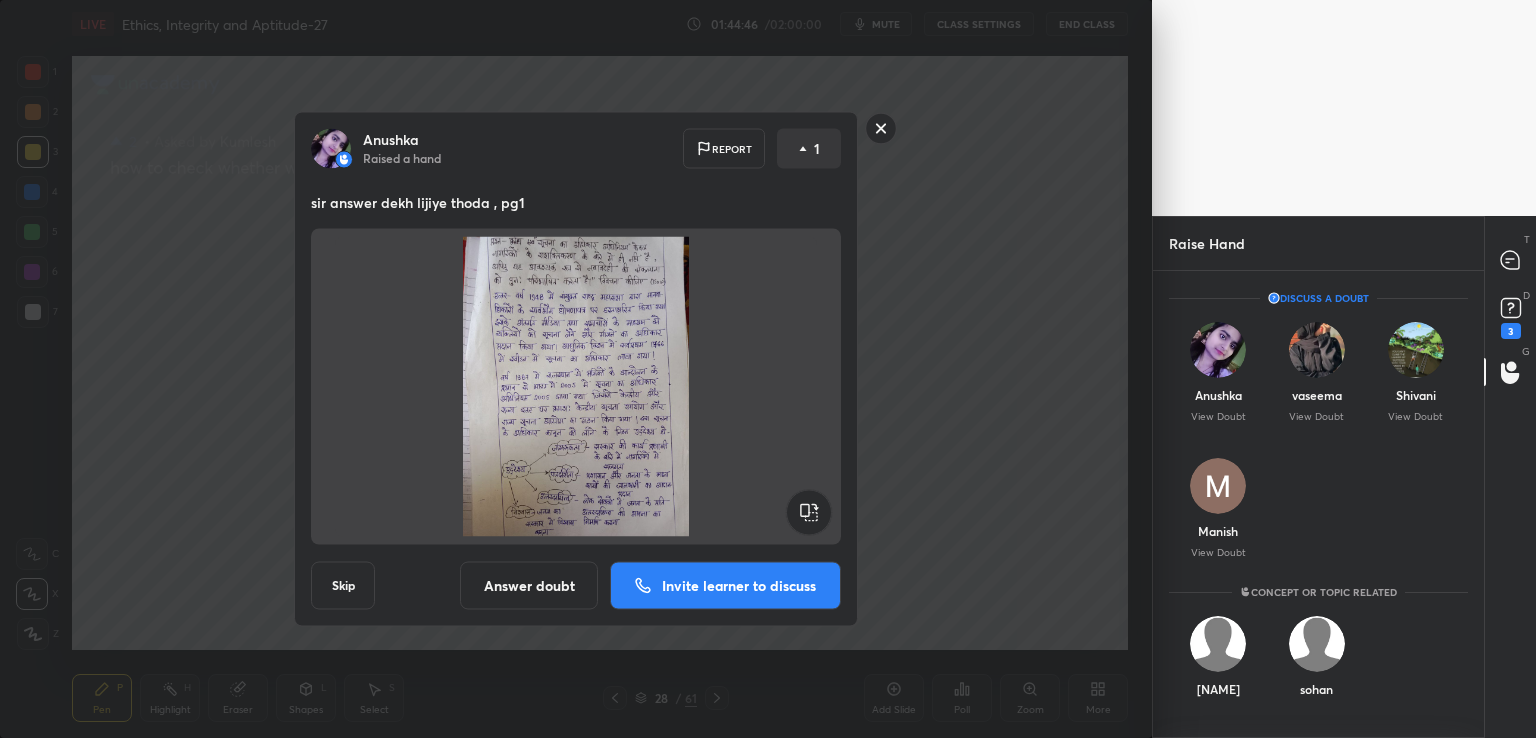 click on "Answer doubt" at bounding box center (529, 586) 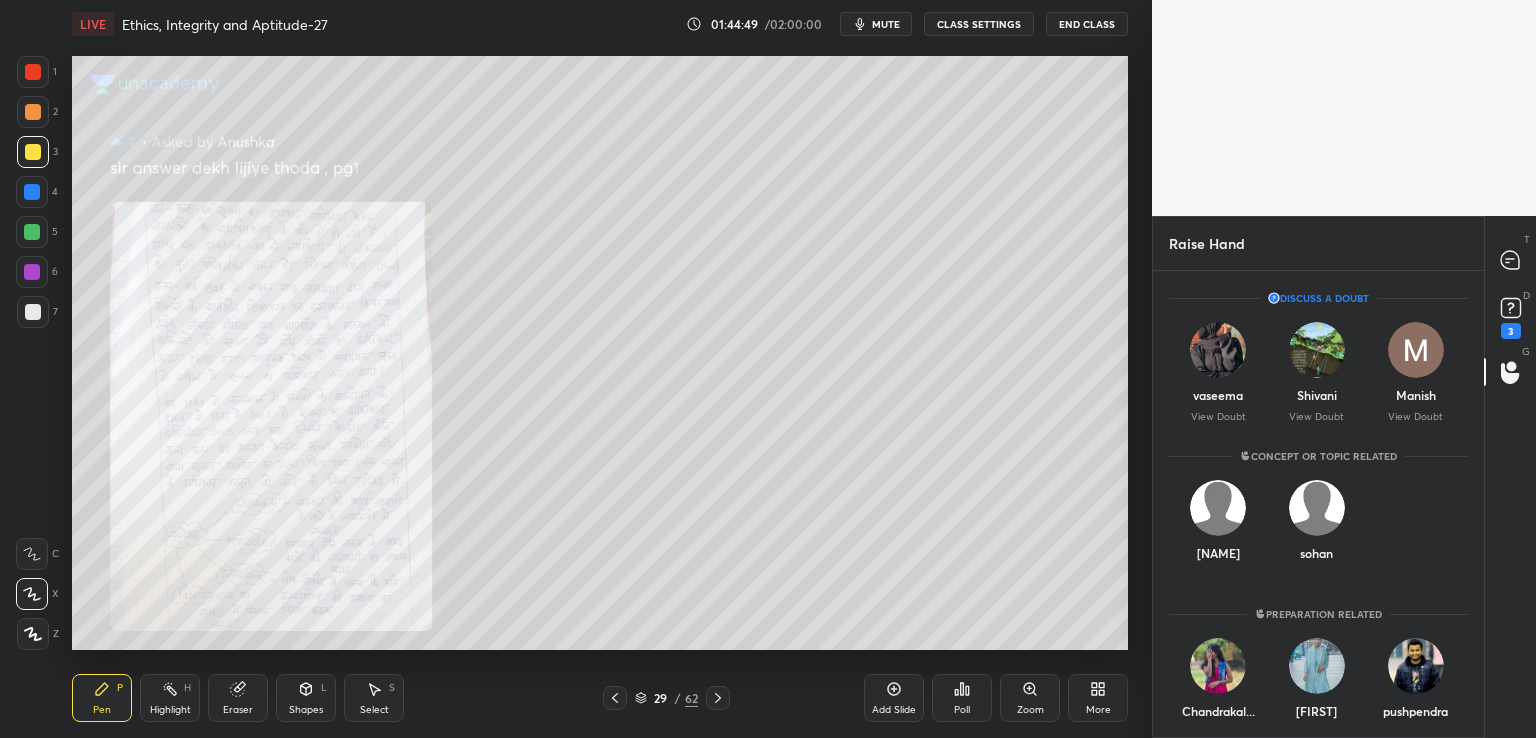 click 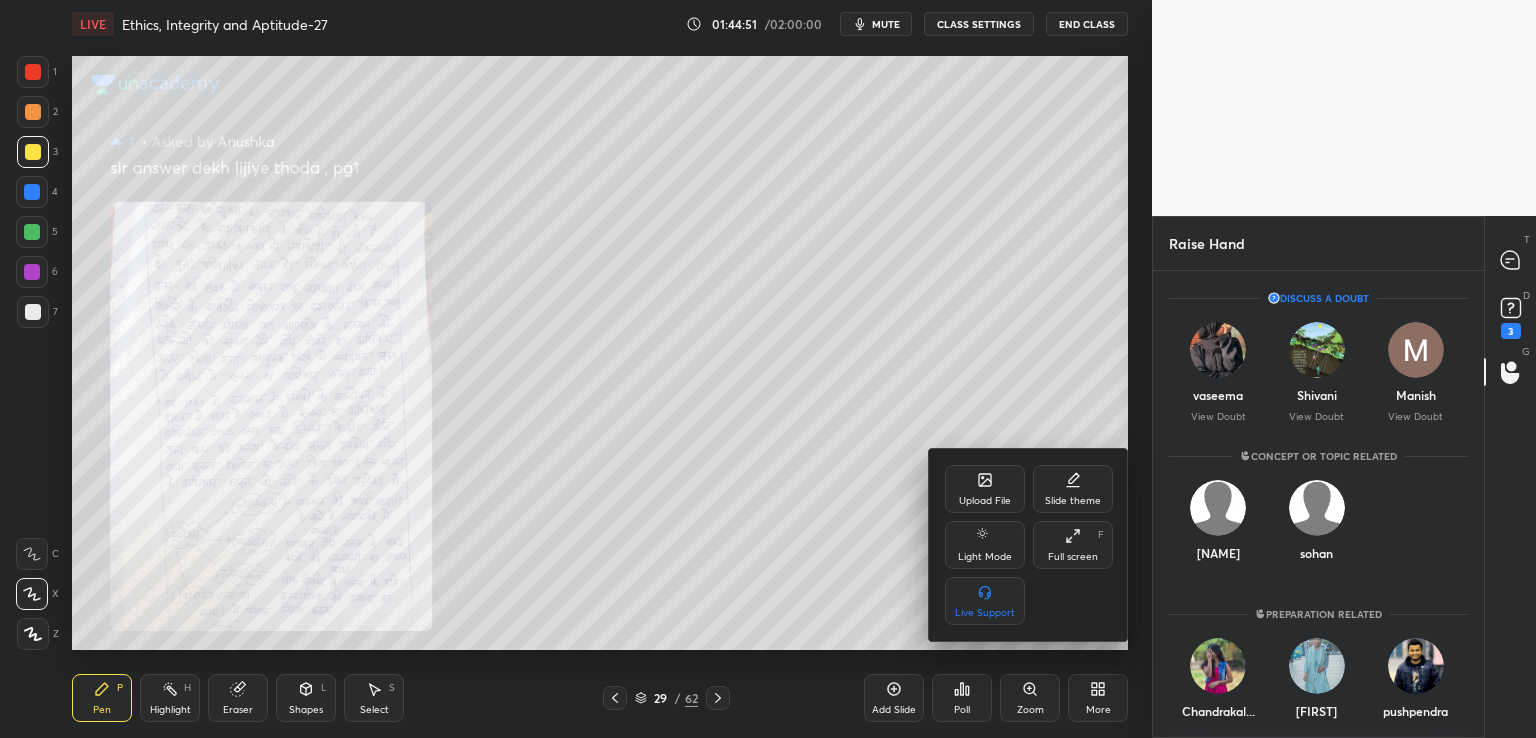 click at bounding box center (768, 369) 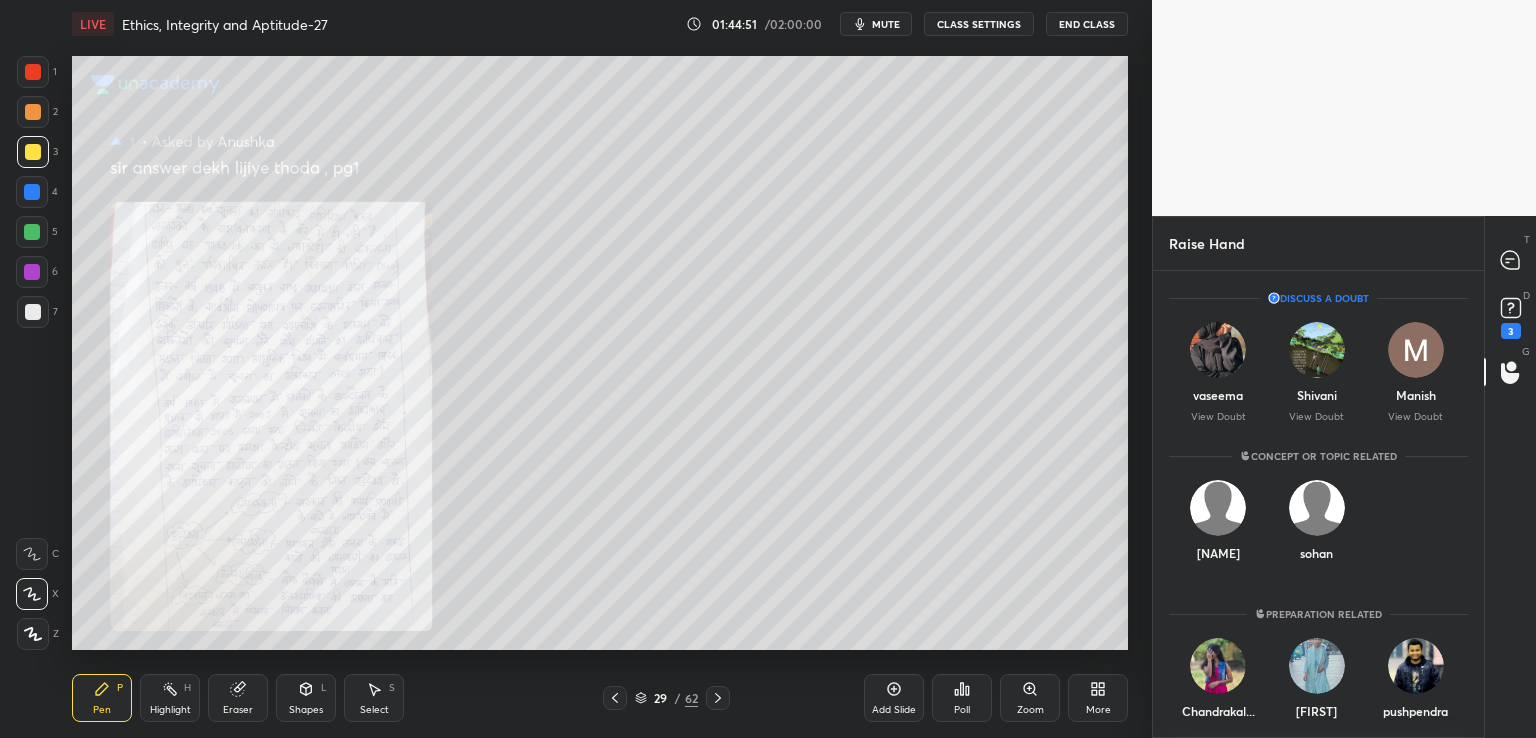 click 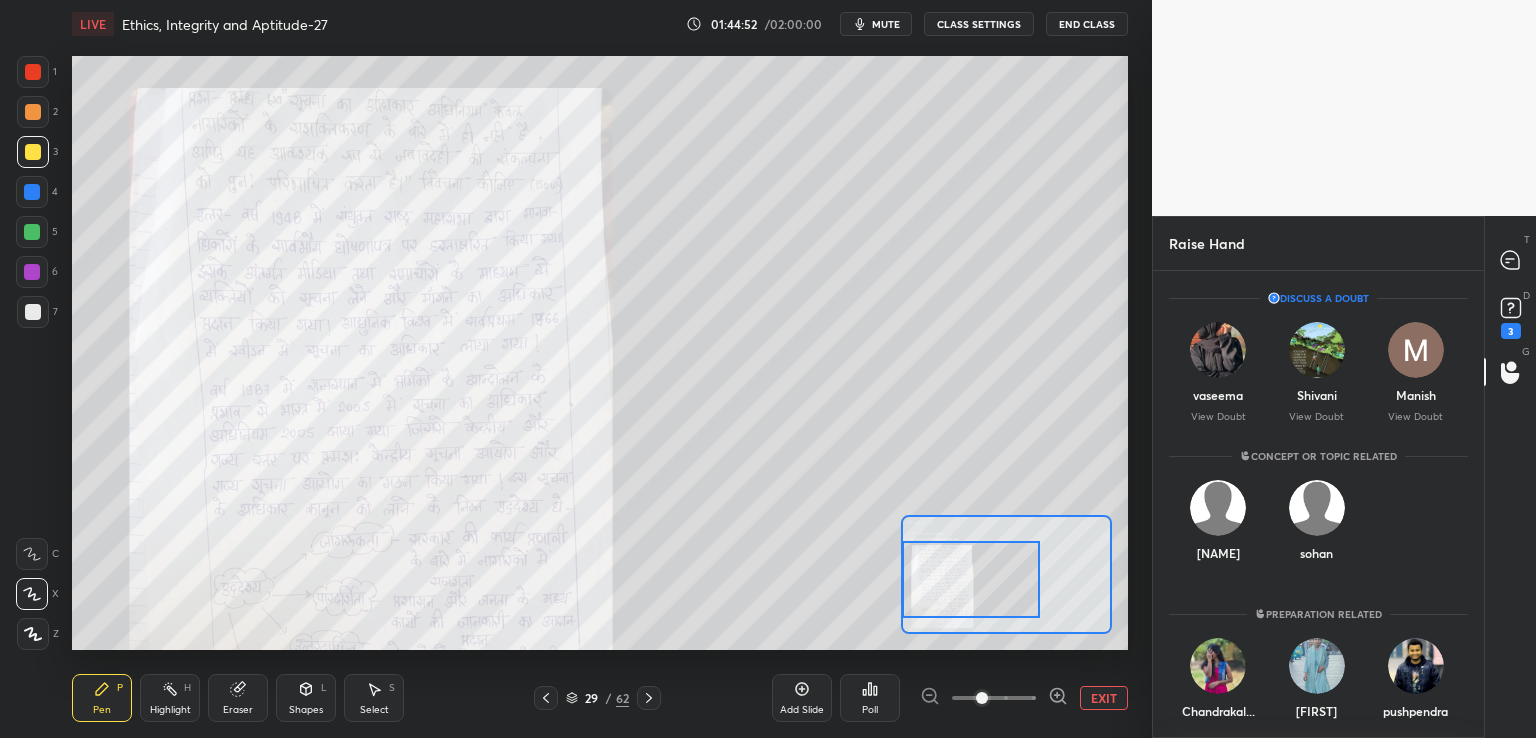 drag, startPoint x: 1020, startPoint y: 568, endPoint x: 990, endPoint y: 614, distance: 54.91812 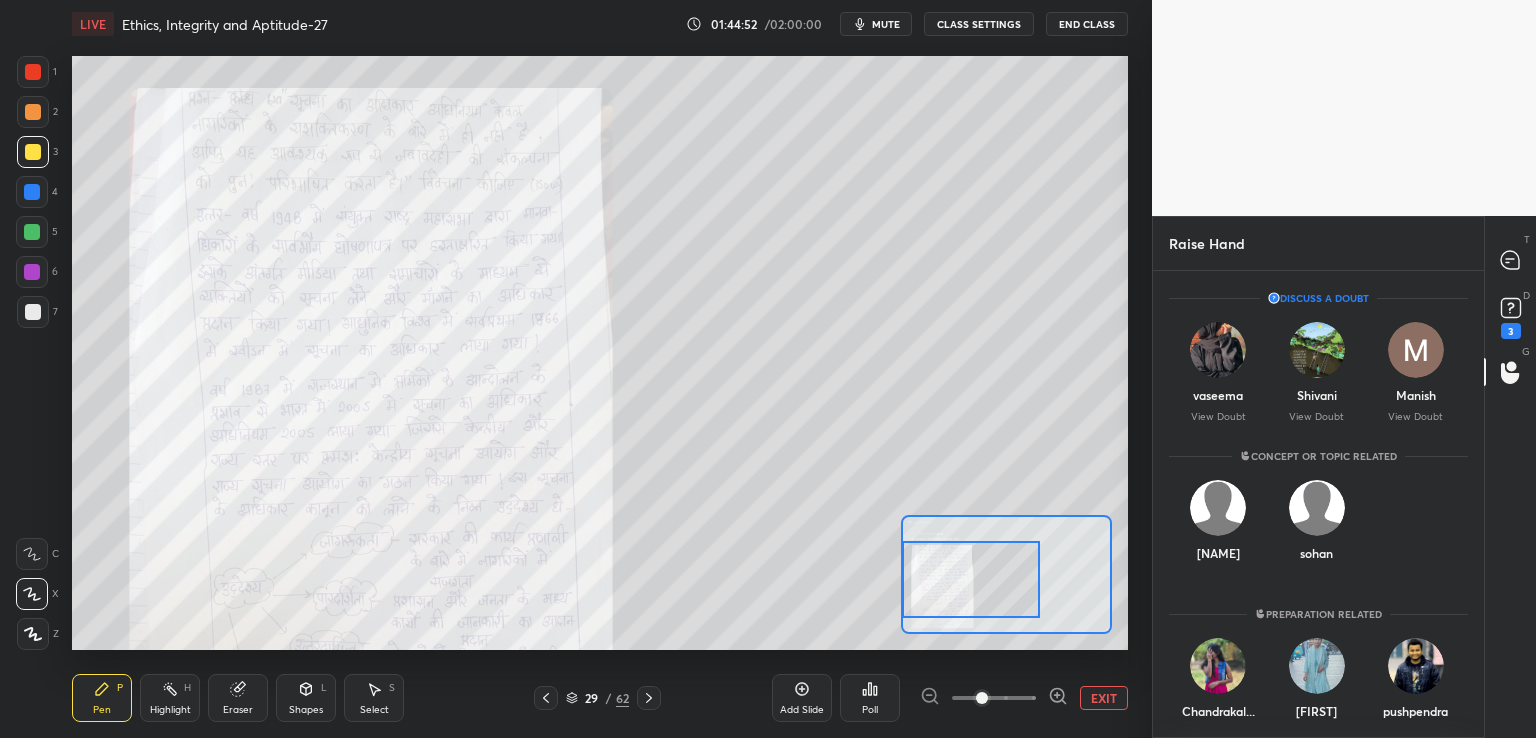 click at bounding box center (971, 579) 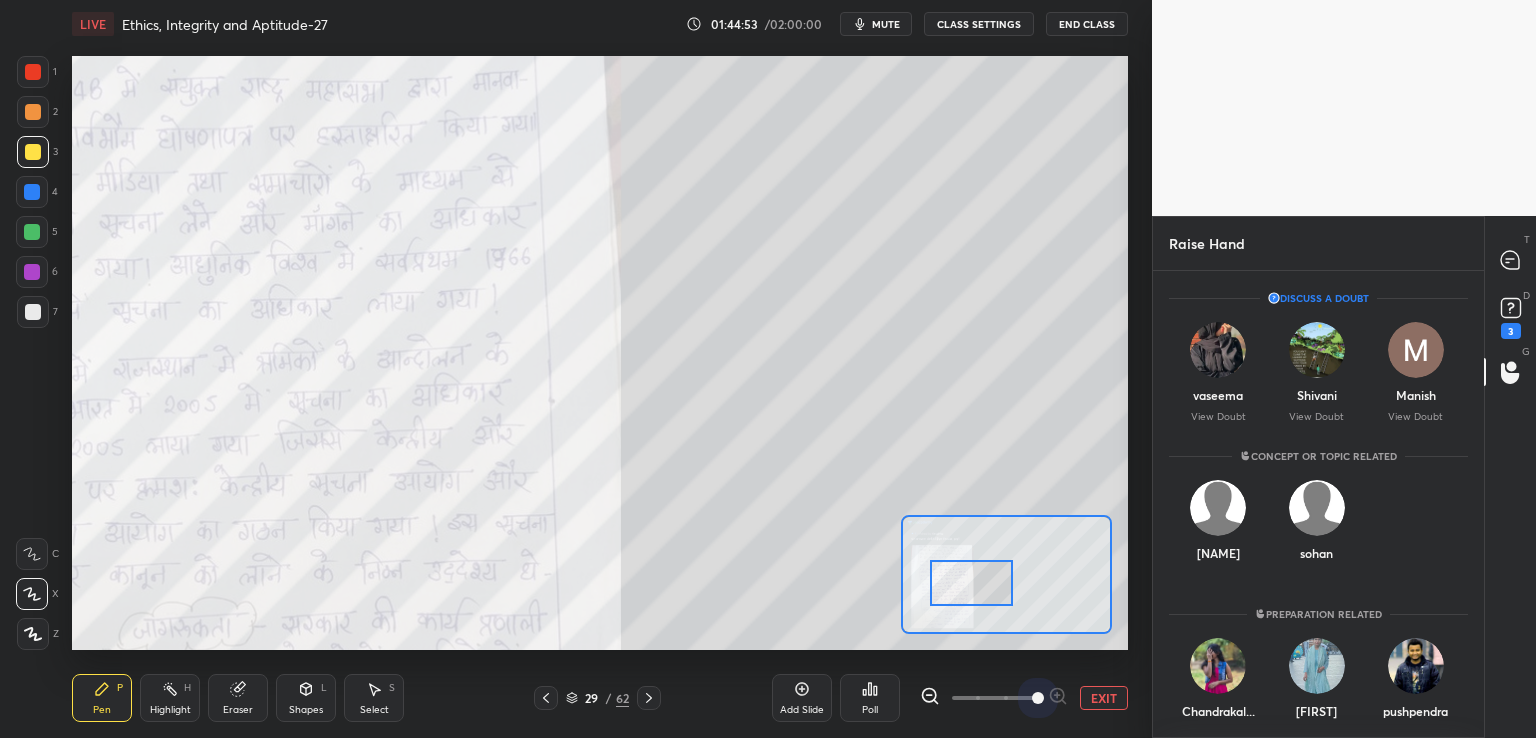 drag, startPoint x: 990, startPoint y: 695, endPoint x: 1076, endPoint y: 671, distance: 89.28606 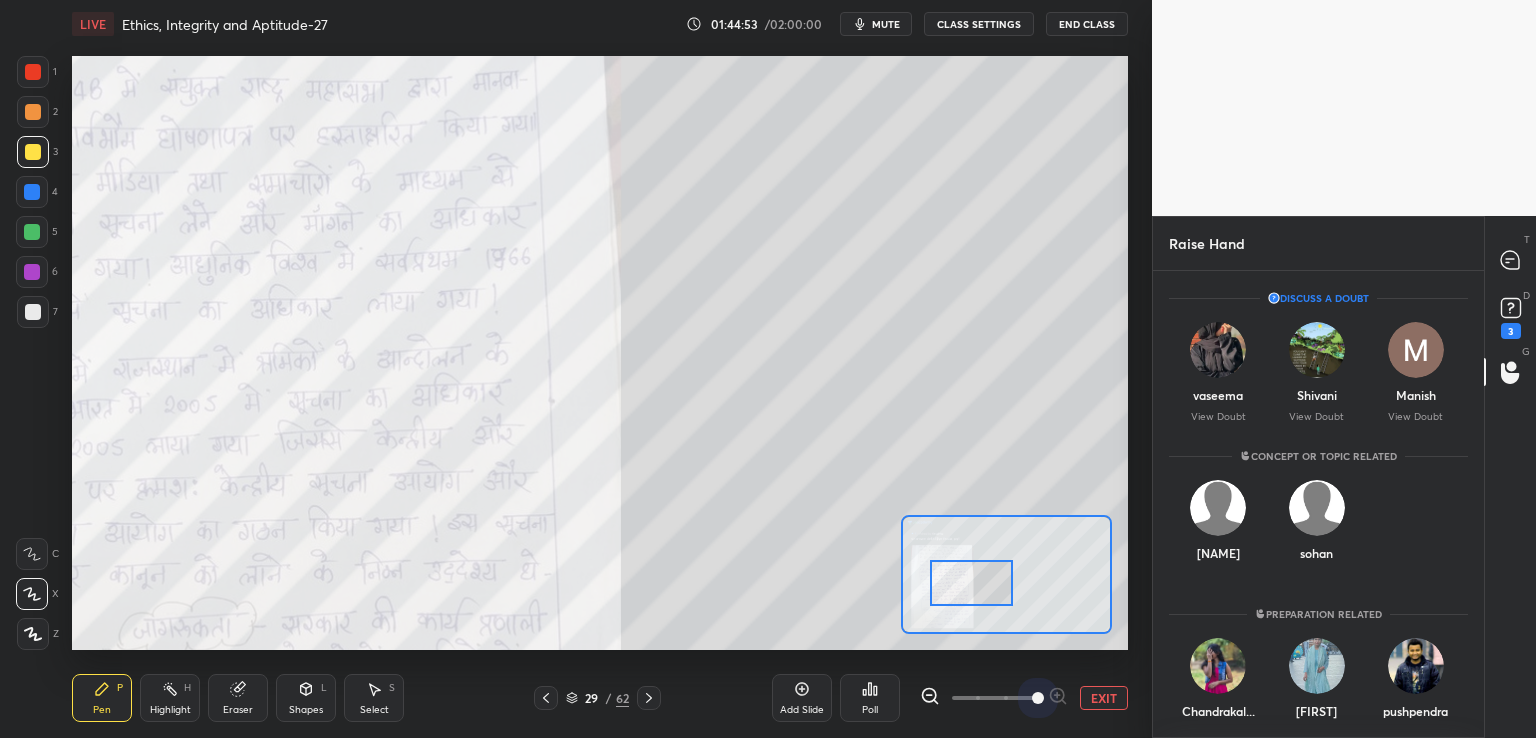 click on "LIVE Ethics, Integrity and Aptitude-27 01:44:53 /  02:00:00 mute CLASS SETTINGS End Class Setting up your live class Poll for   secs No correct answer Start poll Back Ethics, Integrity and Aptitude-27 • L26 of Complete Course on Ethics (MAINS GS-IV) Madhukar Kotawe Pen P Highlight H Eraser Shapes L Select S 29 / 62 Add Slide Poll EXIT" at bounding box center (600, 369) 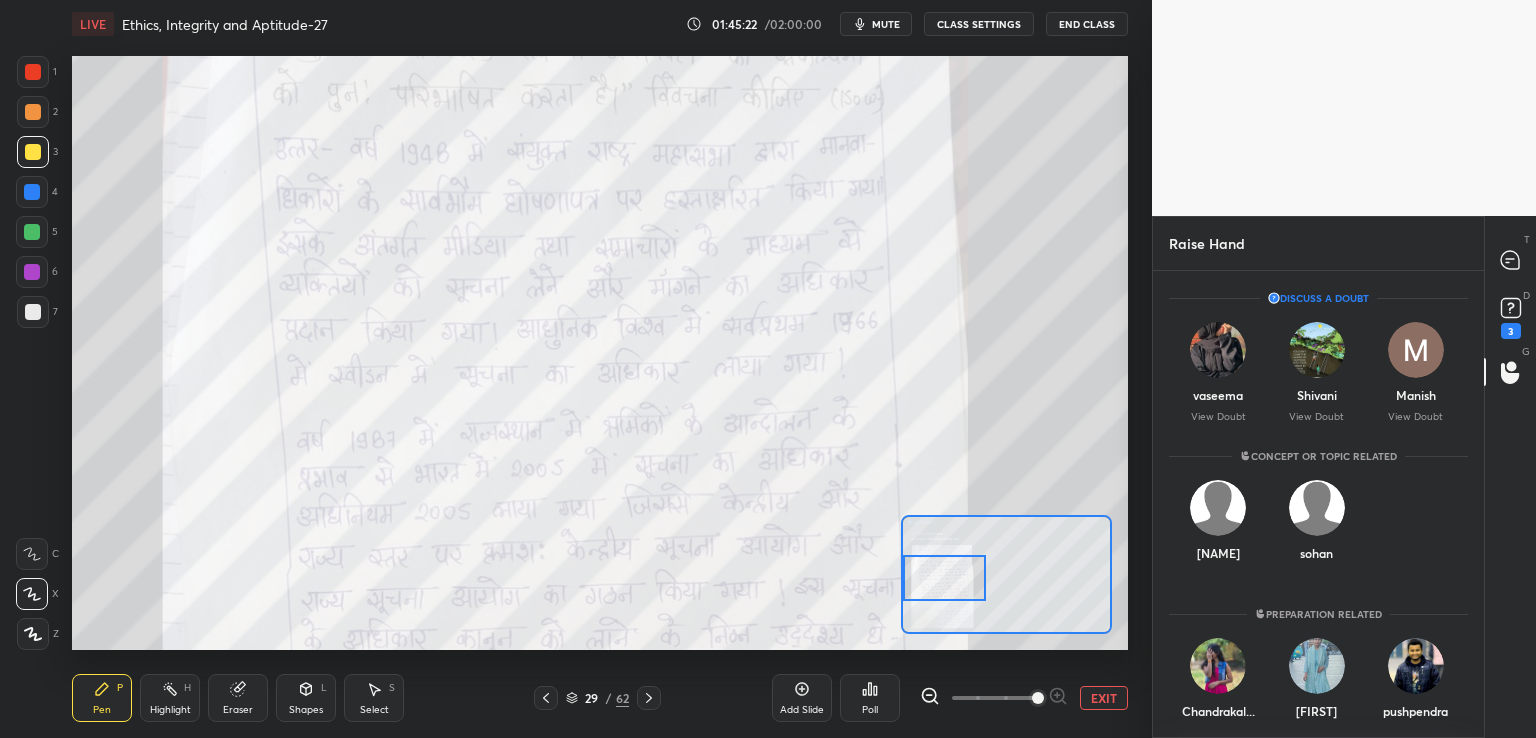 drag, startPoint x: 965, startPoint y: 589, endPoint x: 944, endPoint y: 573, distance: 26.400757 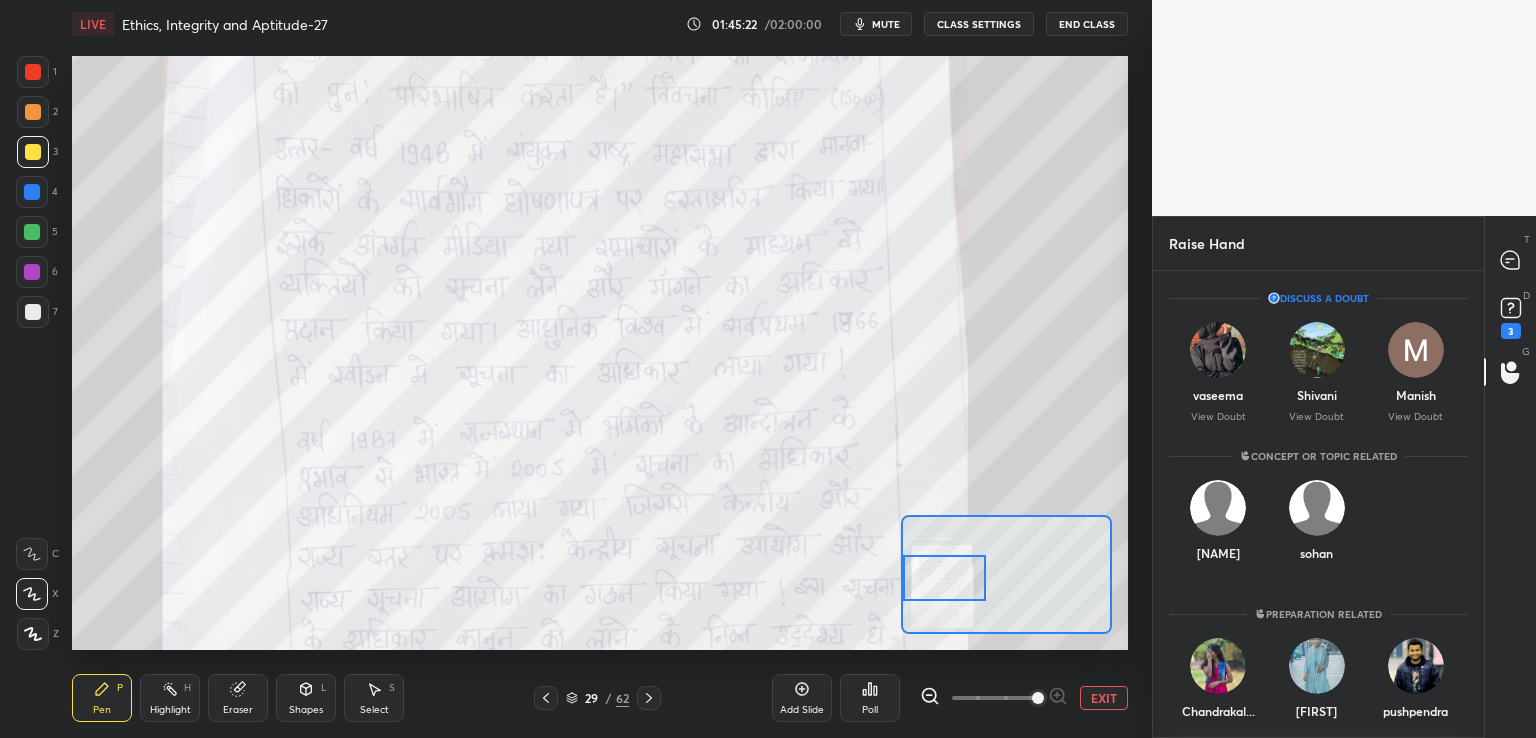 click at bounding box center [944, 578] 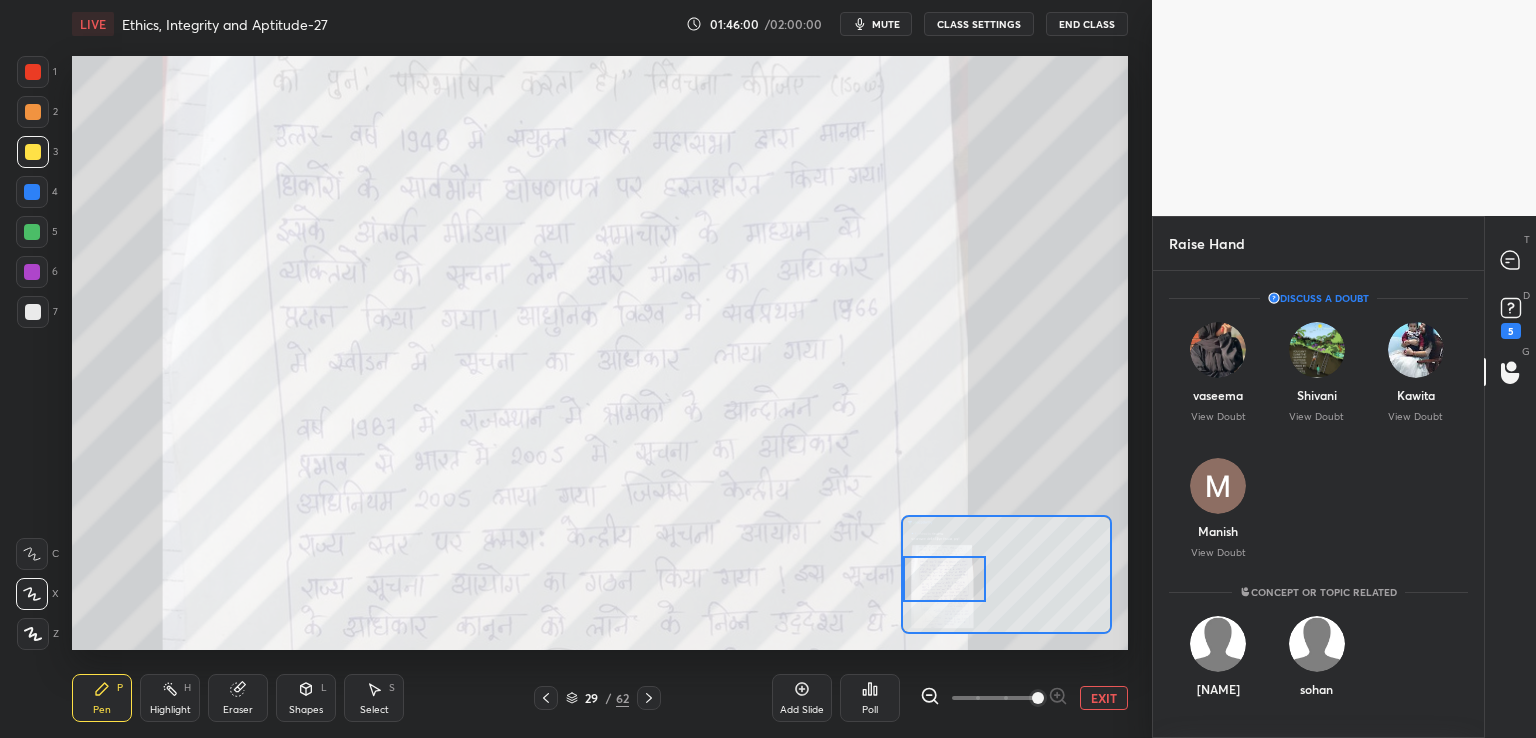 click on "EXIT" at bounding box center [1104, 698] 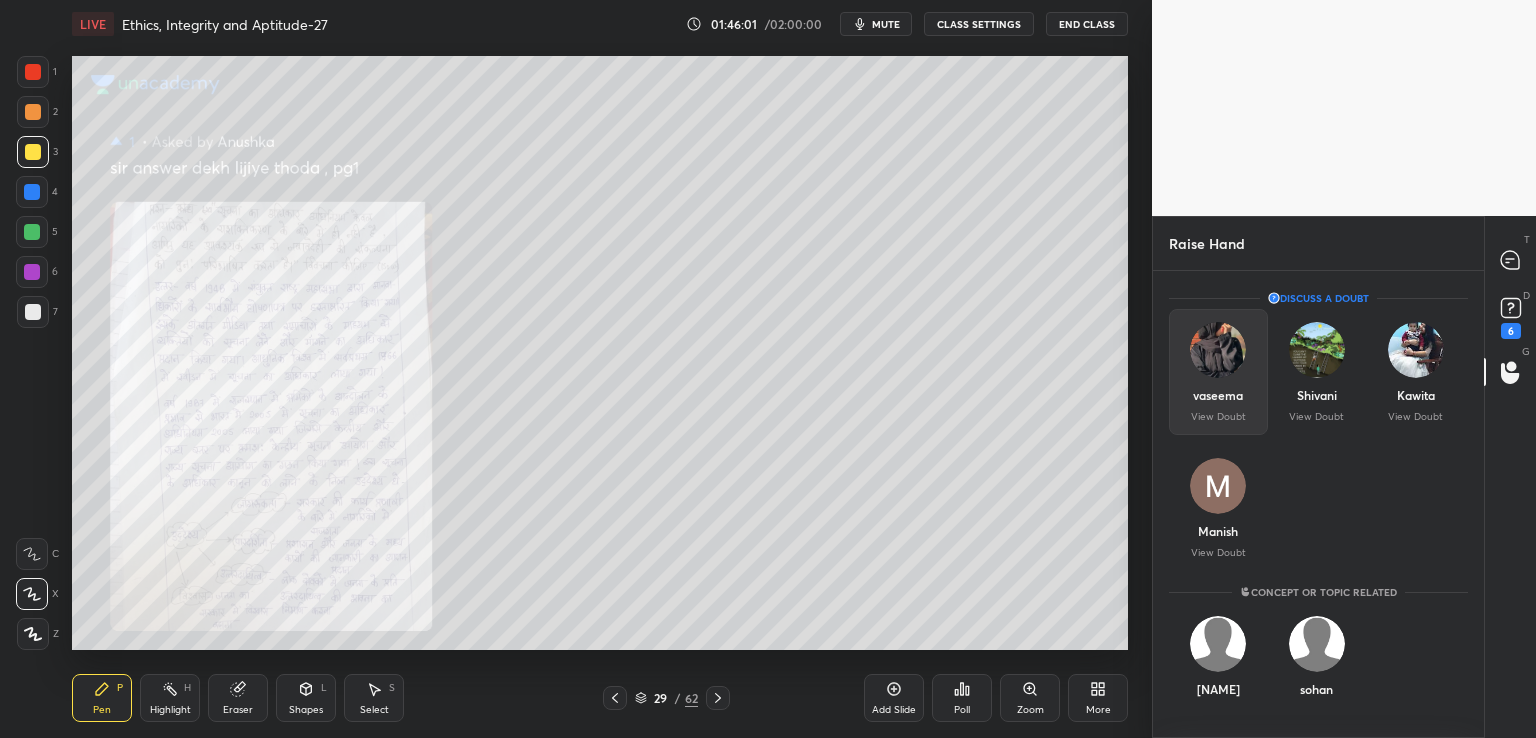 click on "View Doubt" at bounding box center [1218, 417] 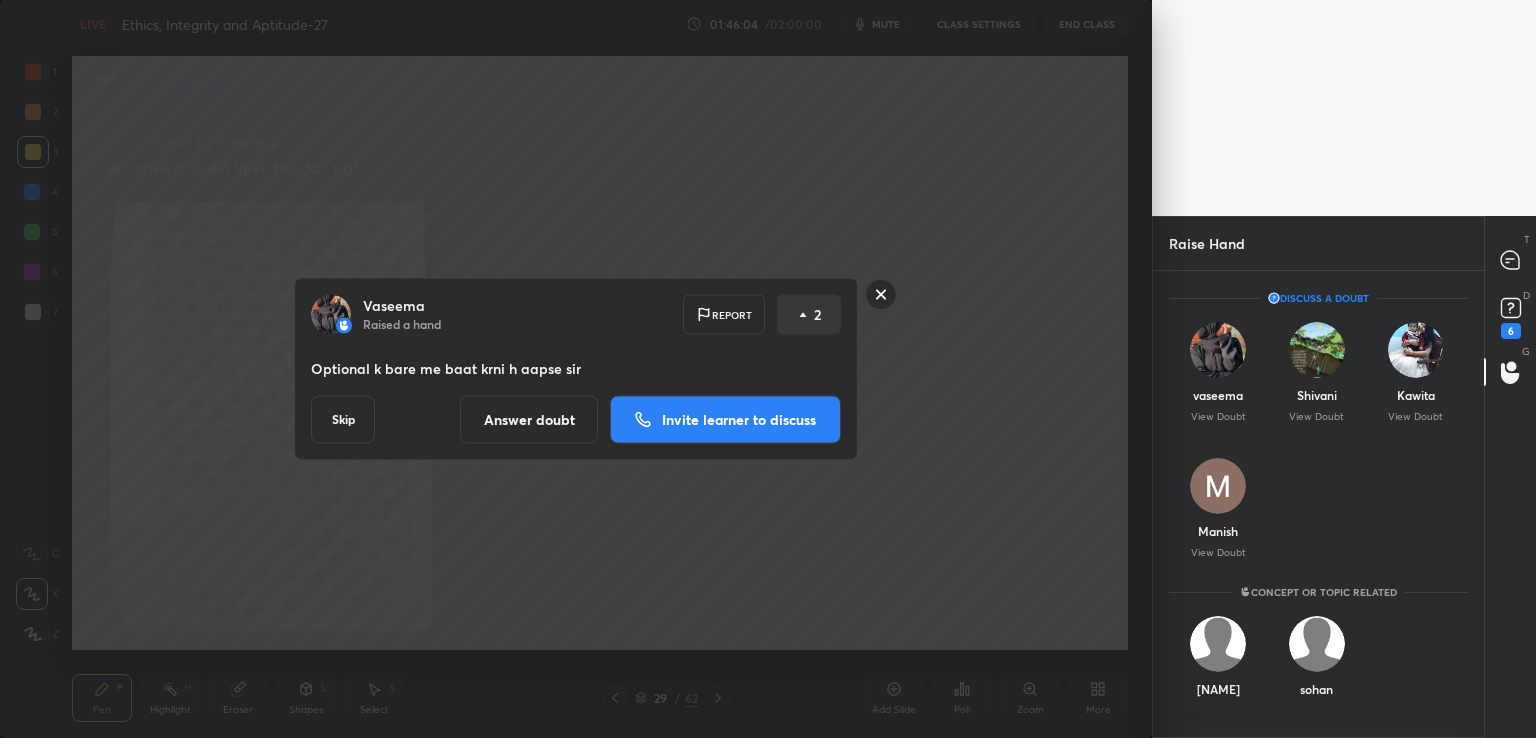 click on "Invite learner to discuss" at bounding box center [725, 420] 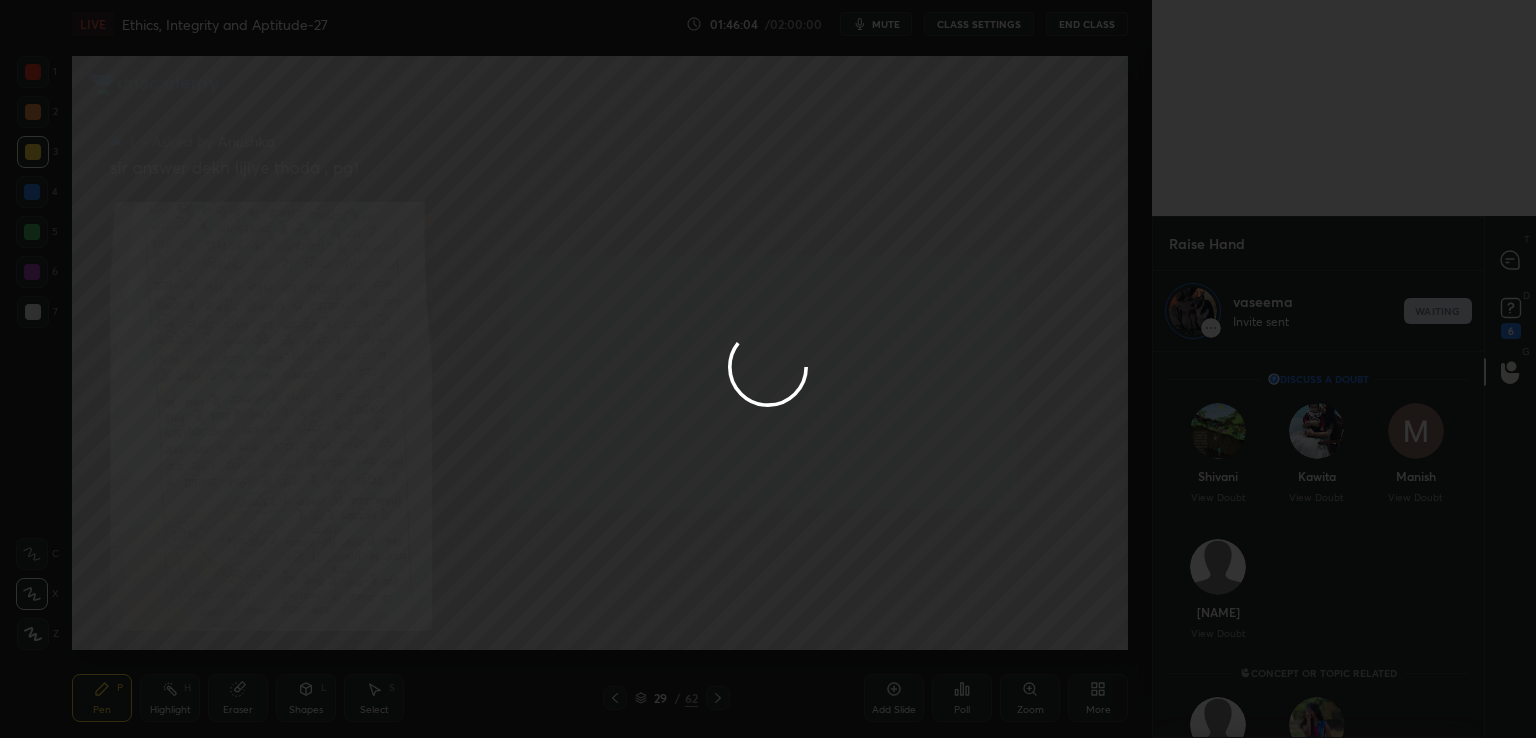 scroll, scrollTop: 381, scrollLeft: 325, axis: both 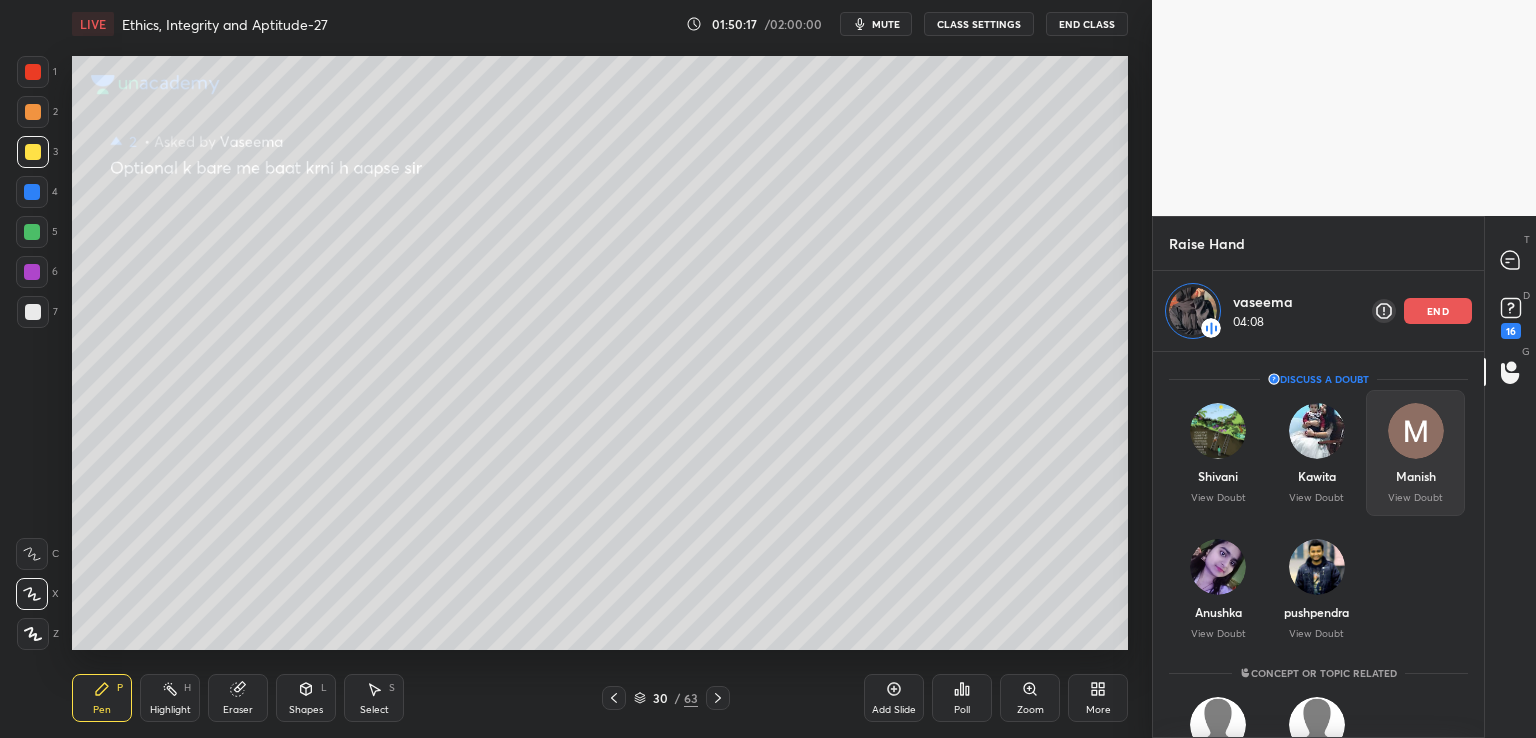 click on "end" at bounding box center (1438, 311) 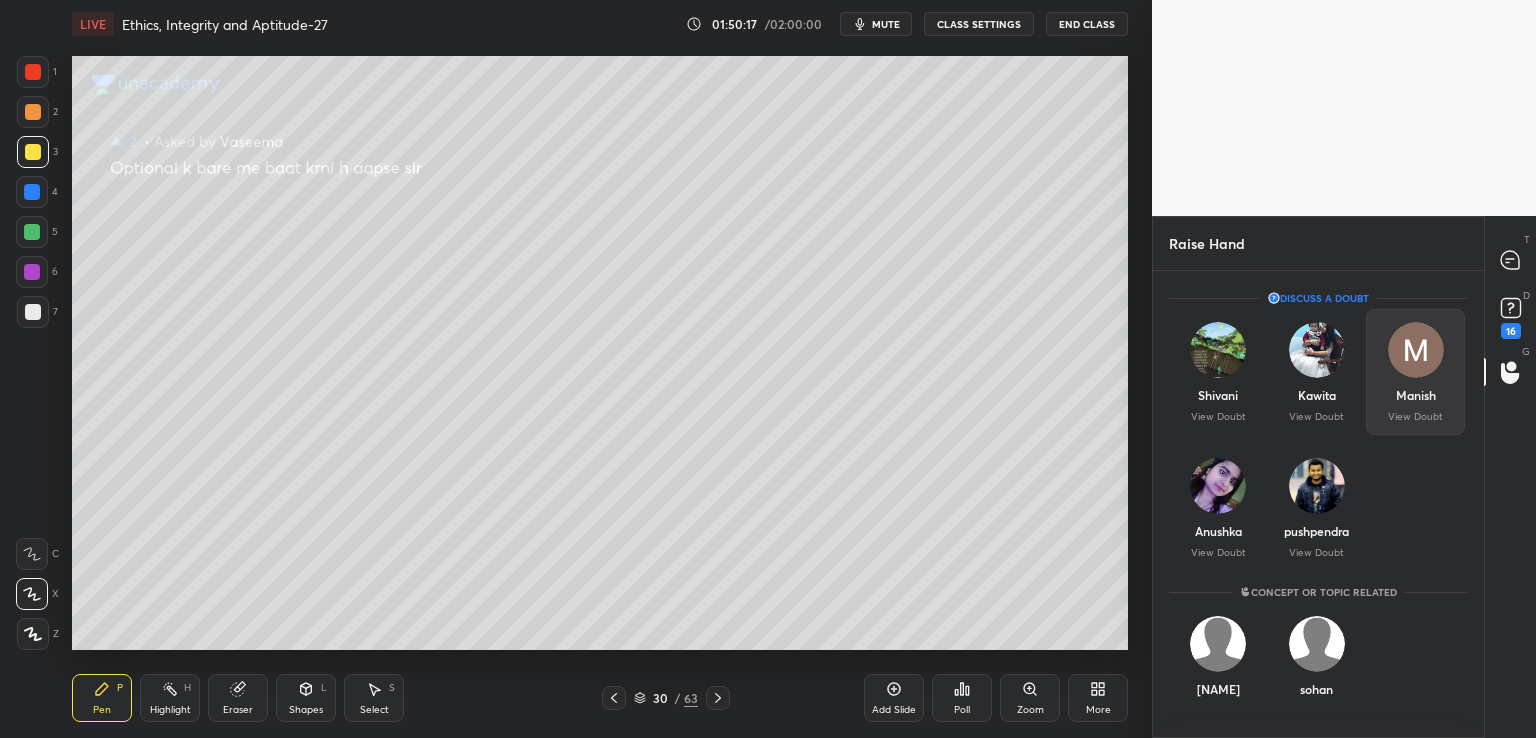 scroll, scrollTop: 6, scrollLeft: 6, axis: both 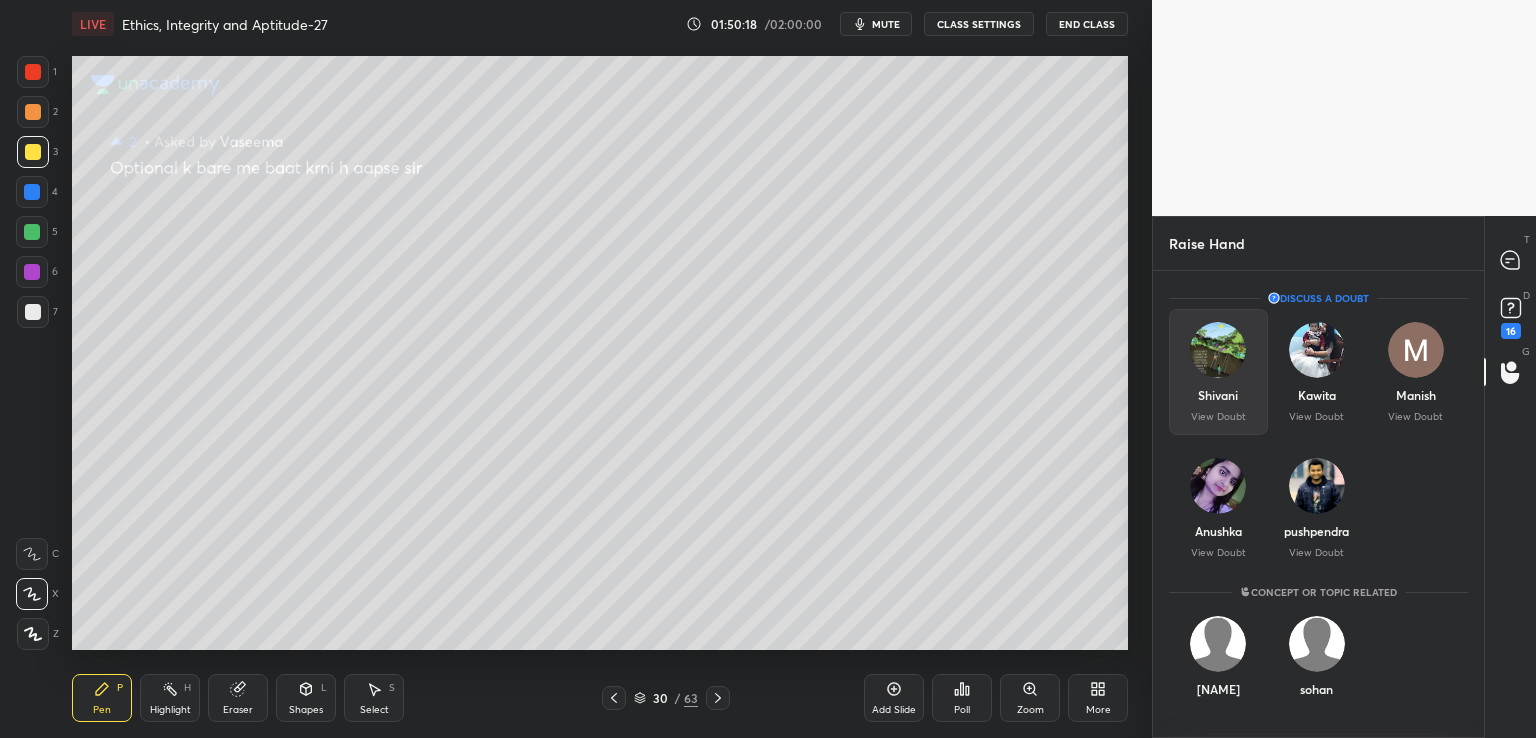 click on "[FIRST] View Doubt" at bounding box center (1218, 372) 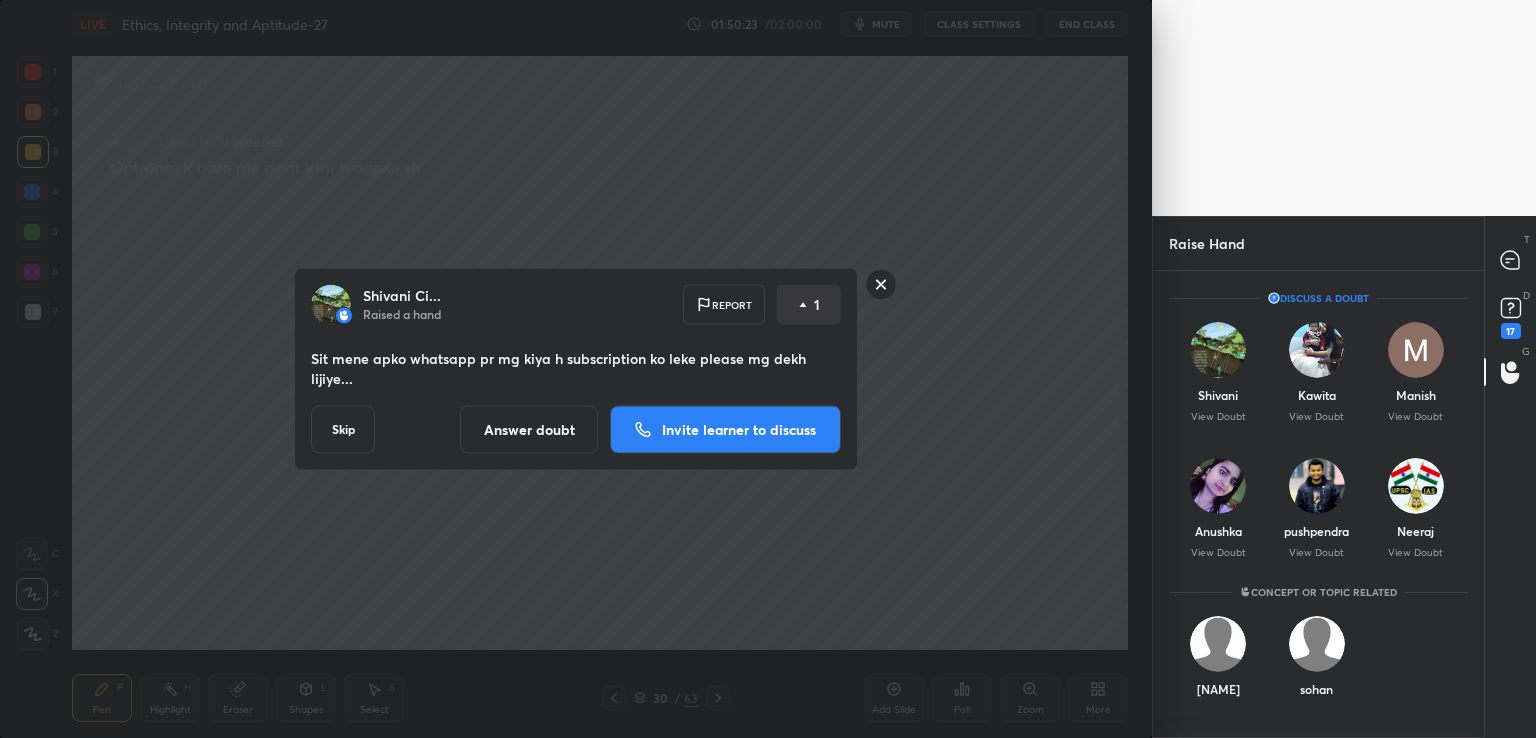 click on "Answer doubt" at bounding box center (529, 430) 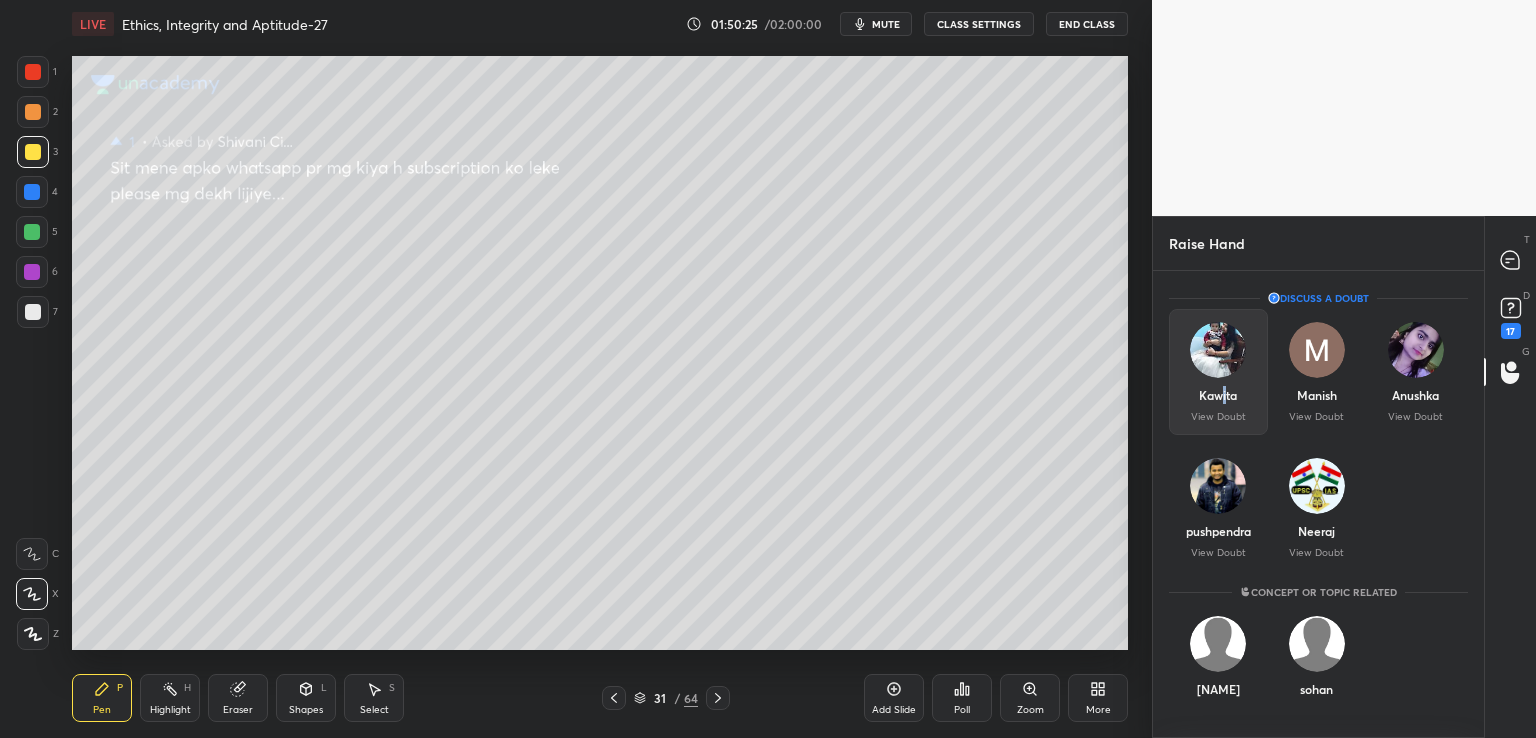 click on "Kawita" at bounding box center [1218, 395] 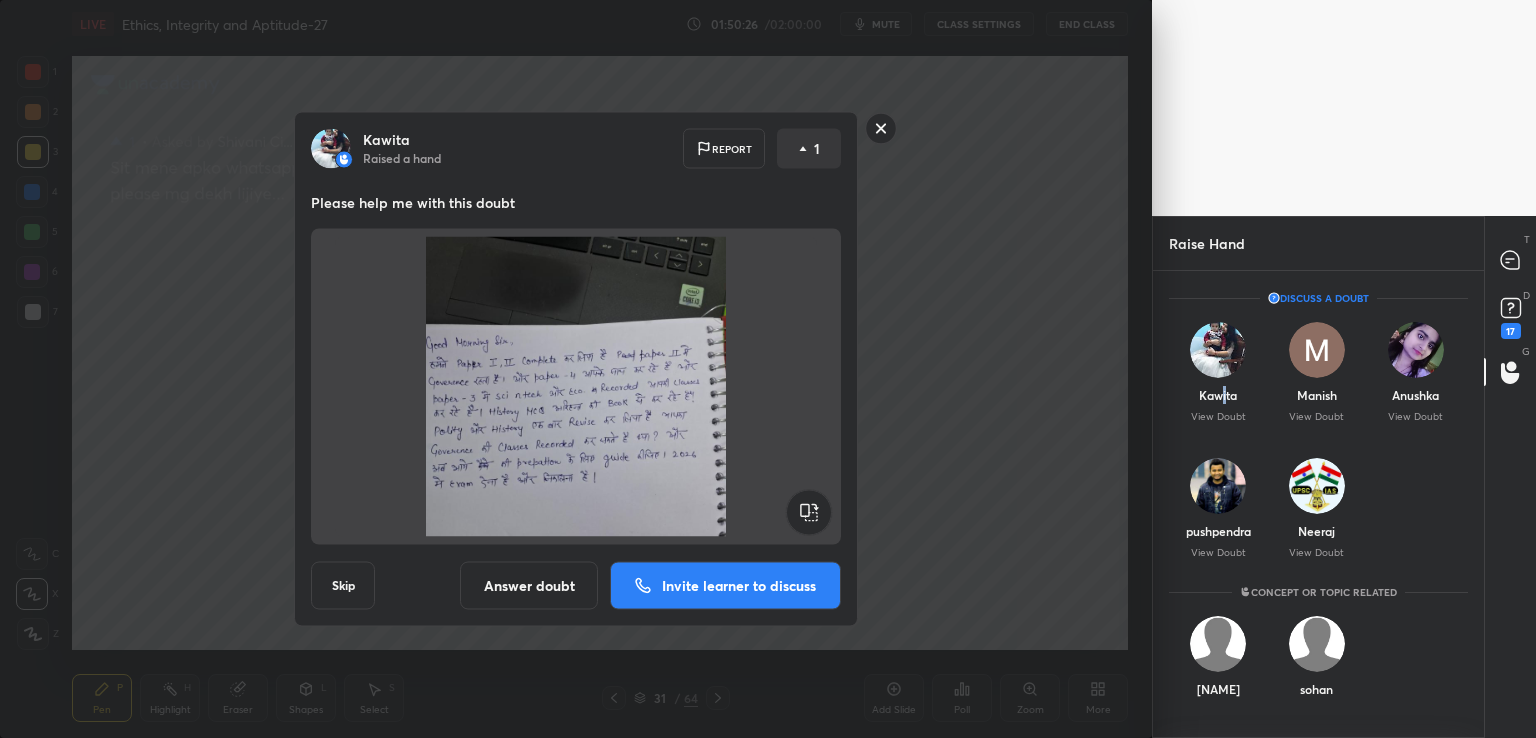 click on "Answer doubt" at bounding box center [529, 586] 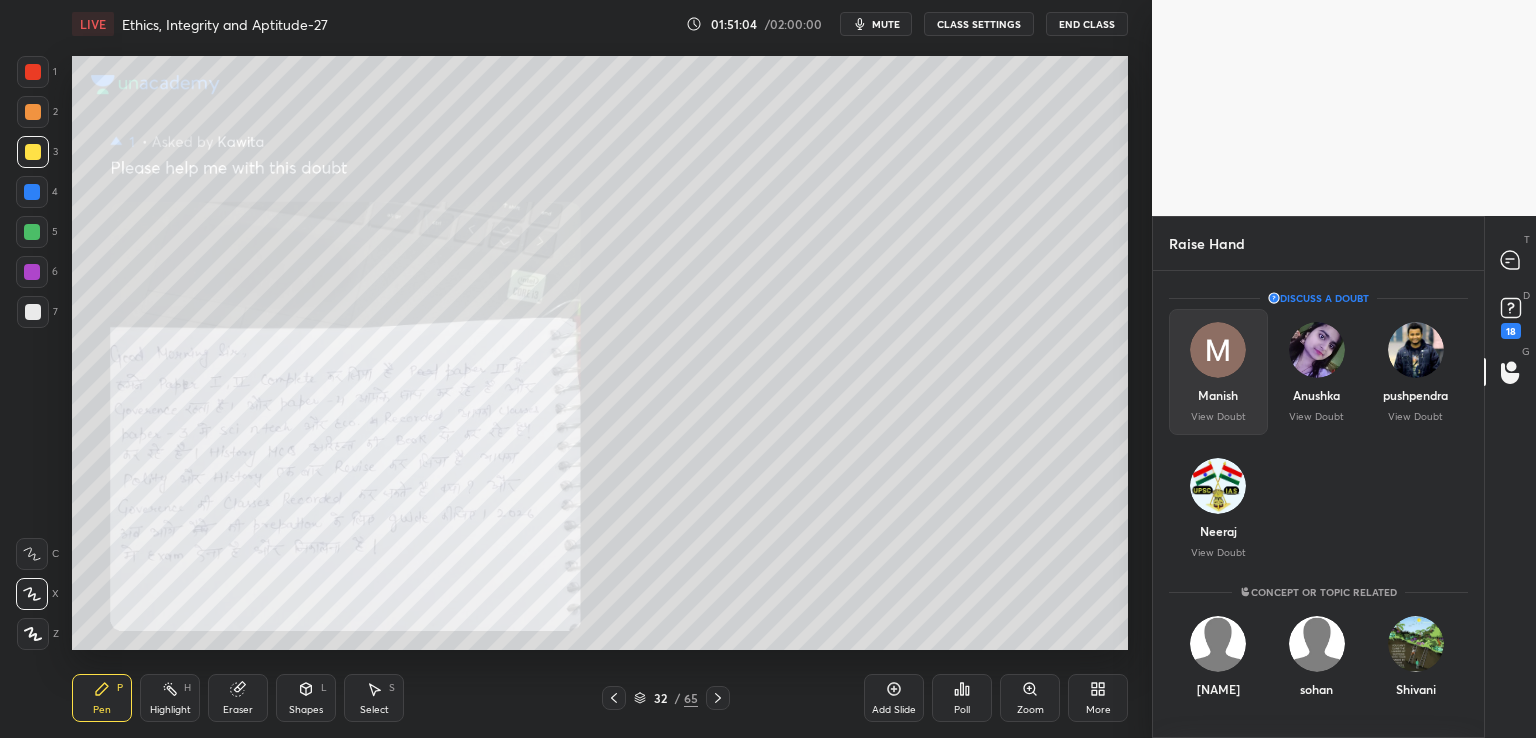 click on "Manish View Doubt" at bounding box center [1218, 372] 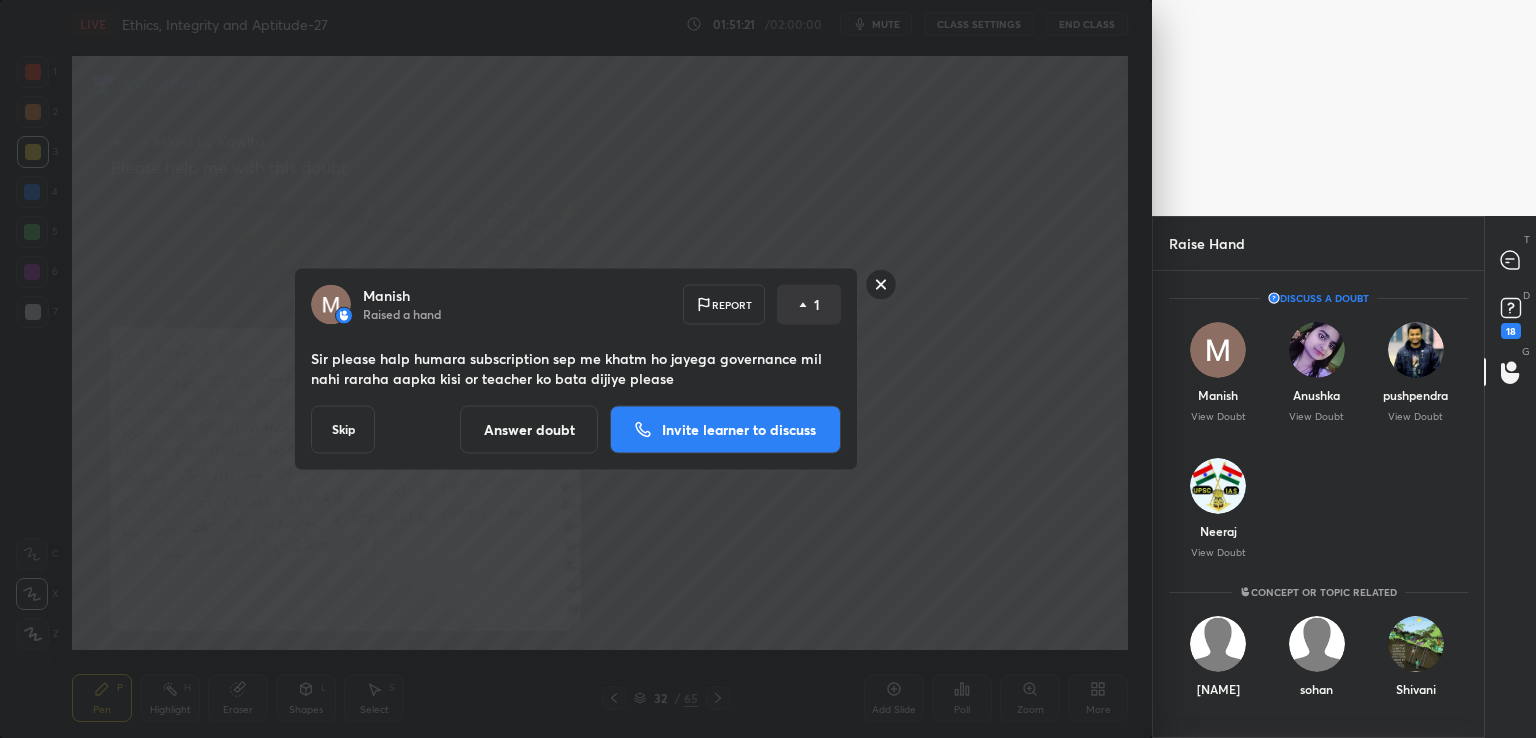 click on "Answer doubt" at bounding box center [529, 430] 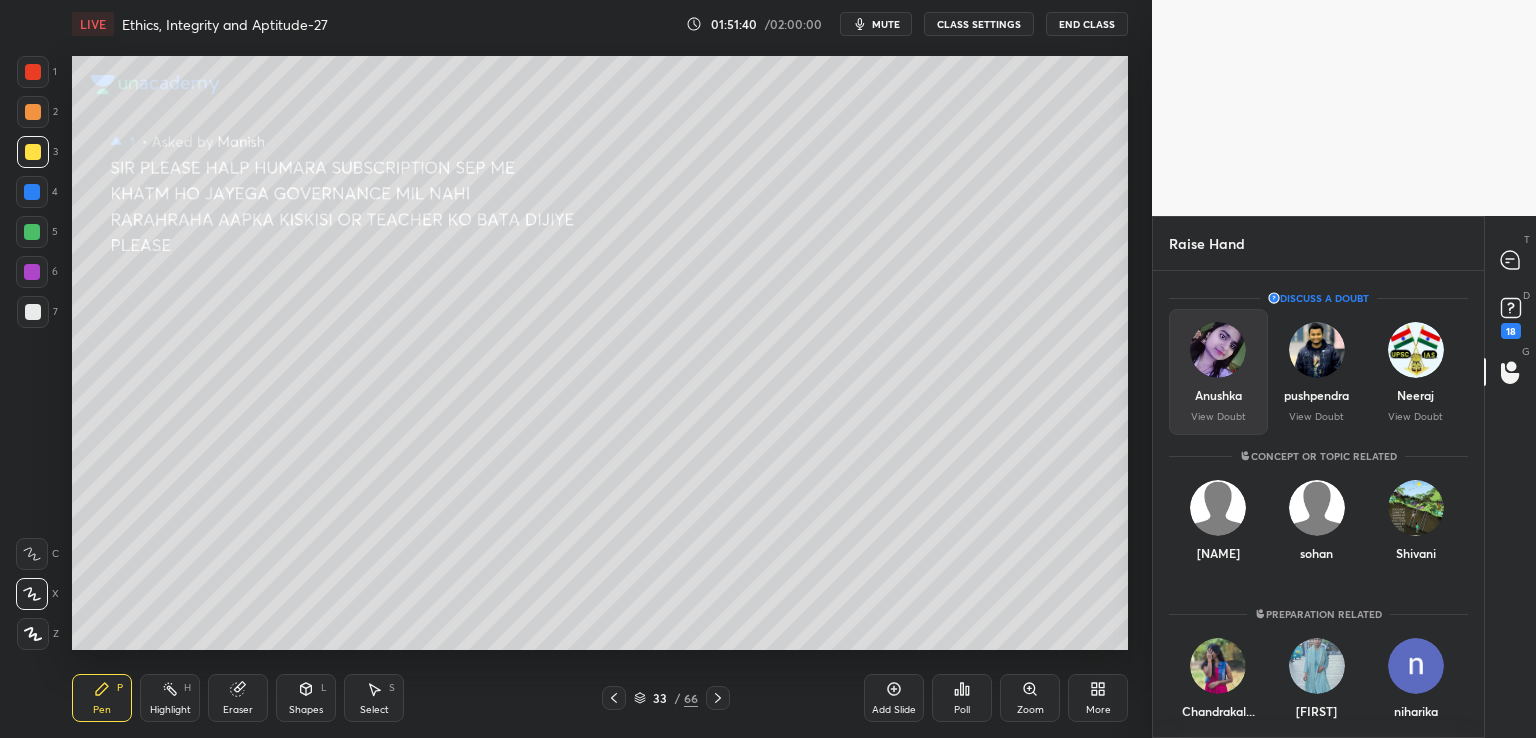 click on "Anushka View Doubt" at bounding box center (1218, 372) 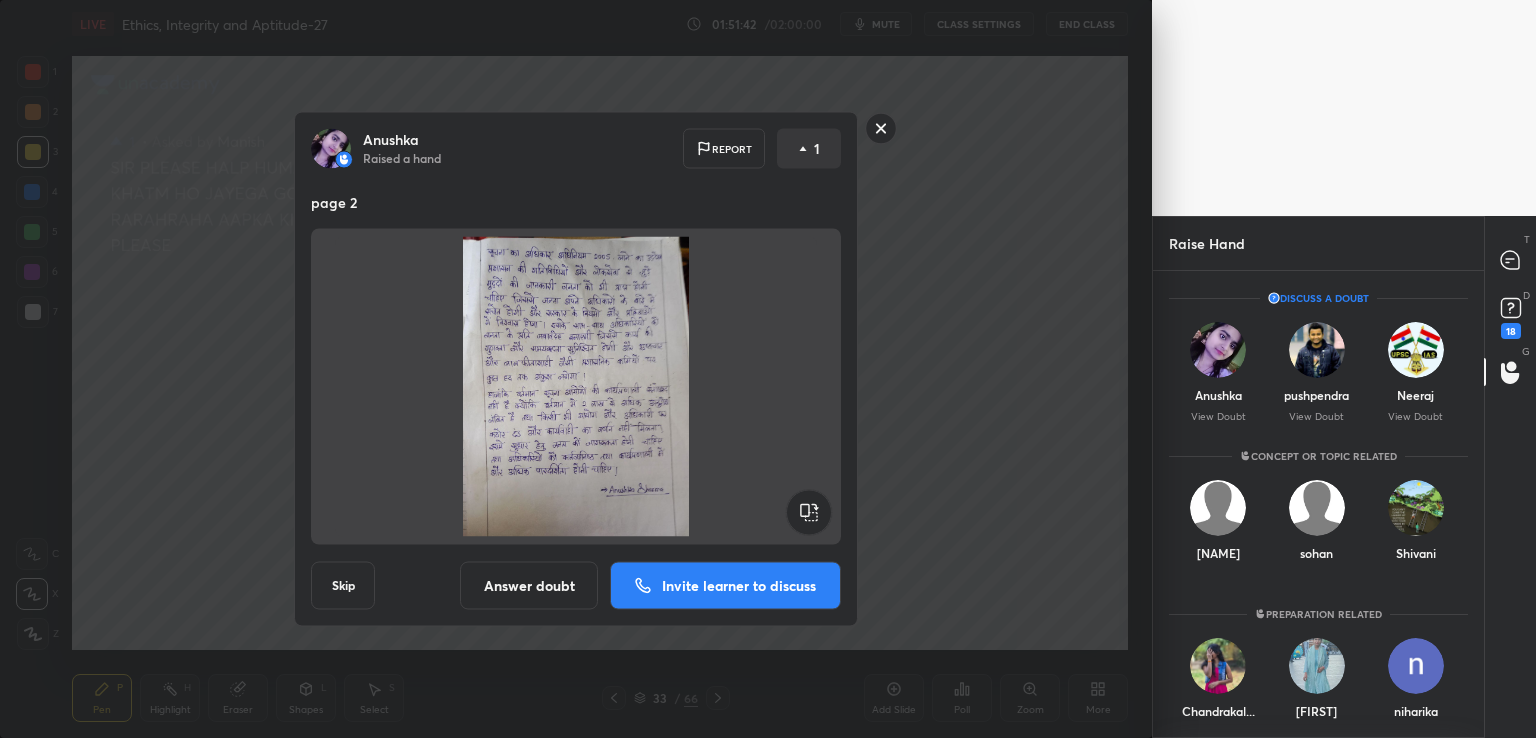 click on "Answer doubt" at bounding box center [529, 586] 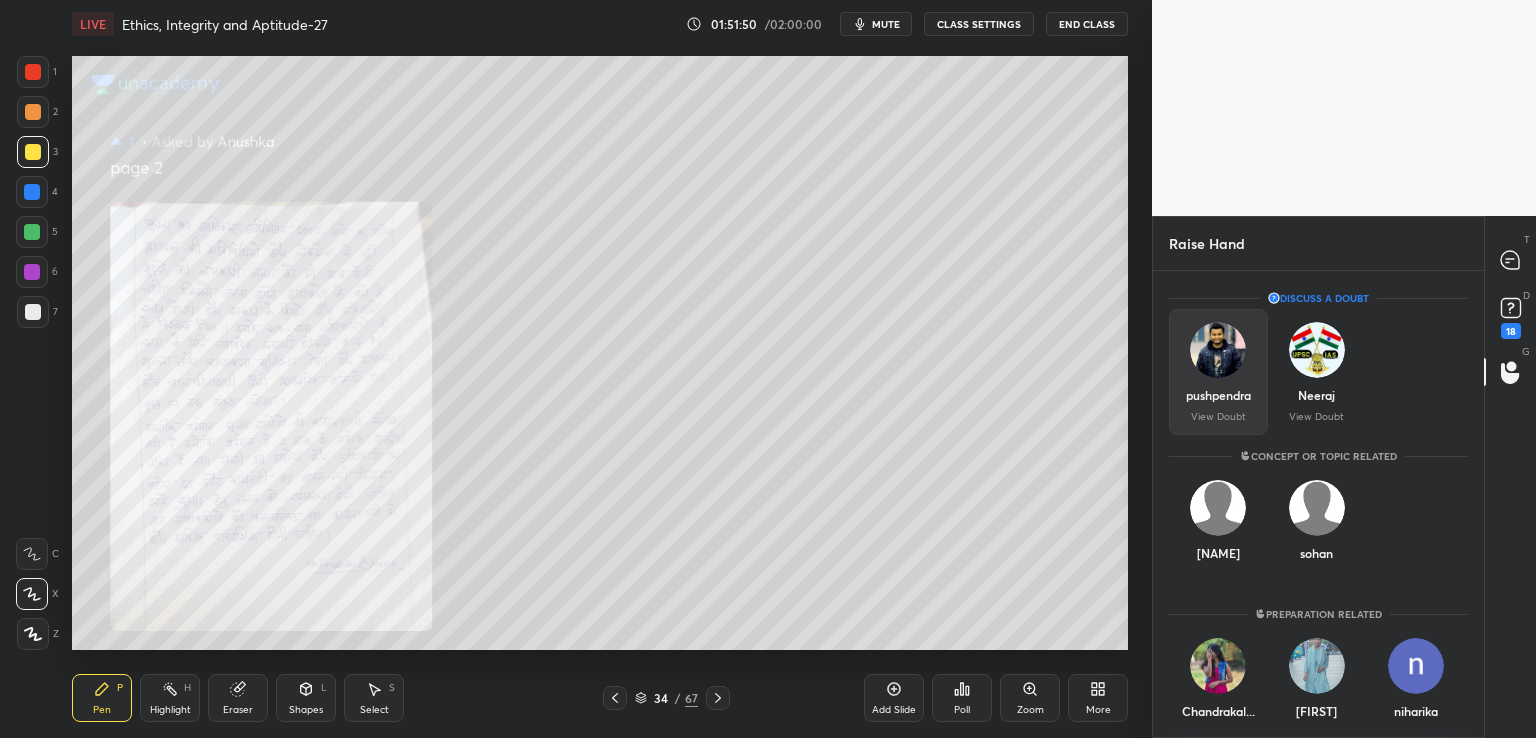 click on "pushpendra View Doubt" at bounding box center [1218, 372] 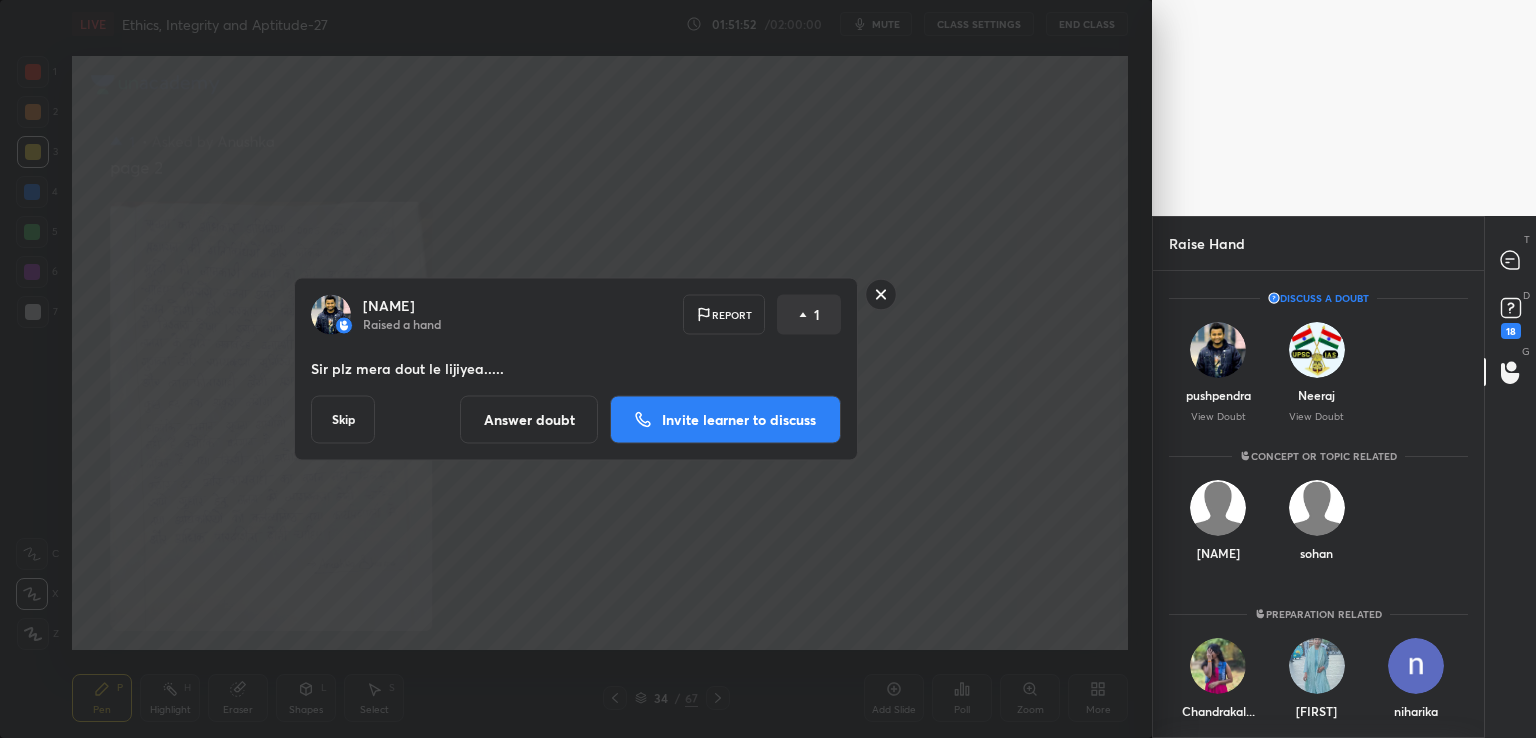click on "Invite learner to discuss" at bounding box center (739, 420) 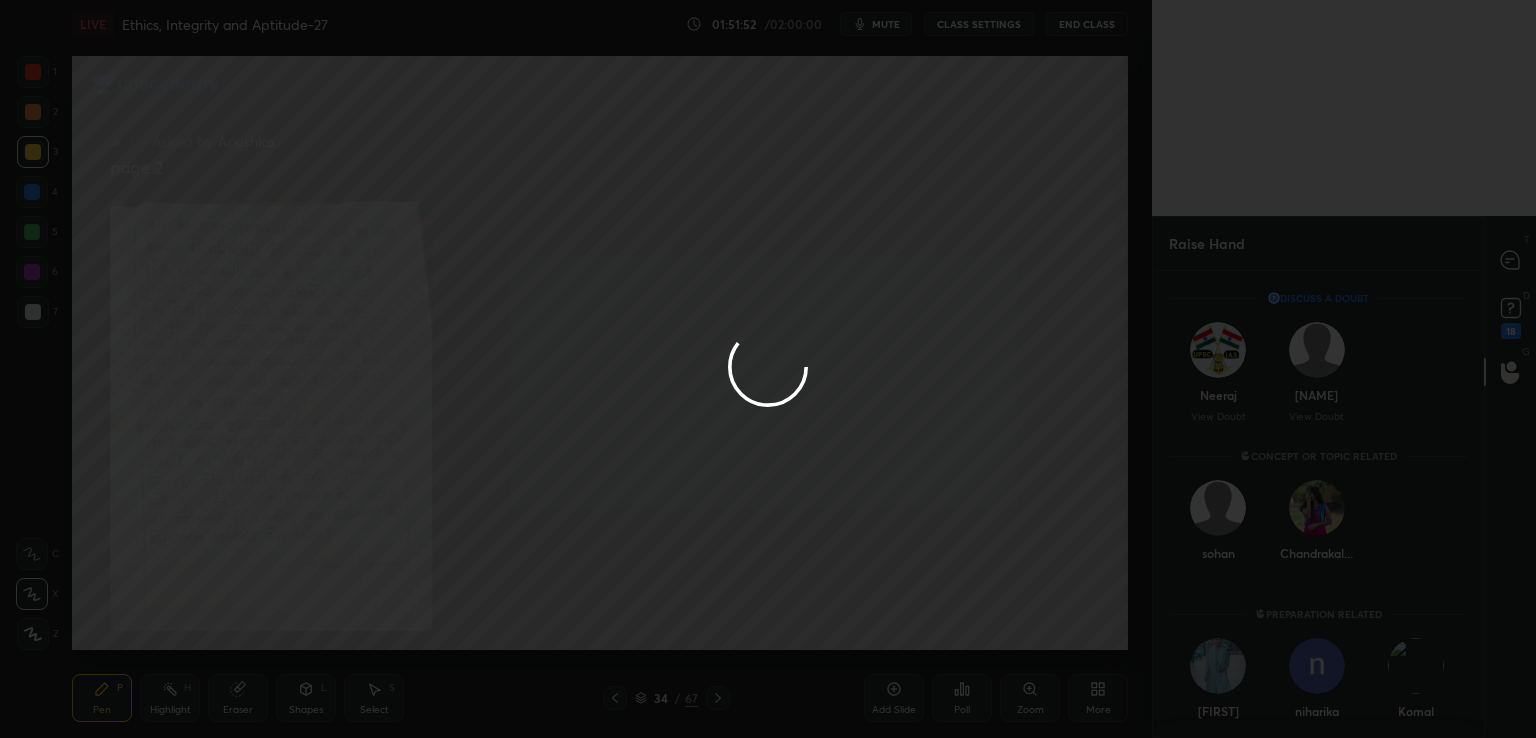 scroll, scrollTop: 381, scrollLeft: 325, axis: both 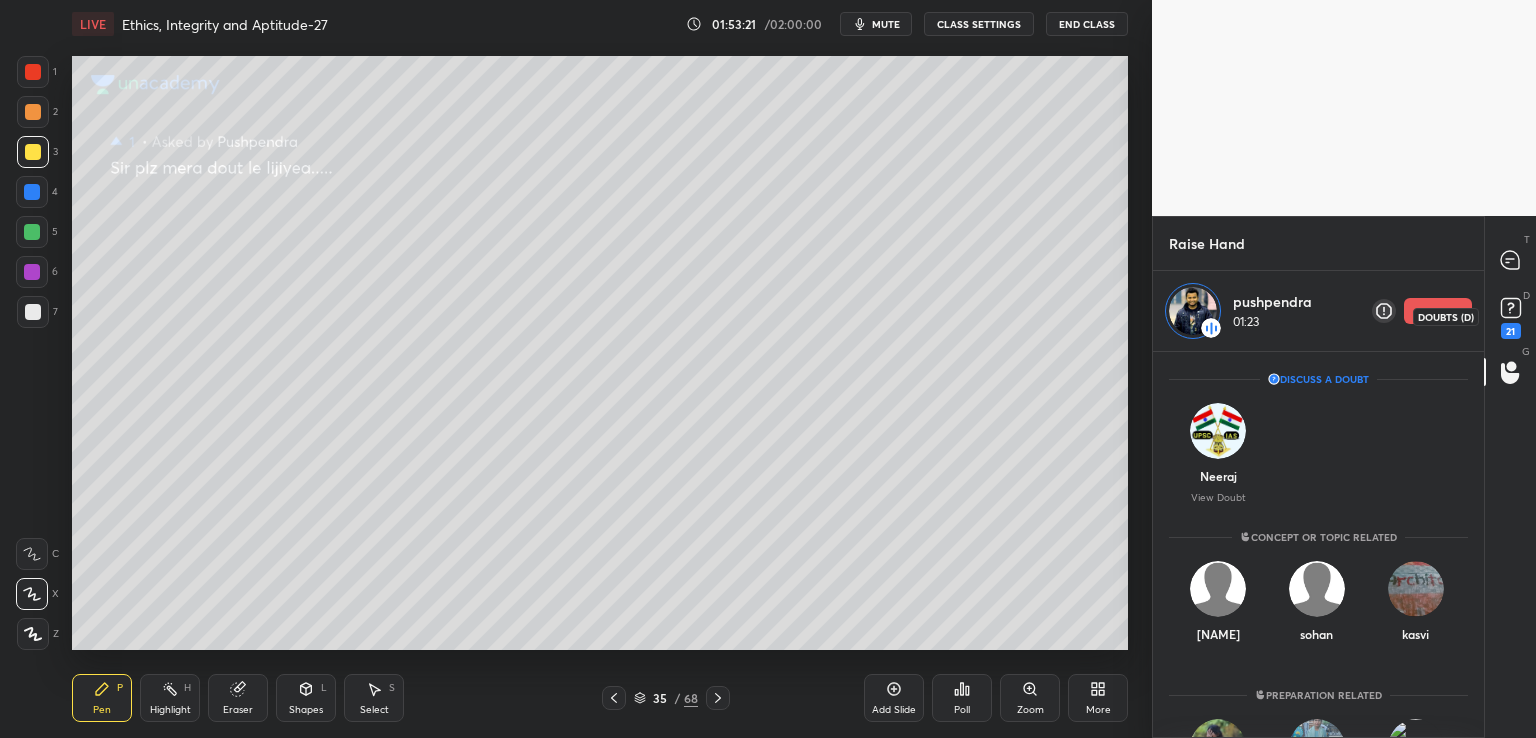 click on "21" at bounding box center (1511, 331) 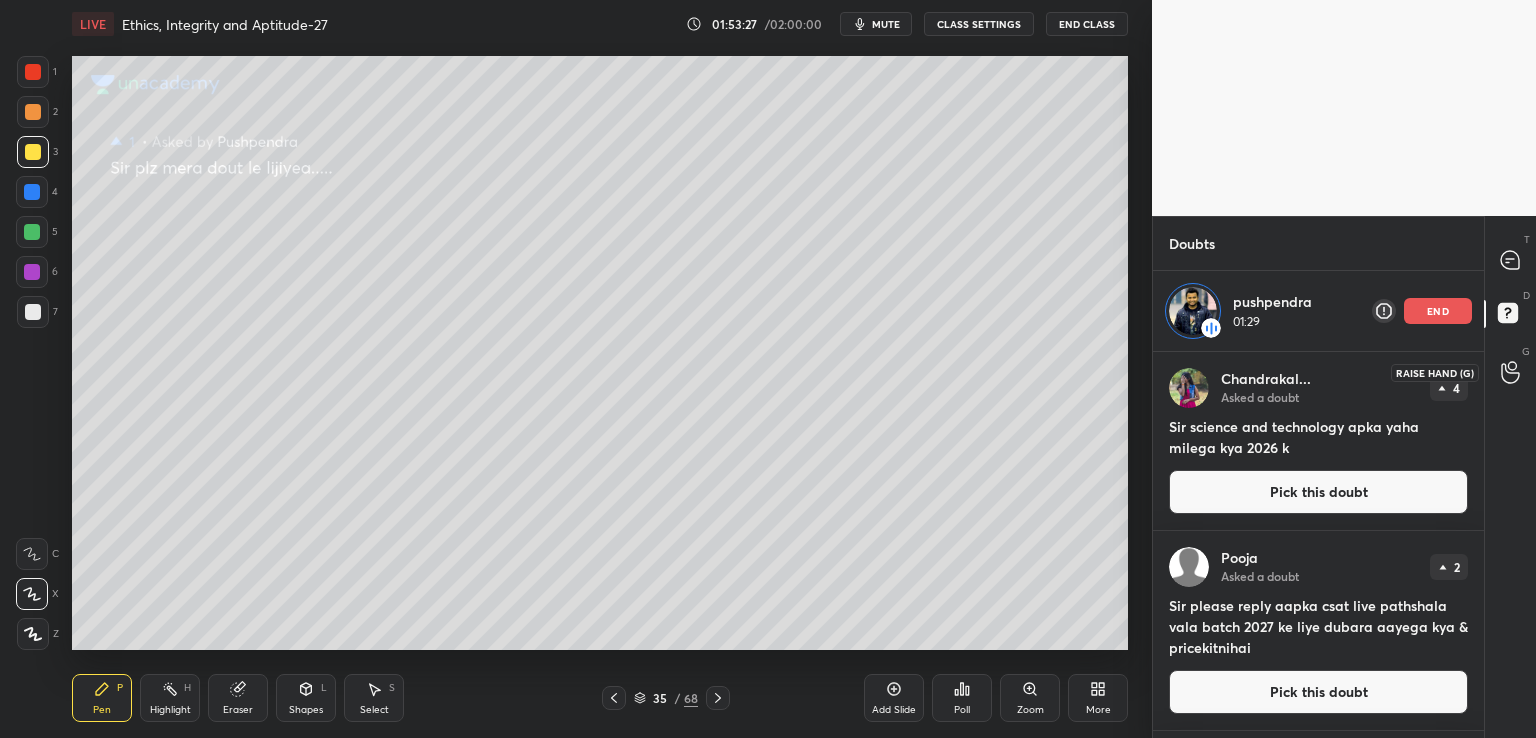 click 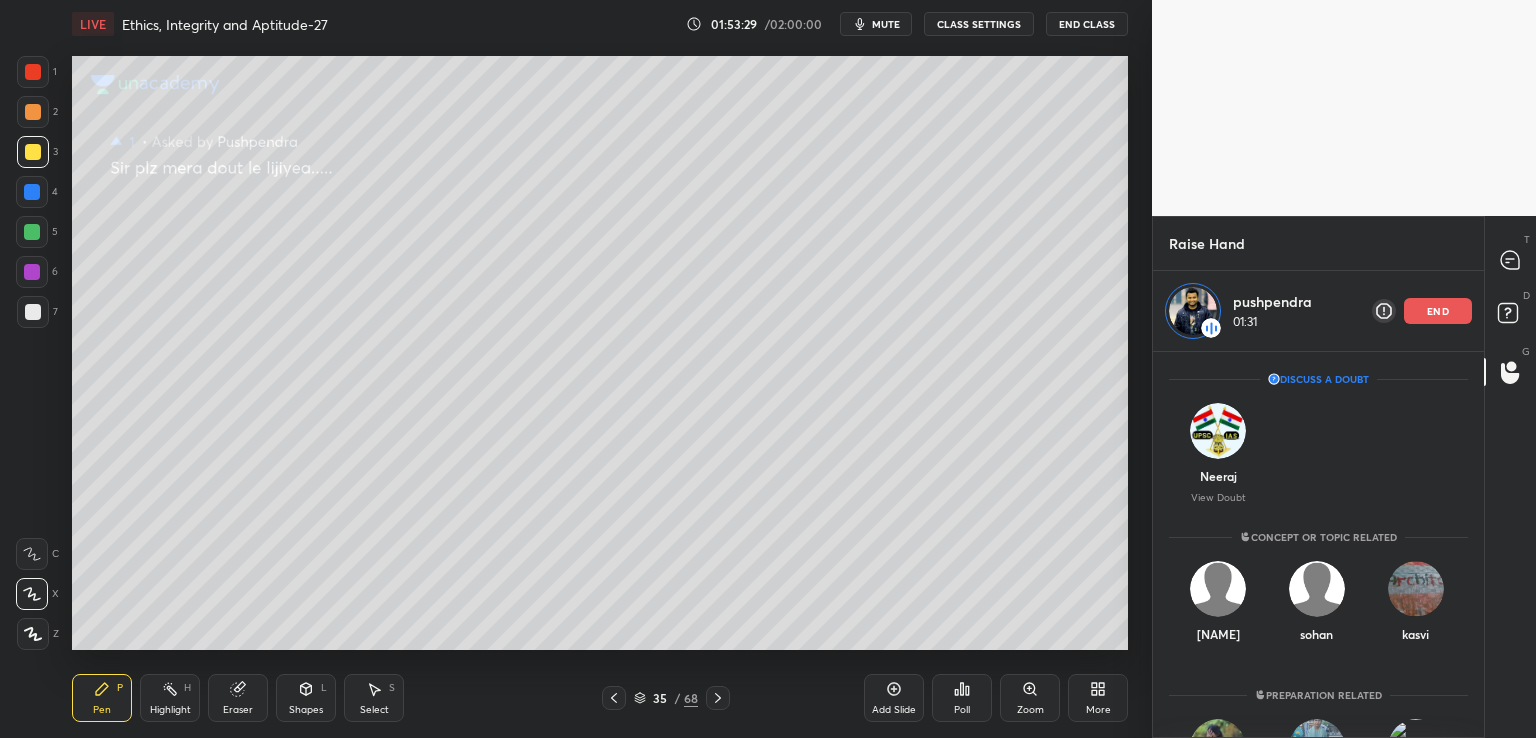 click on "end" at bounding box center (1438, 311) 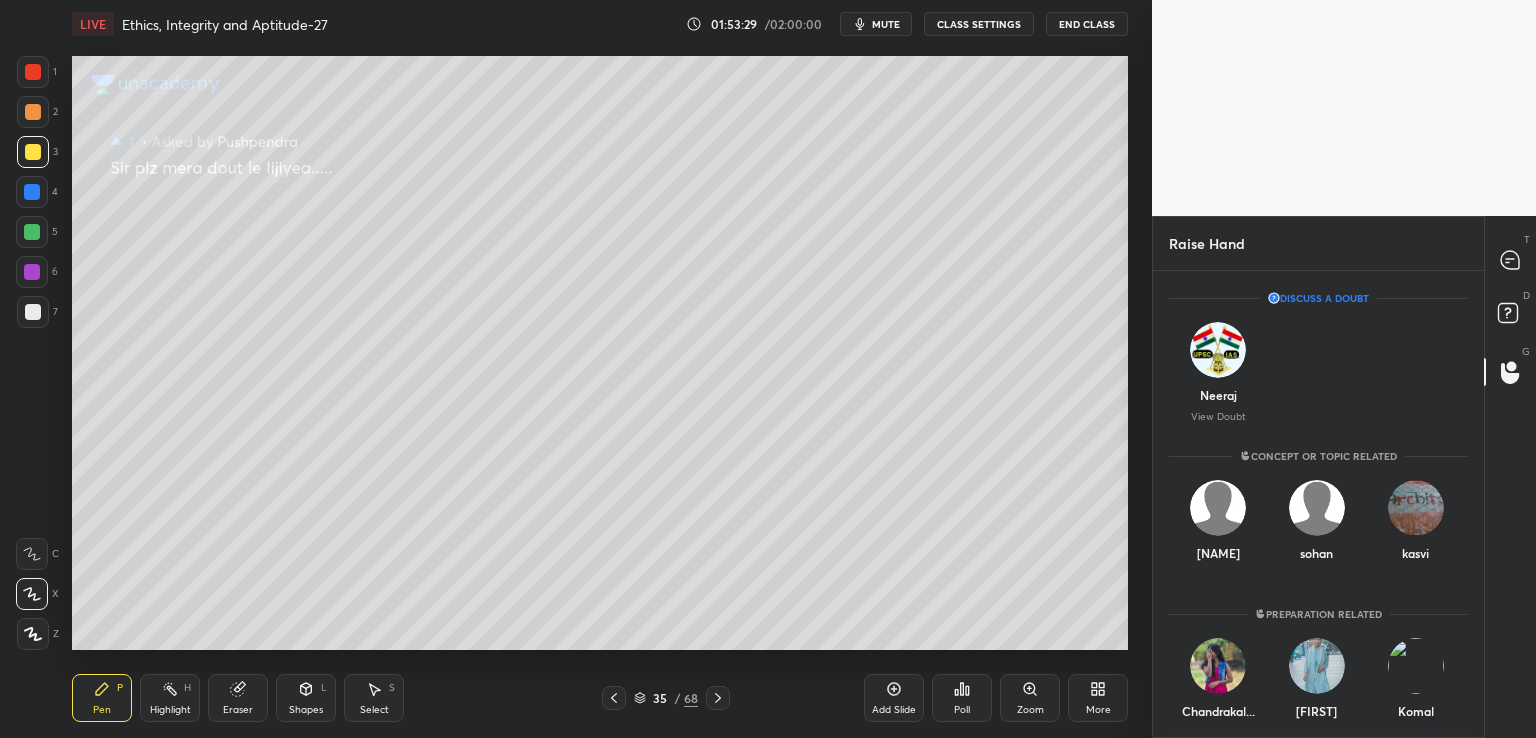 scroll, scrollTop: 6, scrollLeft: 6, axis: both 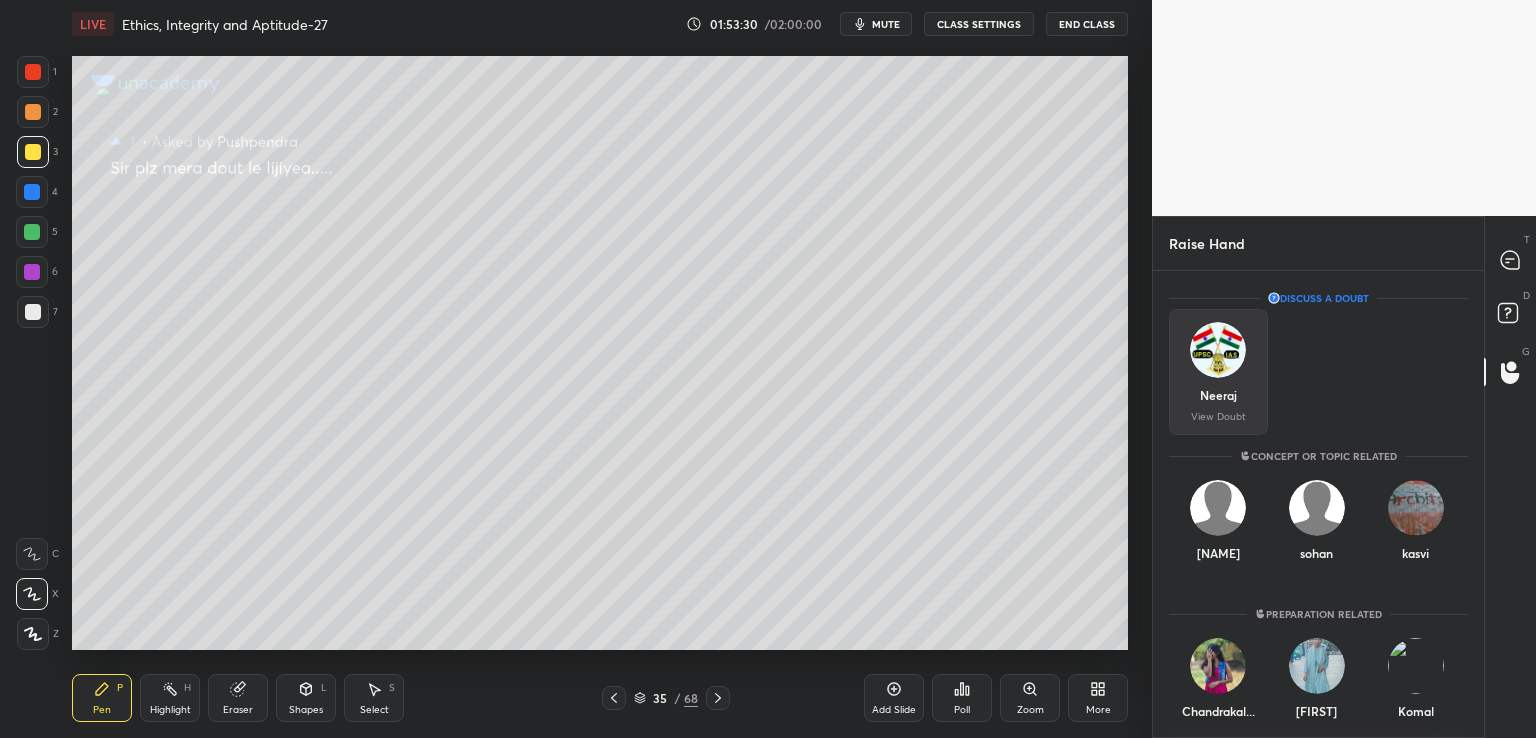 click on "View Doubt" at bounding box center (1218, 417) 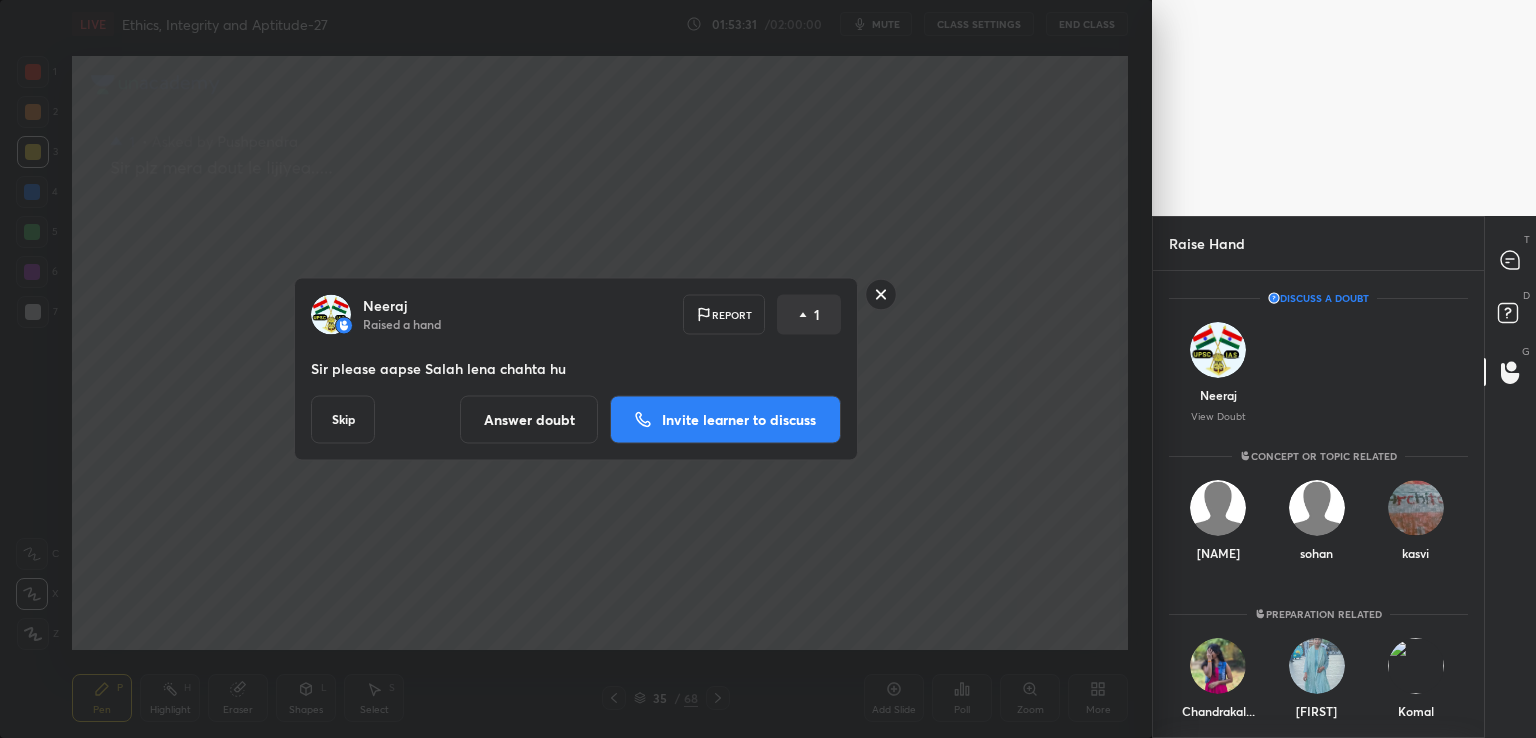 click on "Invite learner to discuss" at bounding box center (739, 420) 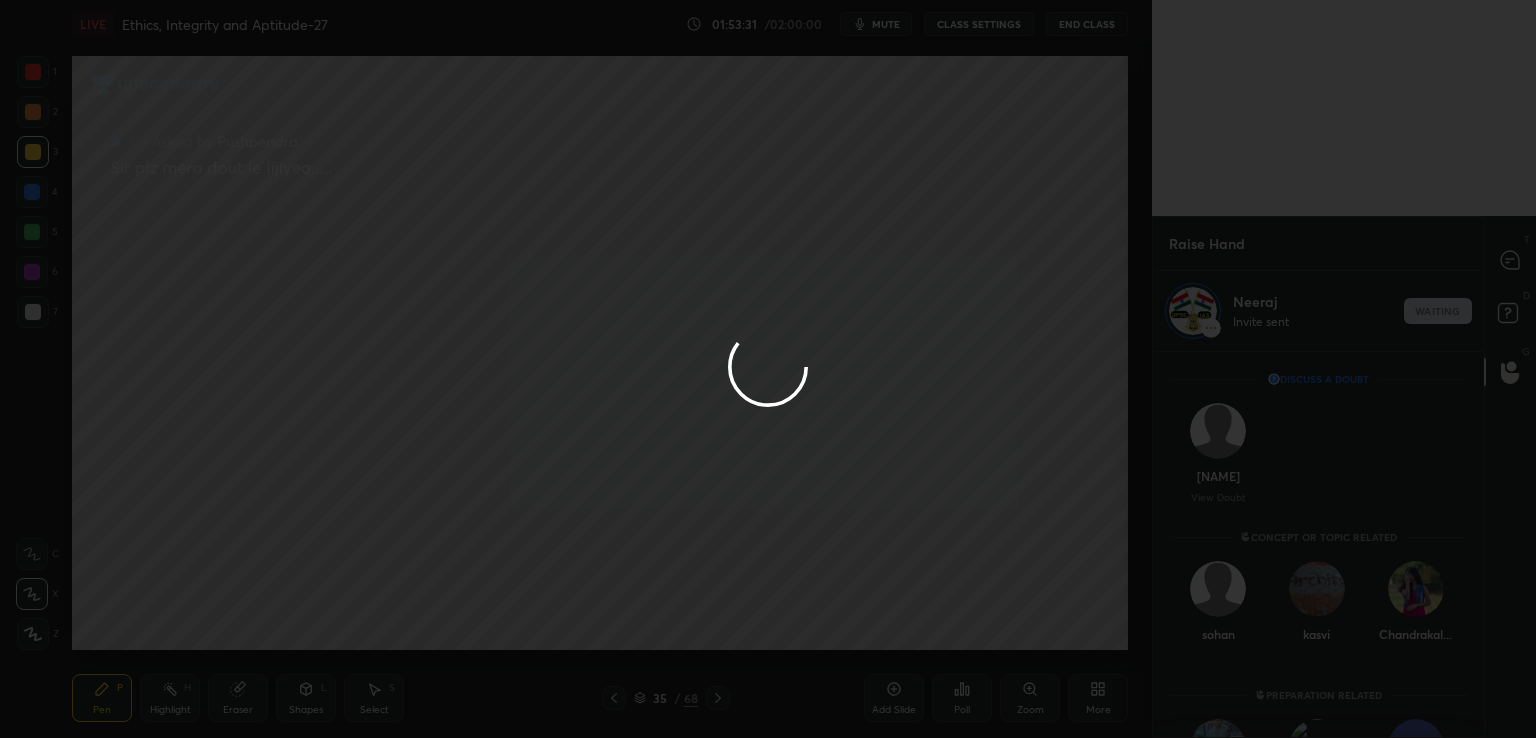 scroll, scrollTop: 381, scrollLeft: 325, axis: both 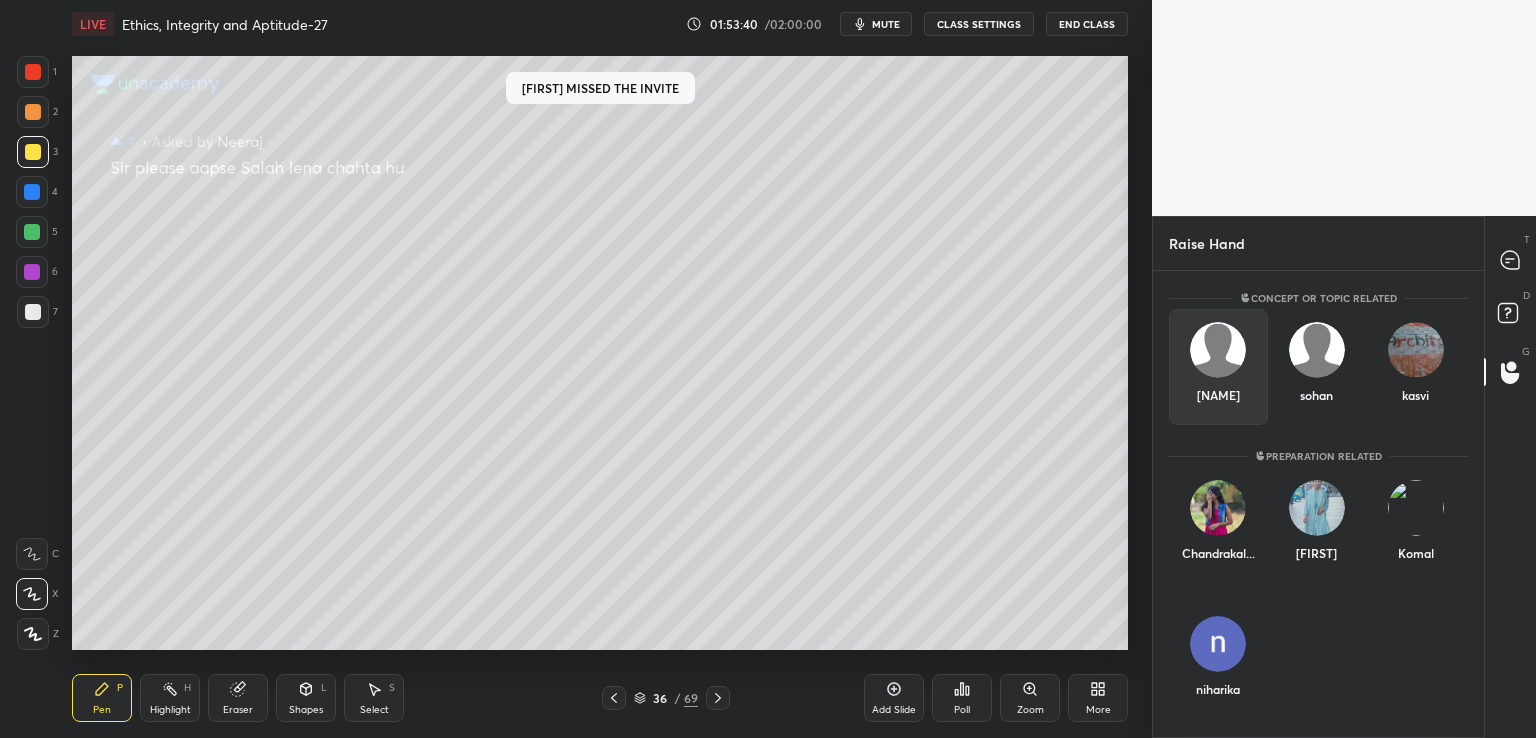 click on "[NAME]" at bounding box center [1218, 367] 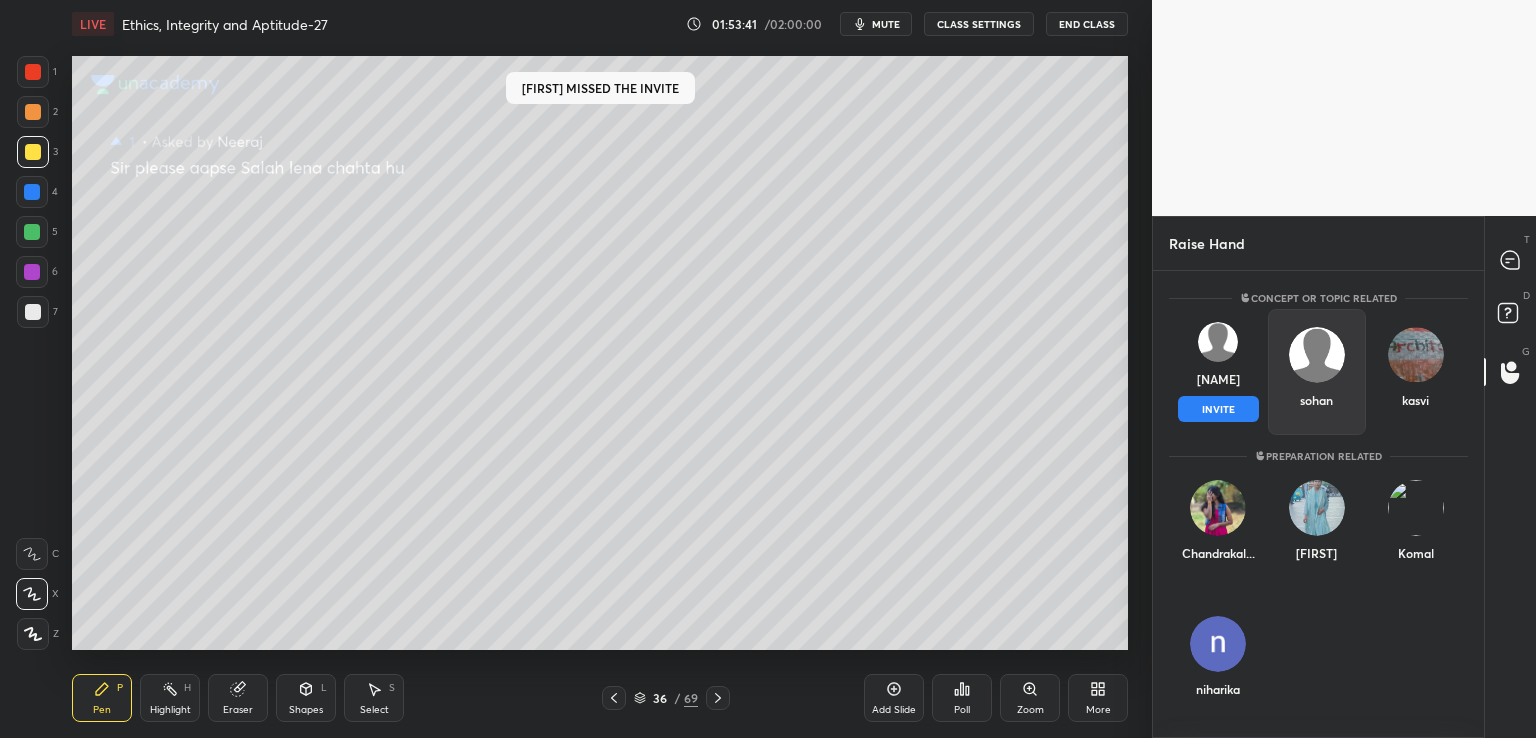 click on "INVITE" at bounding box center (1218, 409) 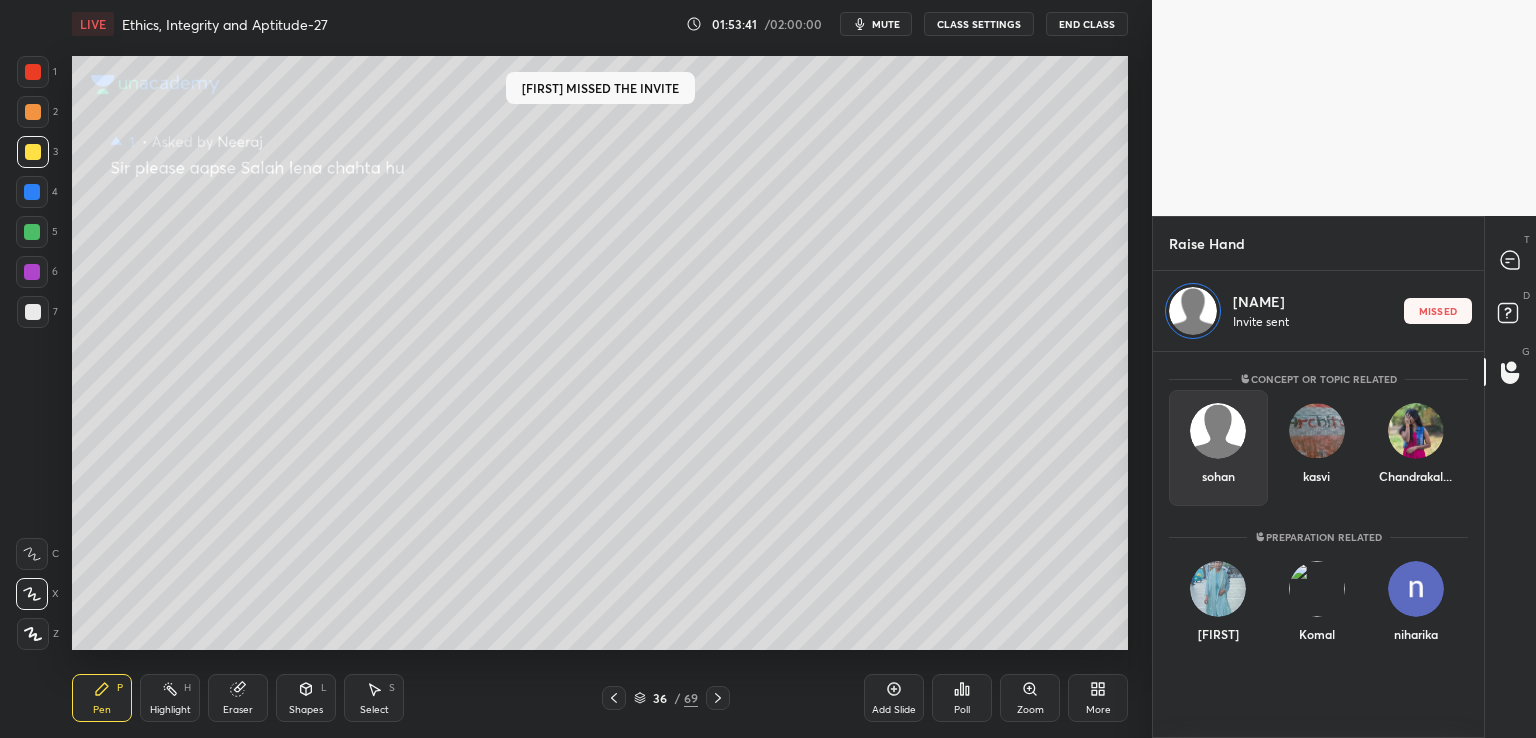 scroll, scrollTop: 381, scrollLeft: 325, axis: both 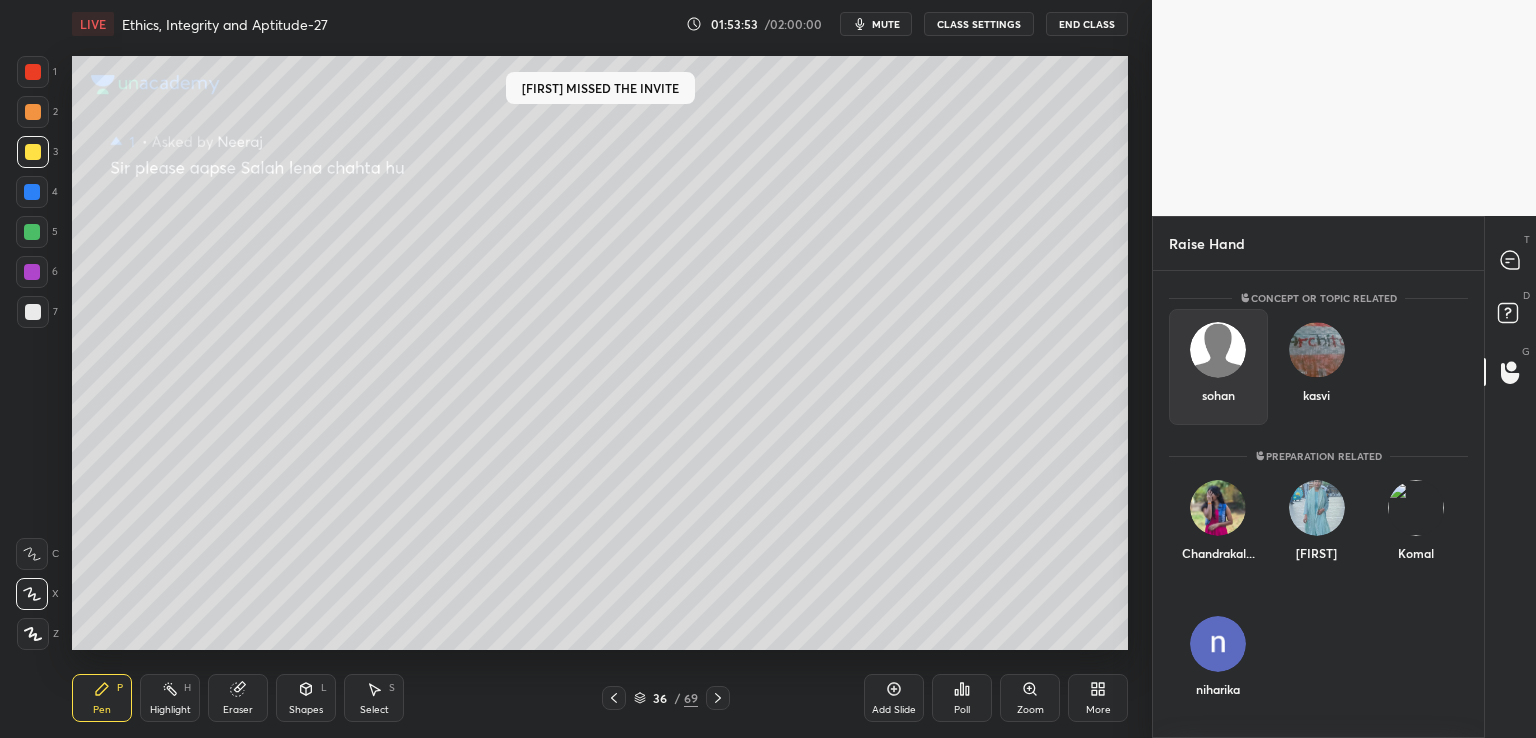click on "sohan" at bounding box center (1218, 367) 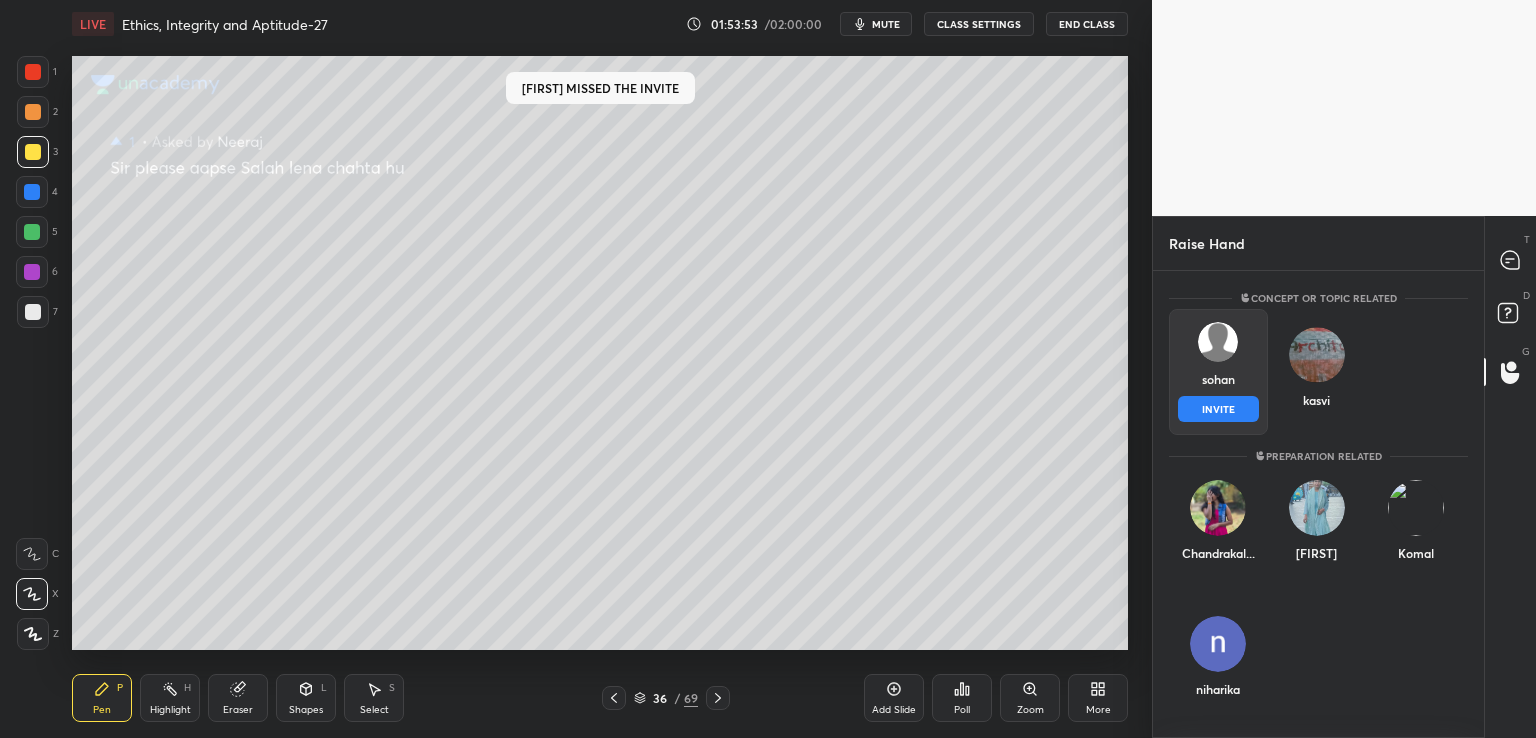click on "INVITE" at bounding box center [1218, 409] 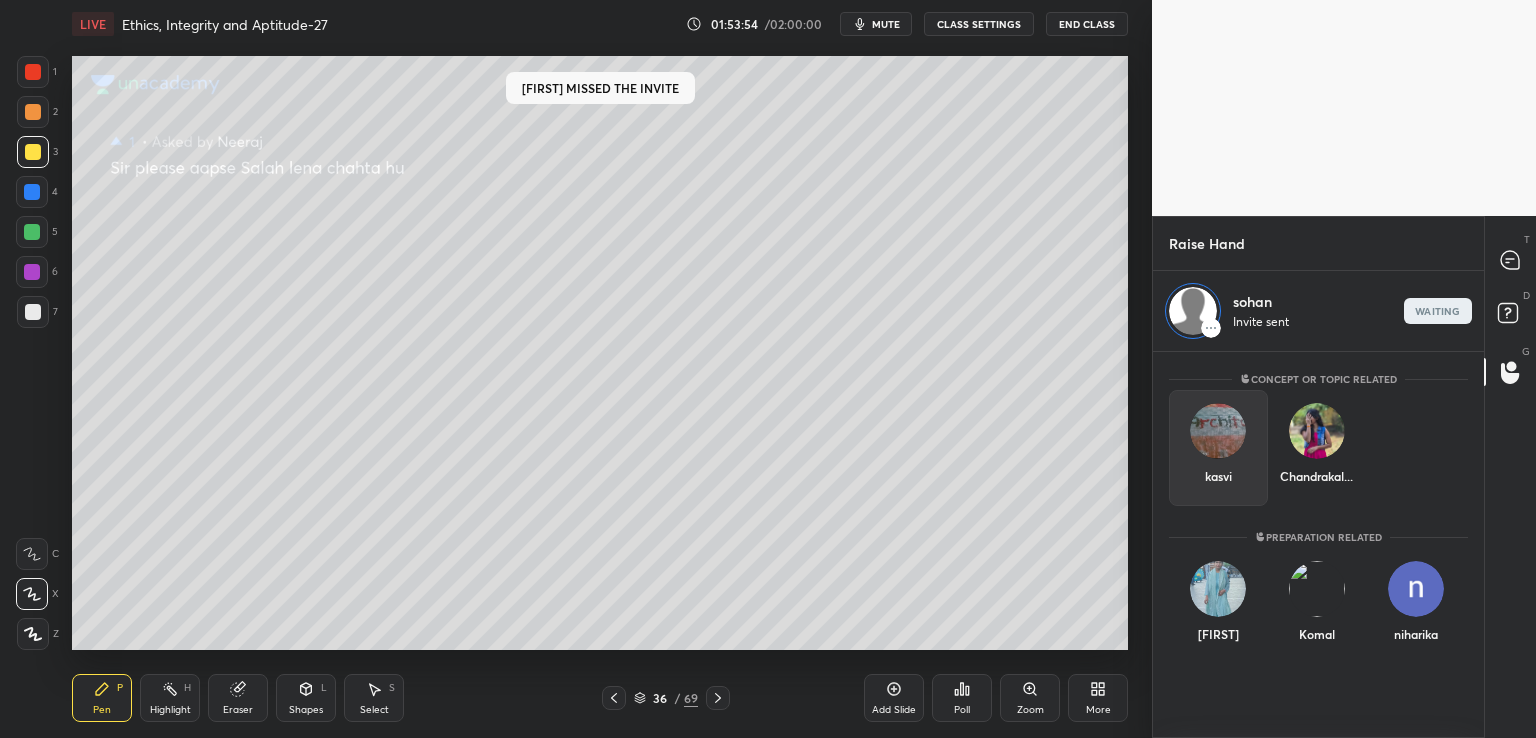 scroll, scrollTop: 381, scrollLeft: 325, axis: both 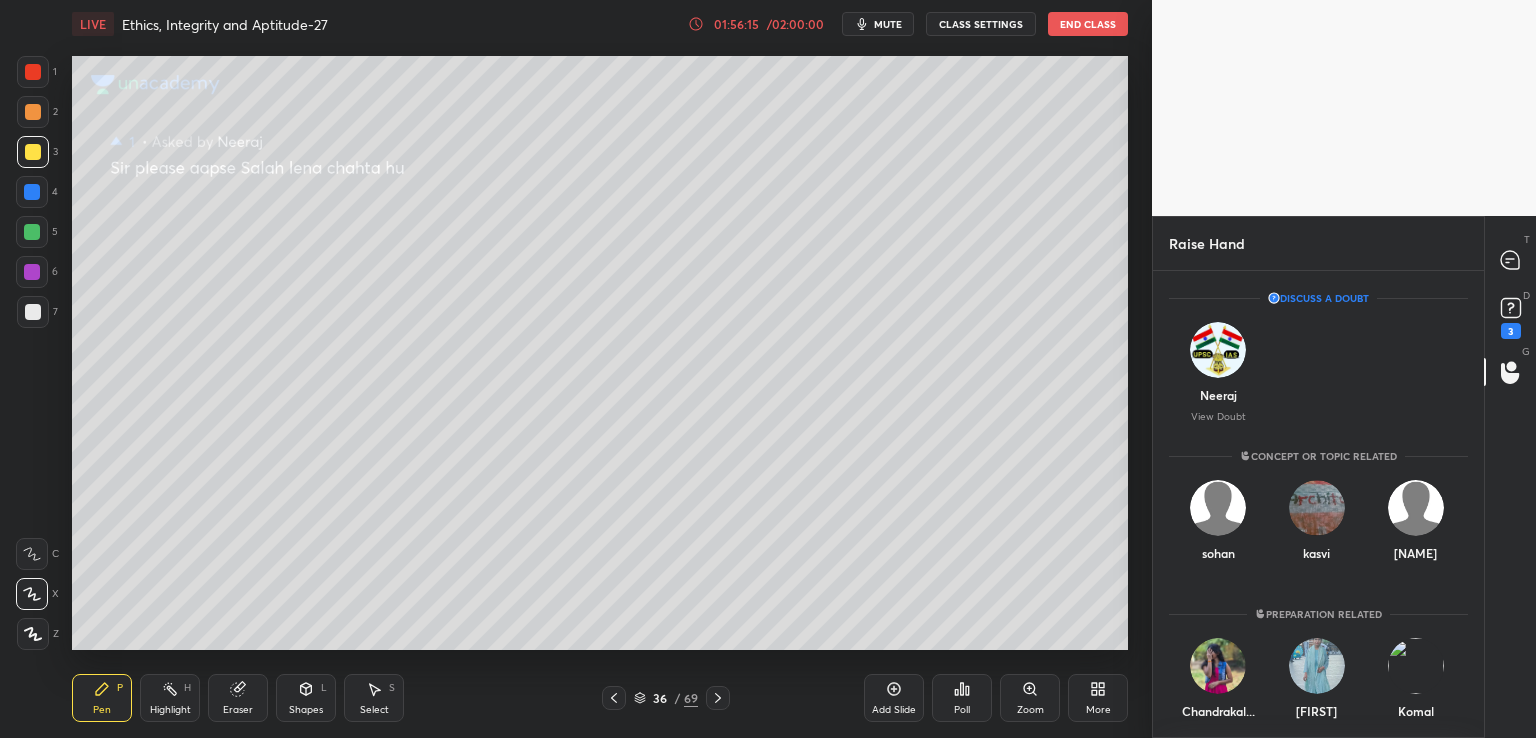 click on "[FIRST] View Doubt" at bounding box center [1318, 372] 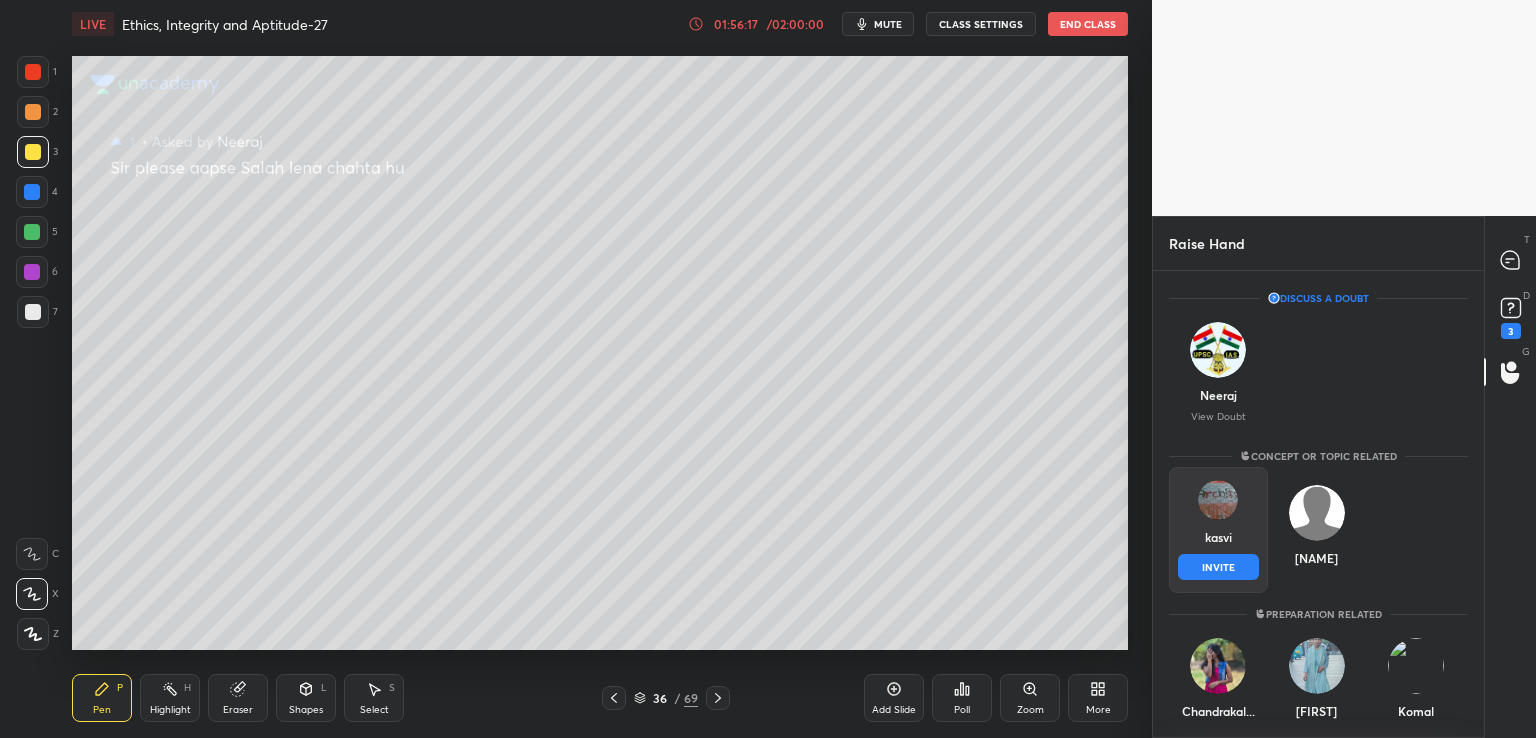 click on "kasvi INVITE" at bounding box center [1218, 530] 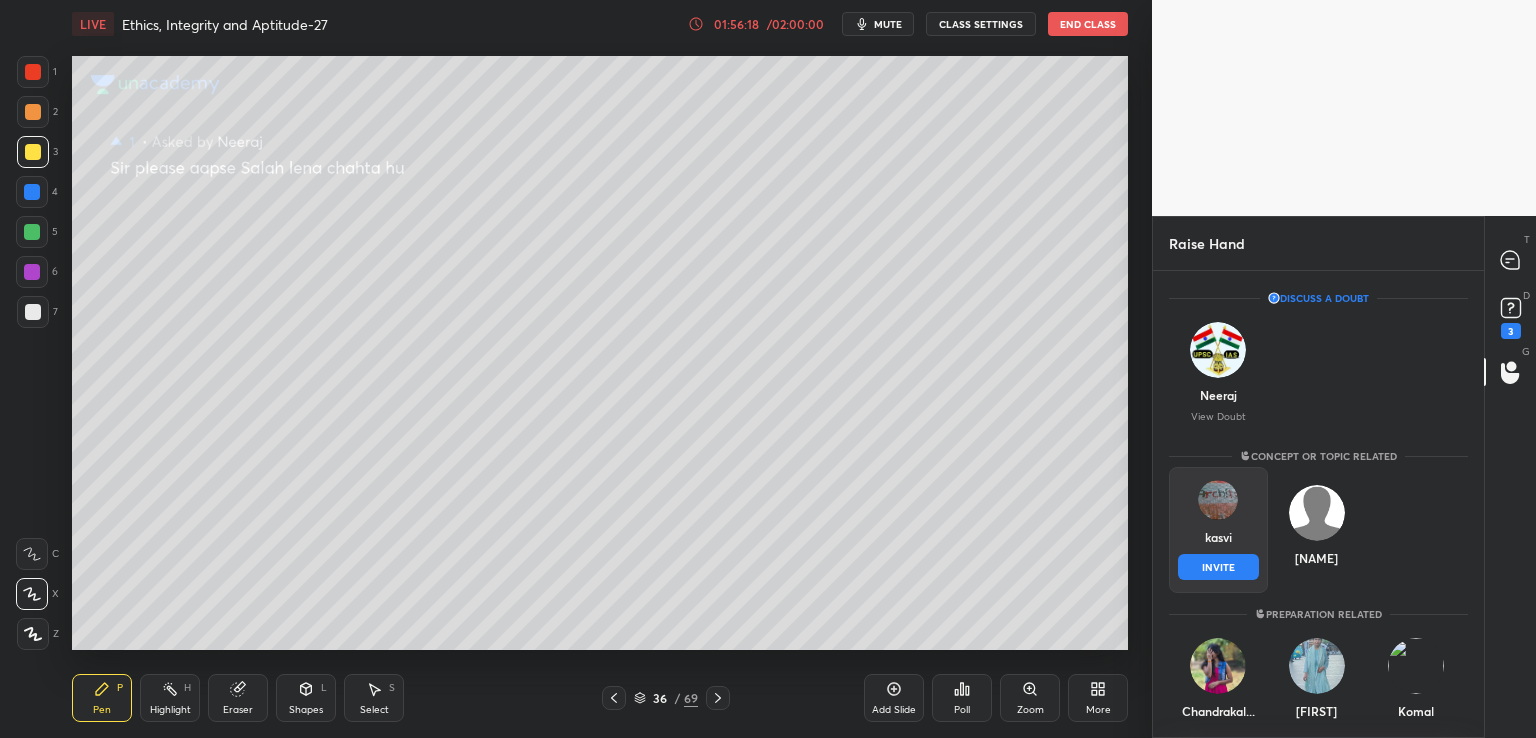click on "INVITE" at bounding box center [1218, 567] 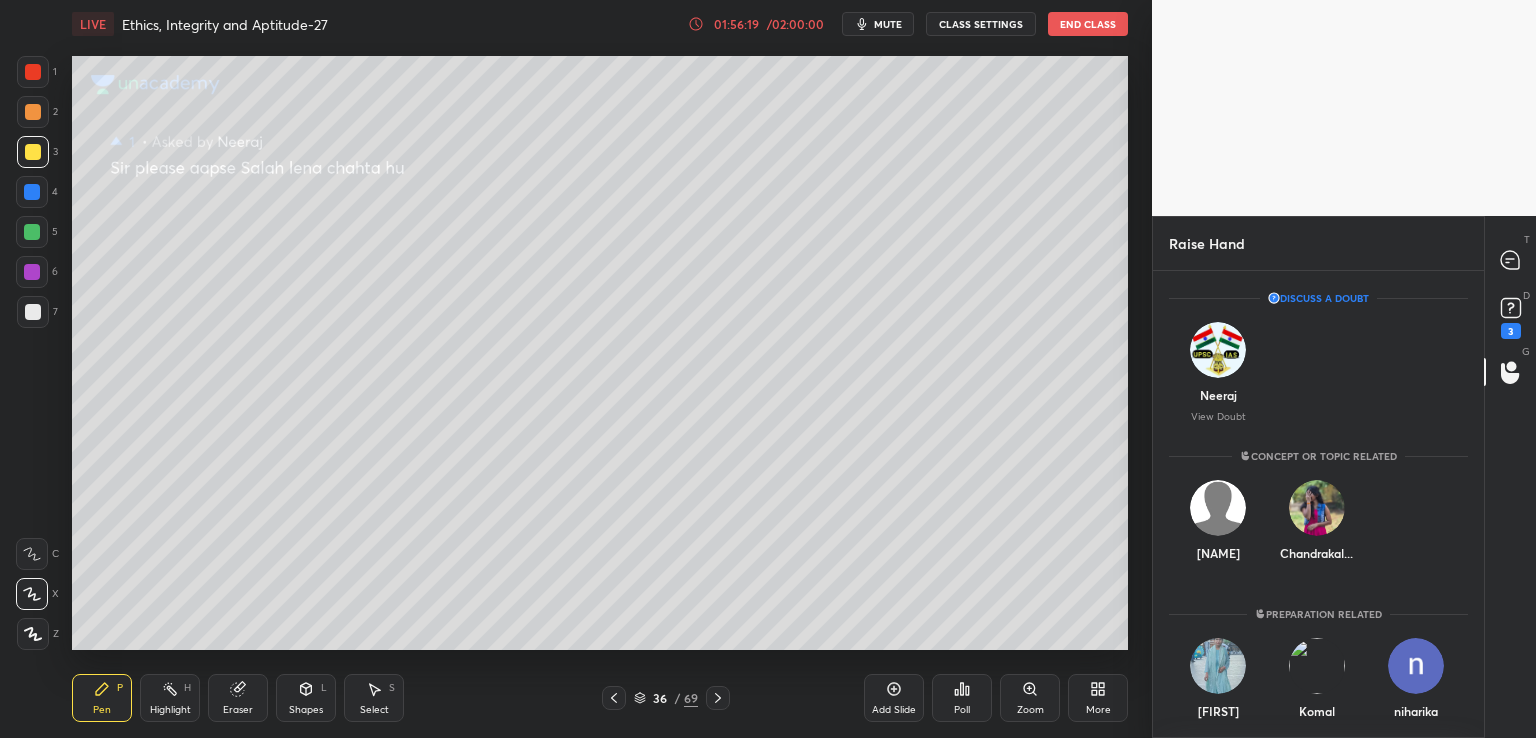 scroll, scrollTop: 381, scrollLeft: 325, axis: both 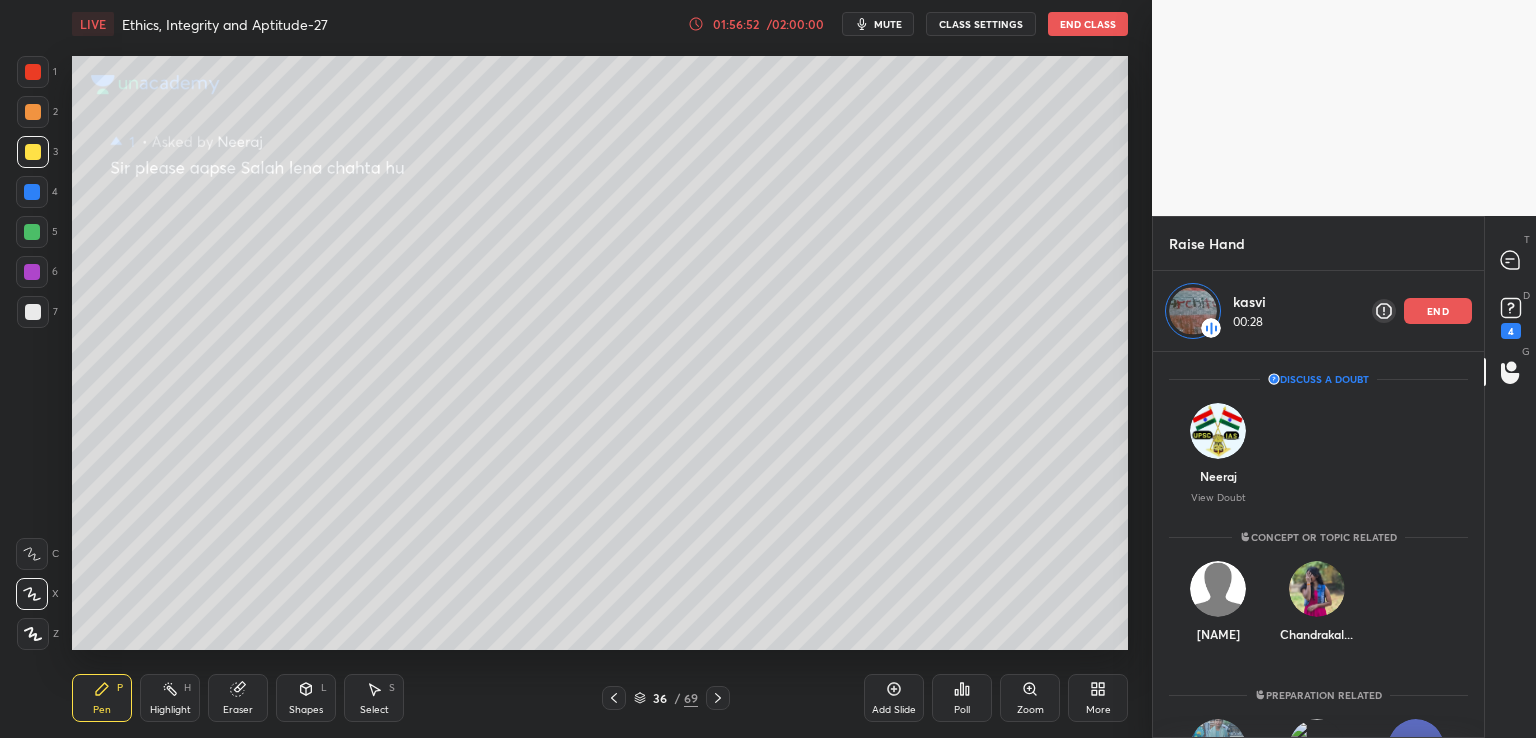 click on "end" at bounding box center [1438, 311] 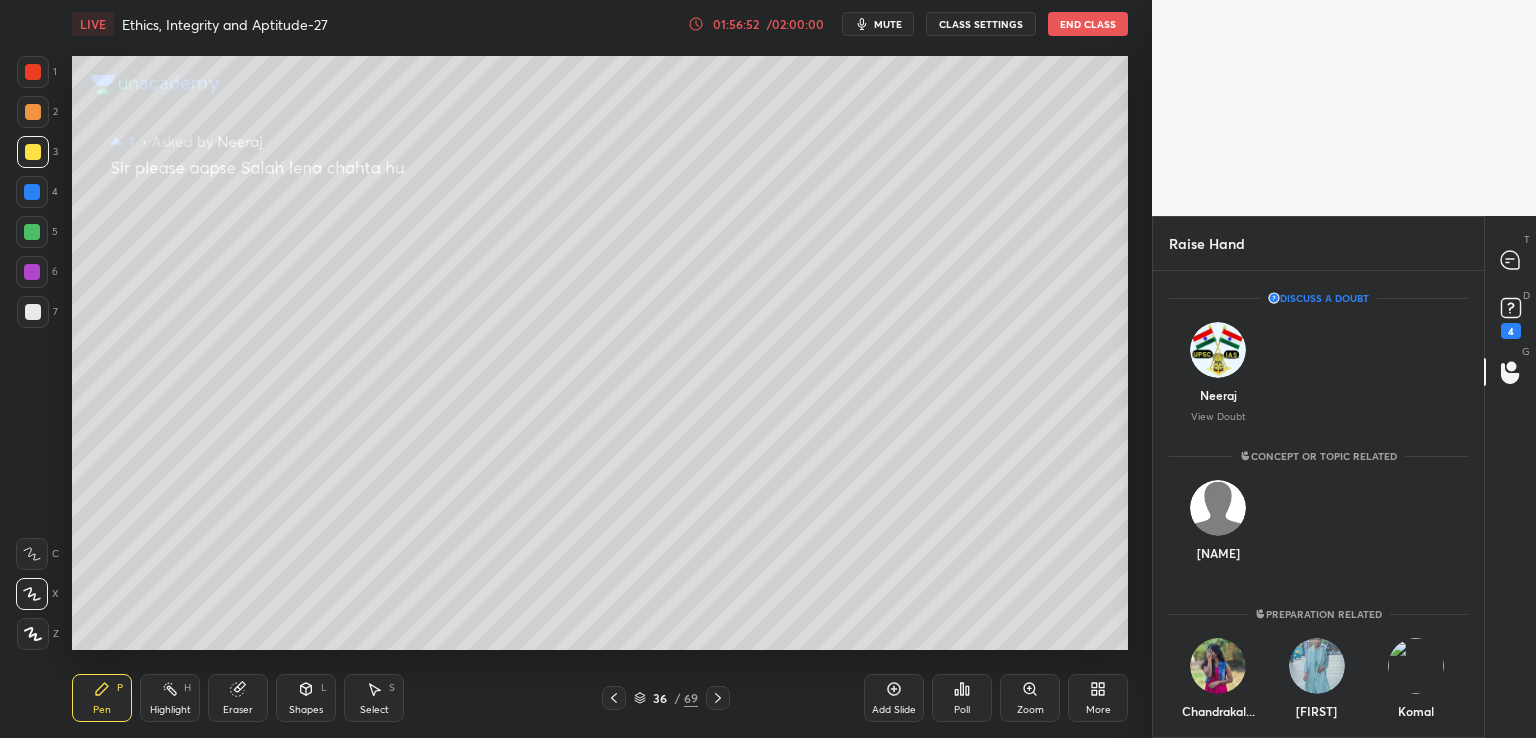 scroll, scrollTop: 6, scrollLeft: 6, axis: both 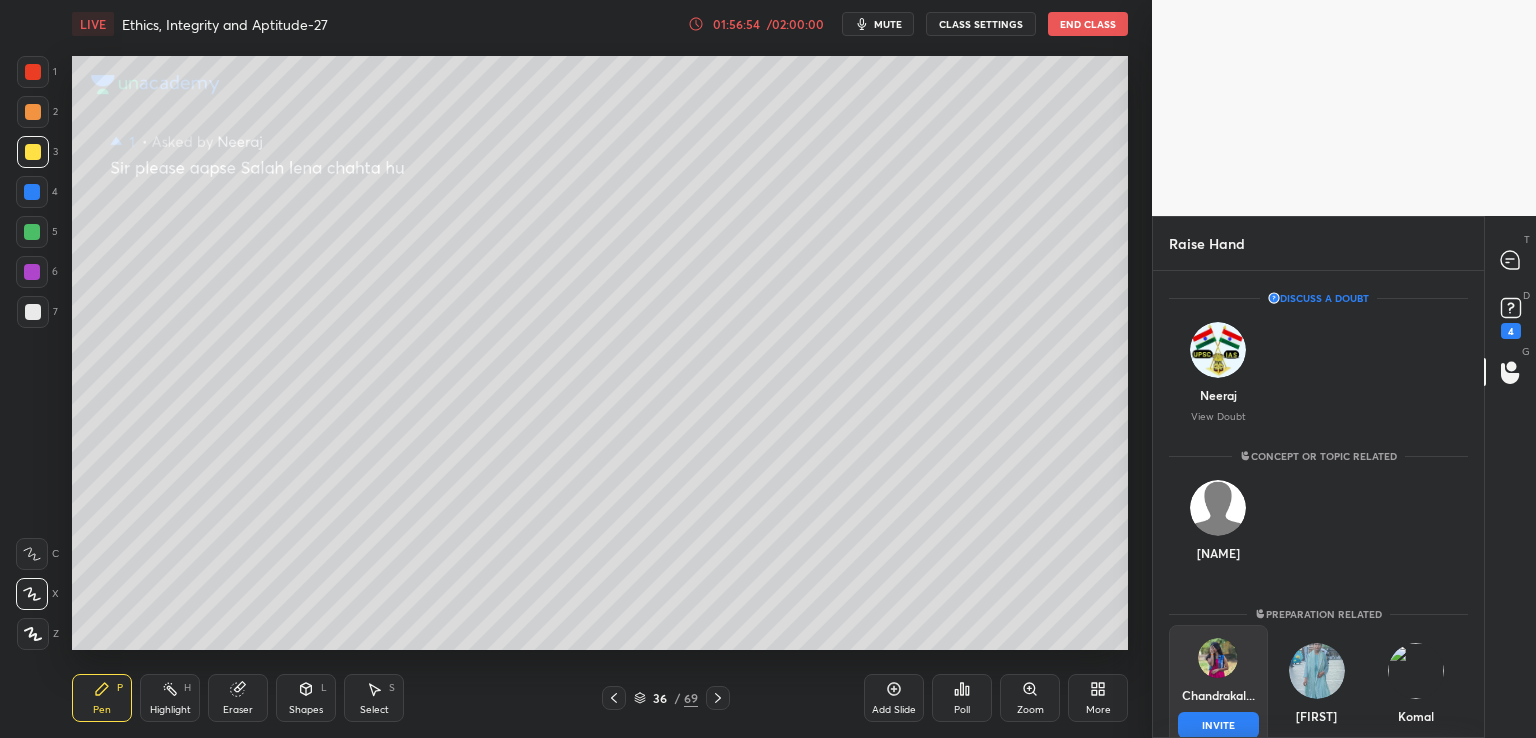 click at bounding box center [1218, 658] 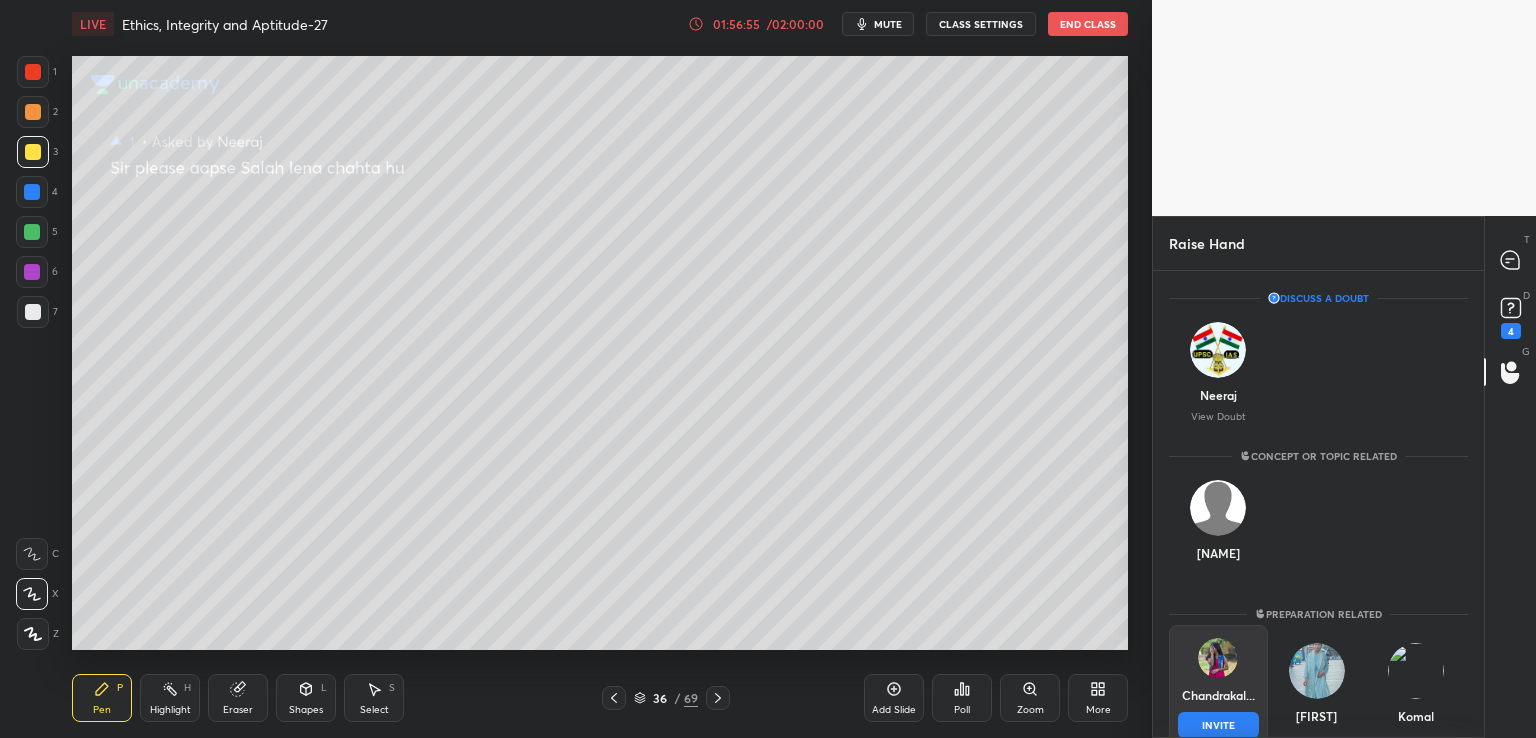 click on "INVITE" at bounding box center (1218, 725) 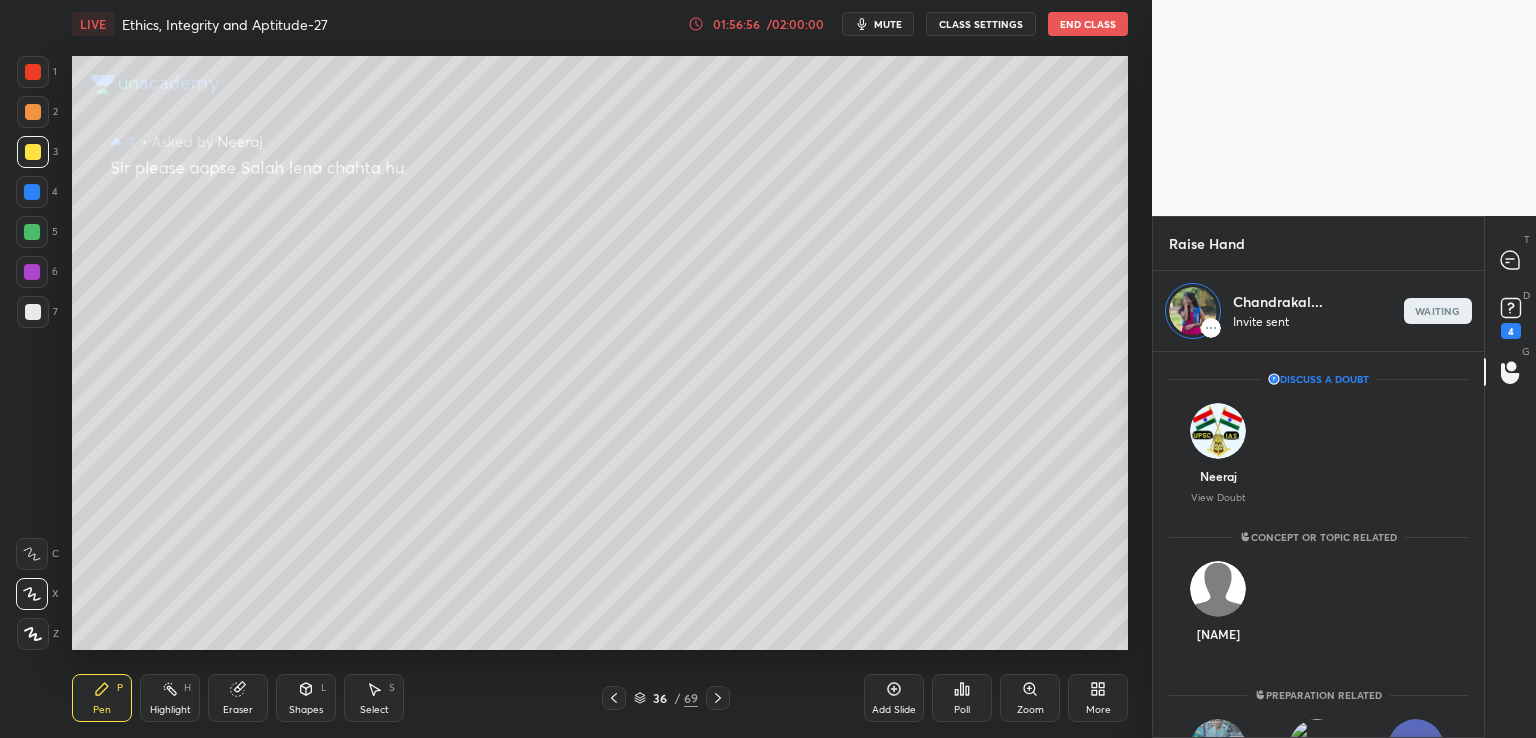 scroll, scrollTop: 381, scrollLeft: 325, axis: both 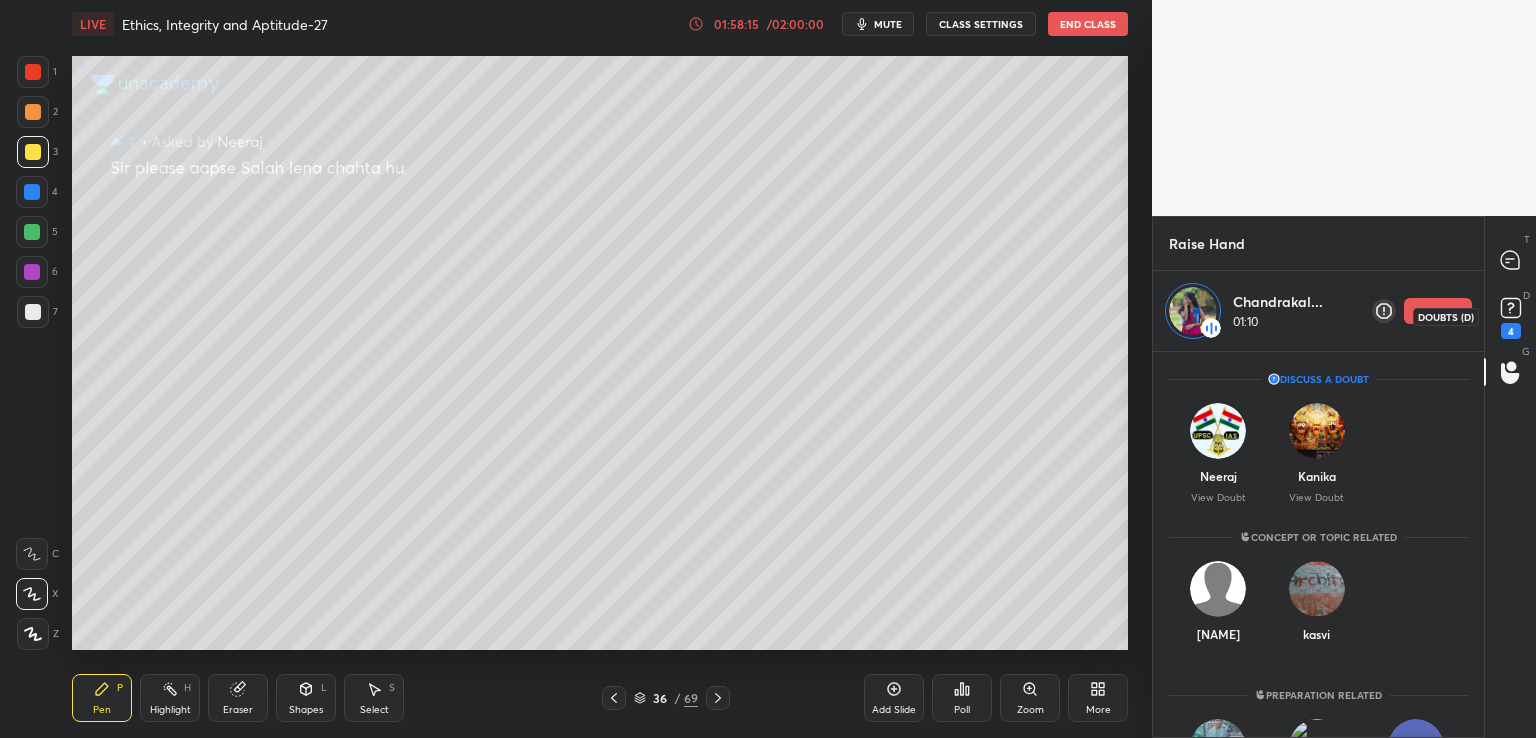 click on "4" at bounding box center [1511, 316] 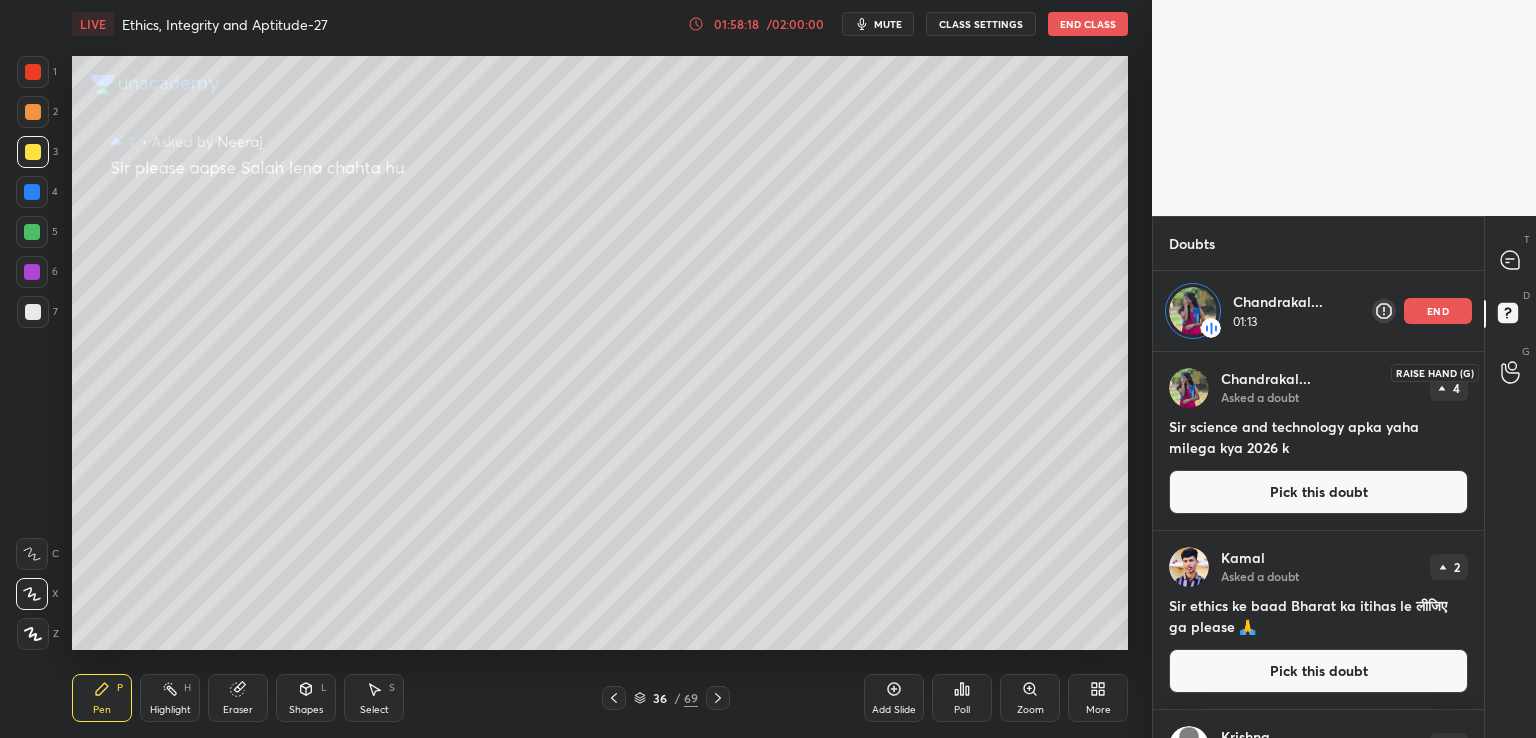 click 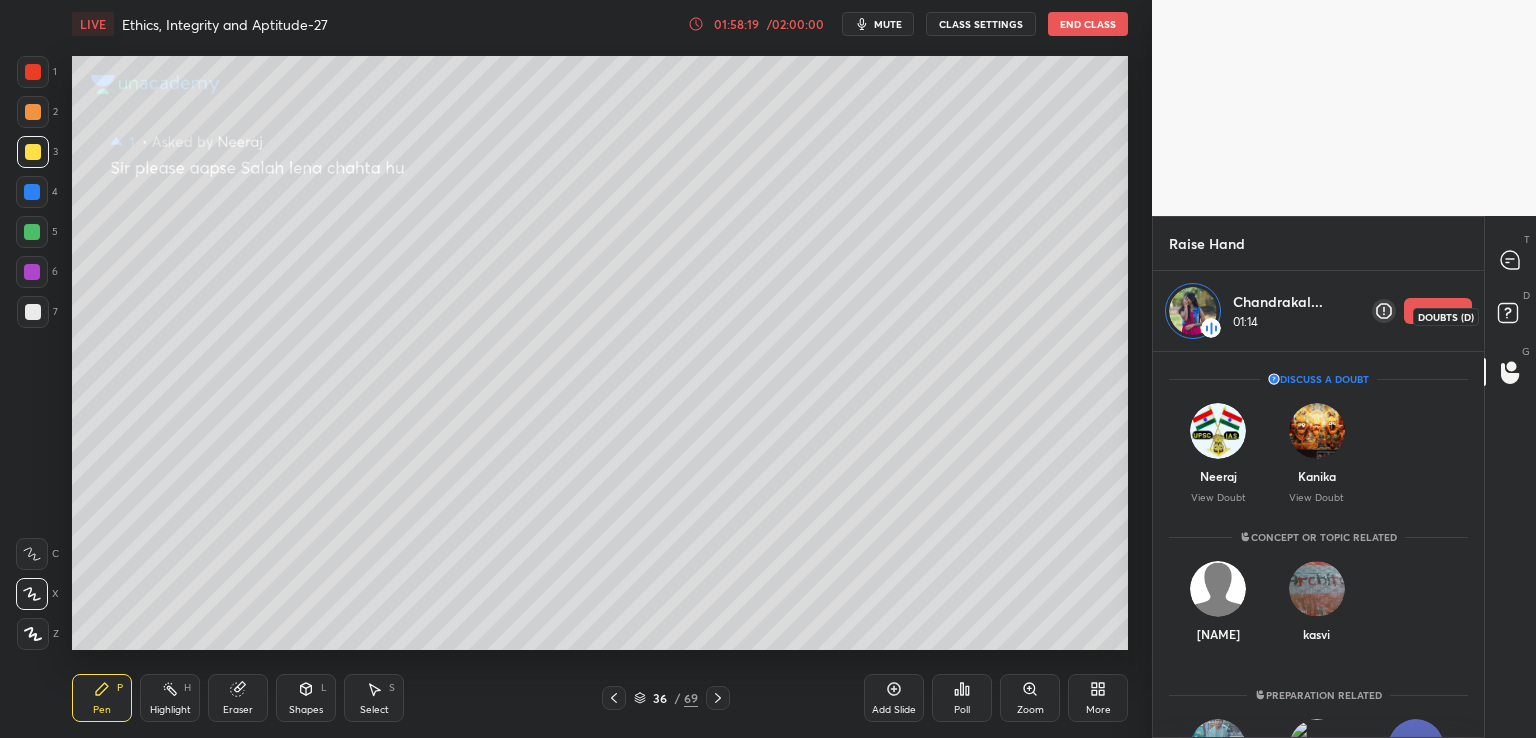 click 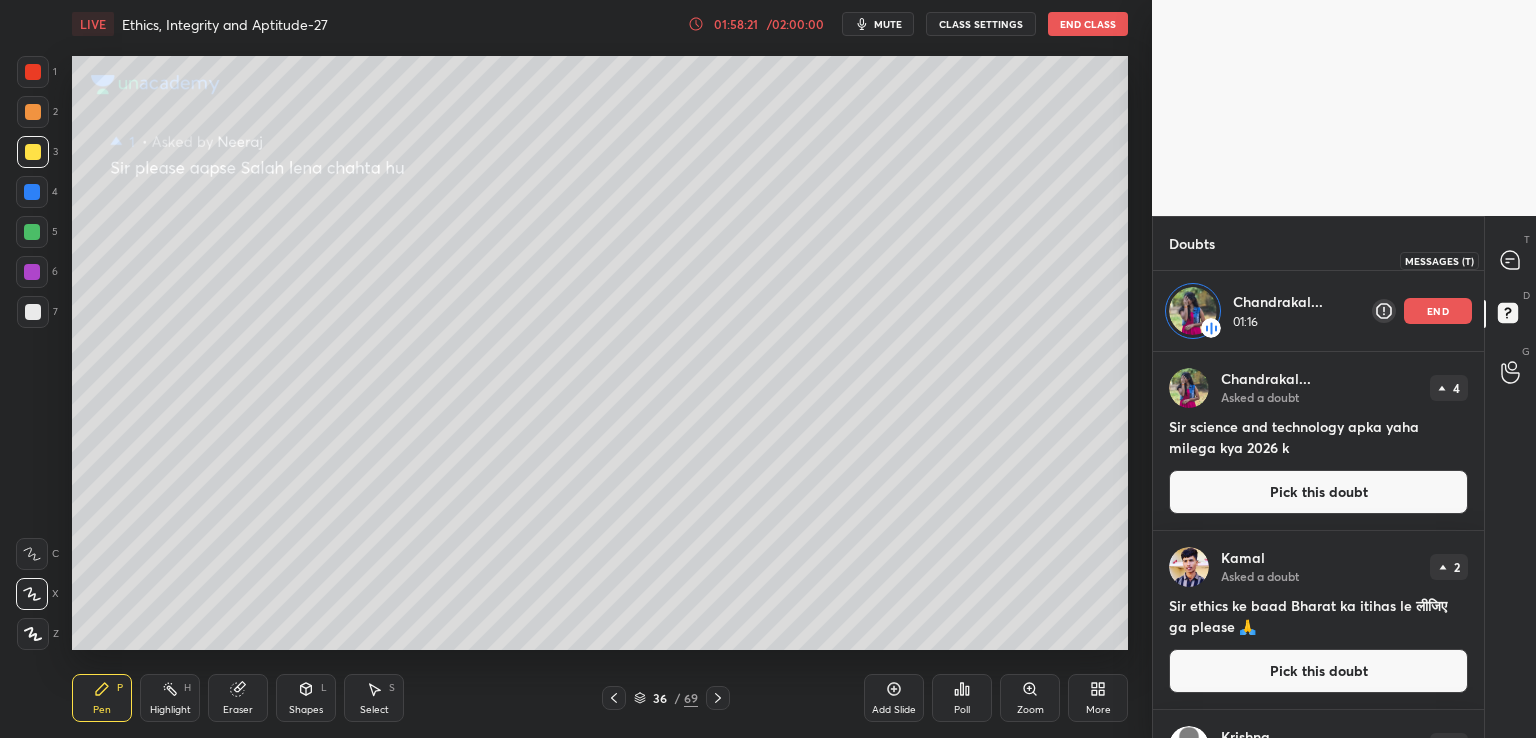 click 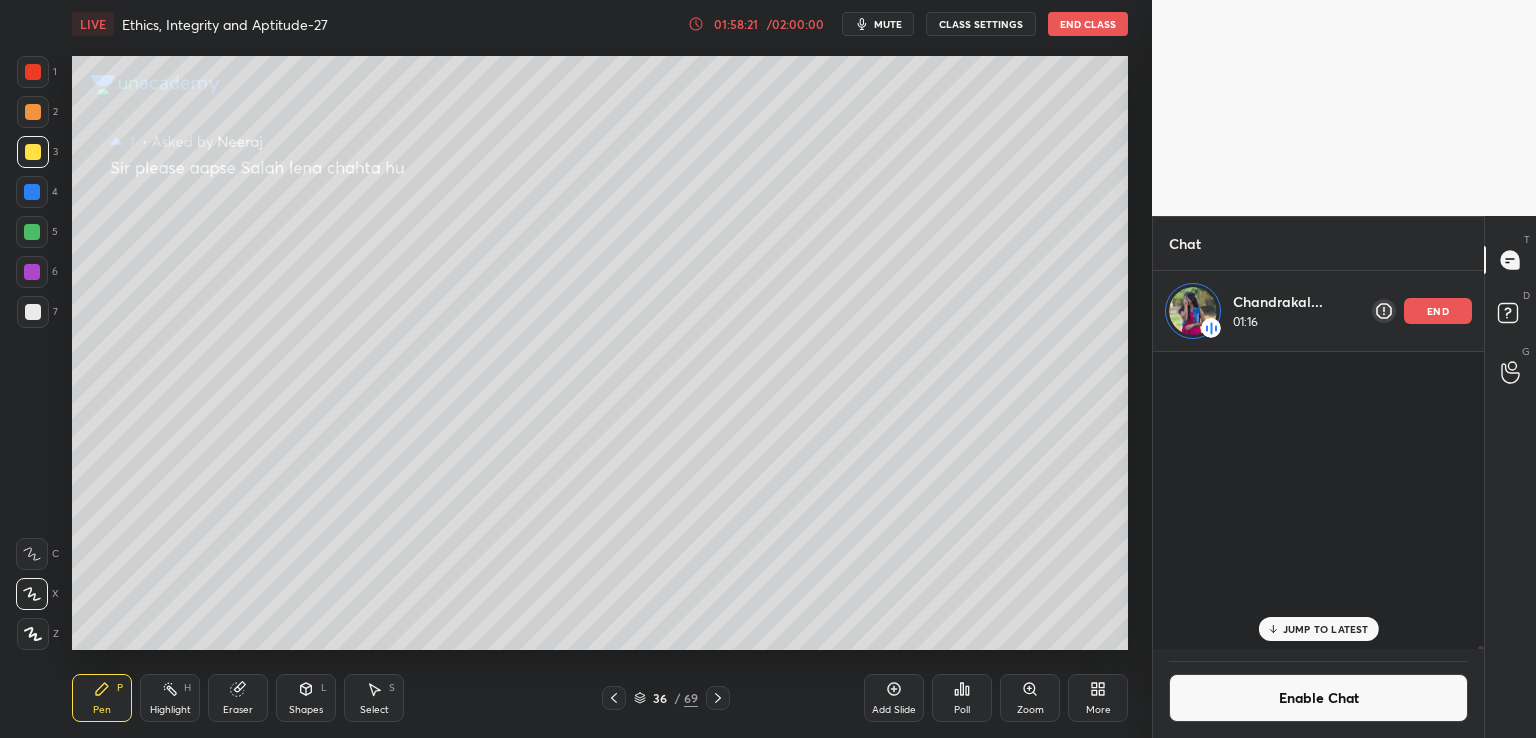scroll, scrollTop: 68114, scrollLeft: 0, axis: vertical 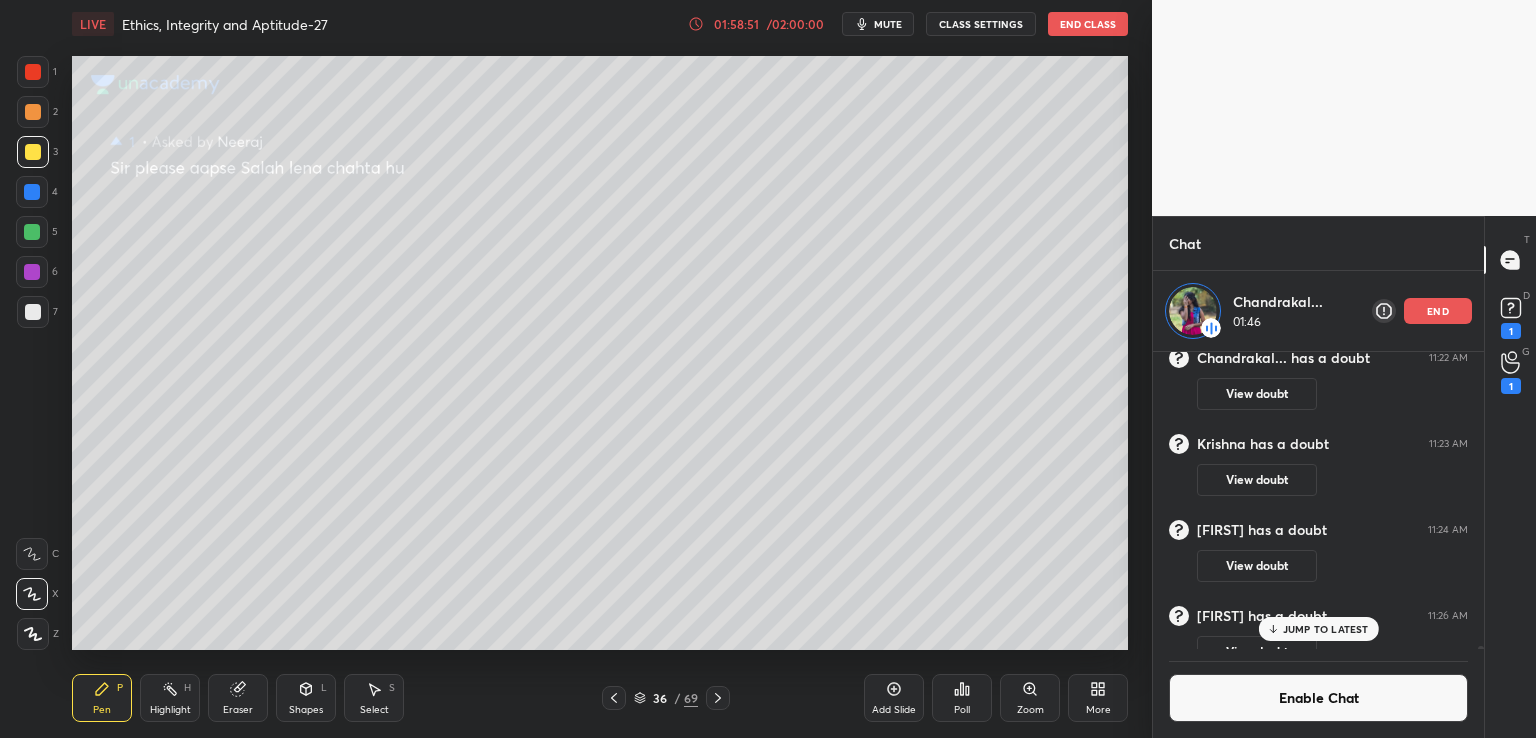 click on "JUMP TO LATEST" at bounding box center [1326, 629] 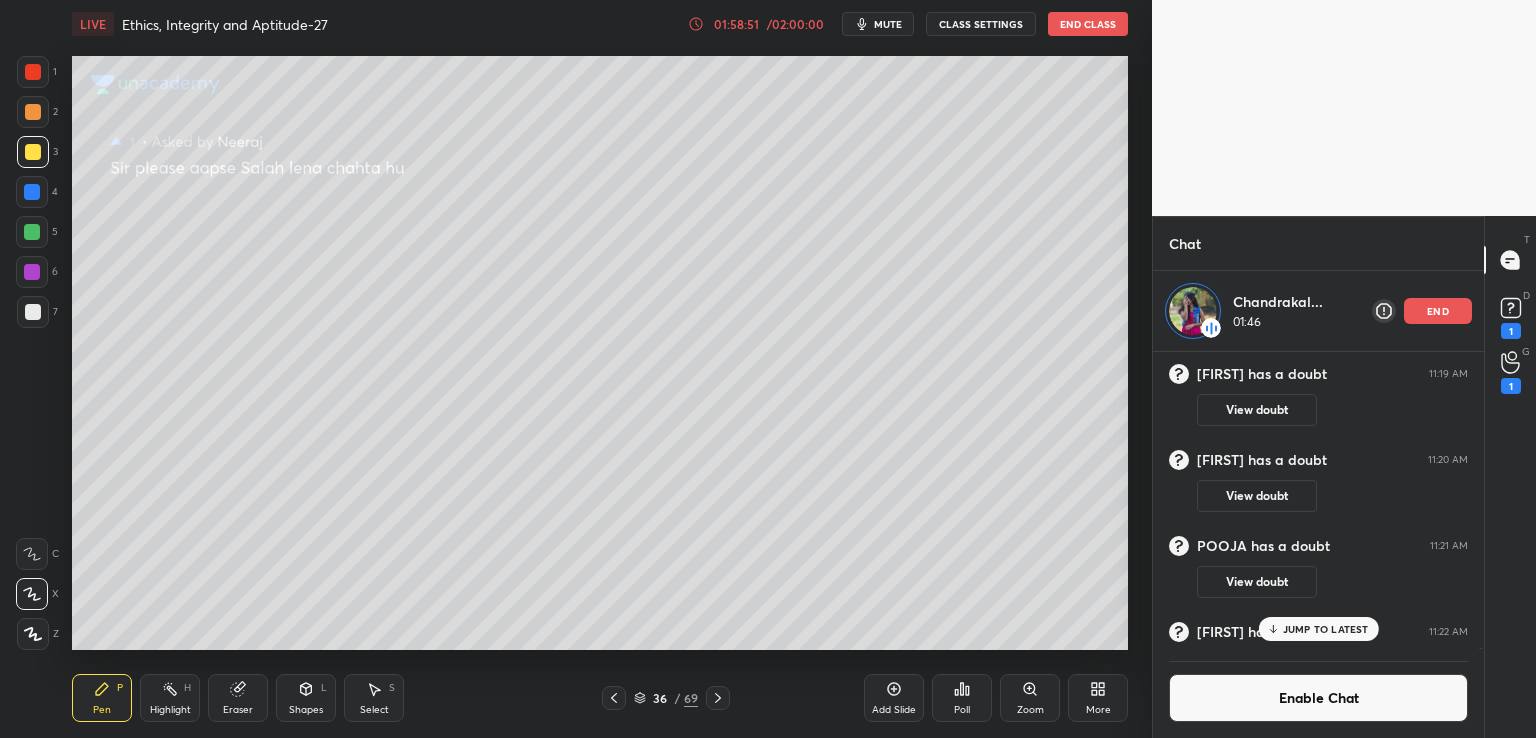 scroll, scrollTop: 68761, scrollLeft: 0, axis: vertical 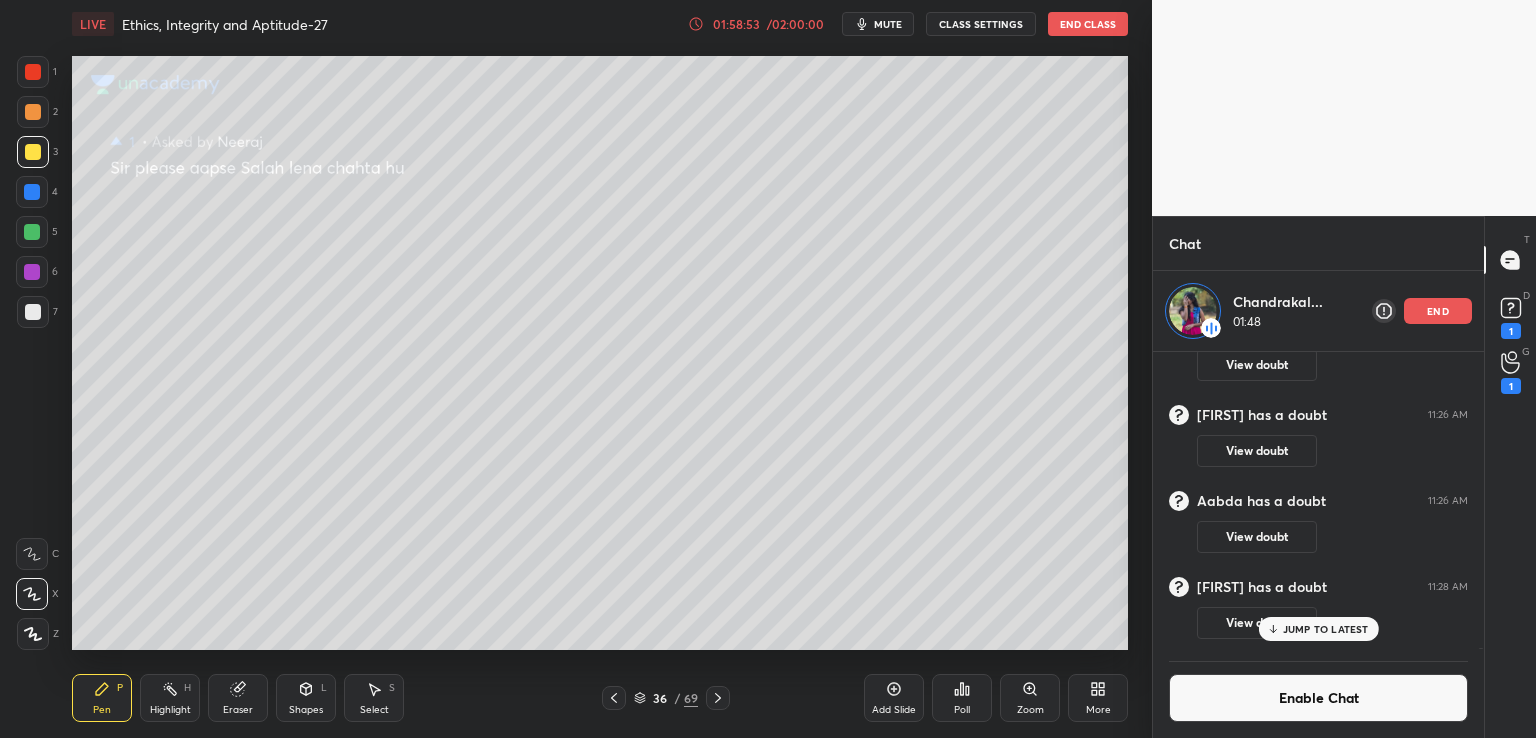 click on "JUMP TO LATEST" at bounding box center (1326, 629) 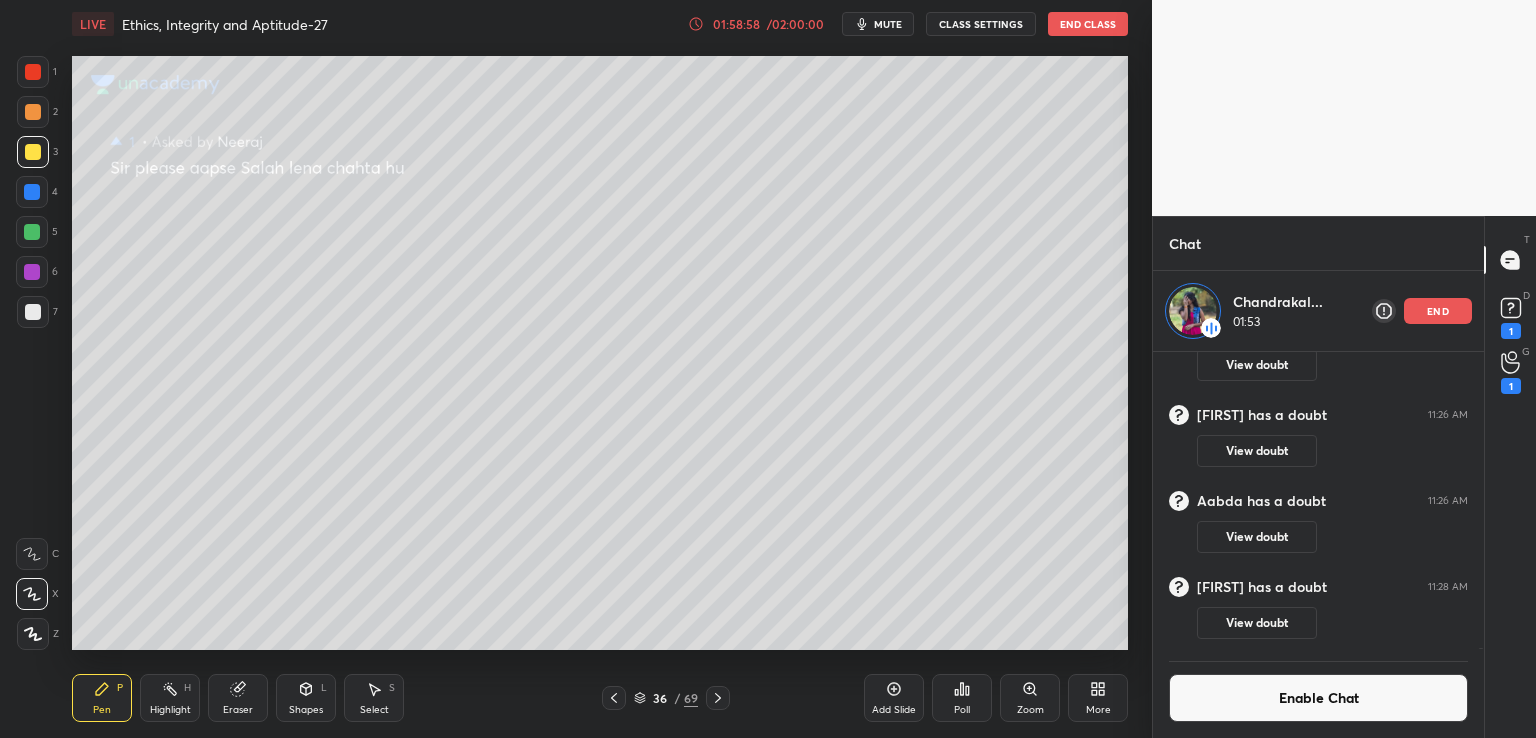 drag, startPoint x: 1435, startPoint y: 313, endPoint x: 1468, endPoint y: 333, distance: 38.587563 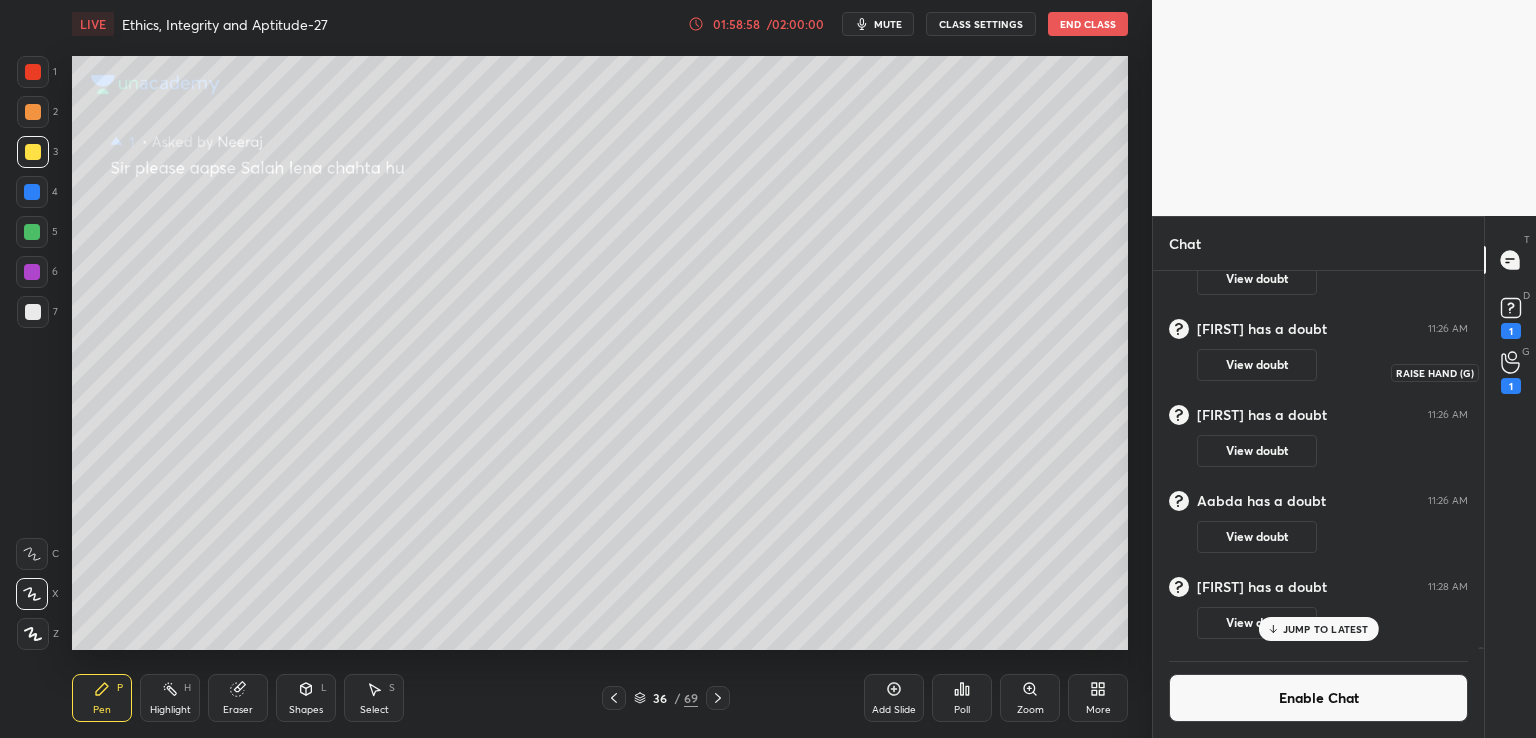 click on "1" at bounding box center (1511, 372) 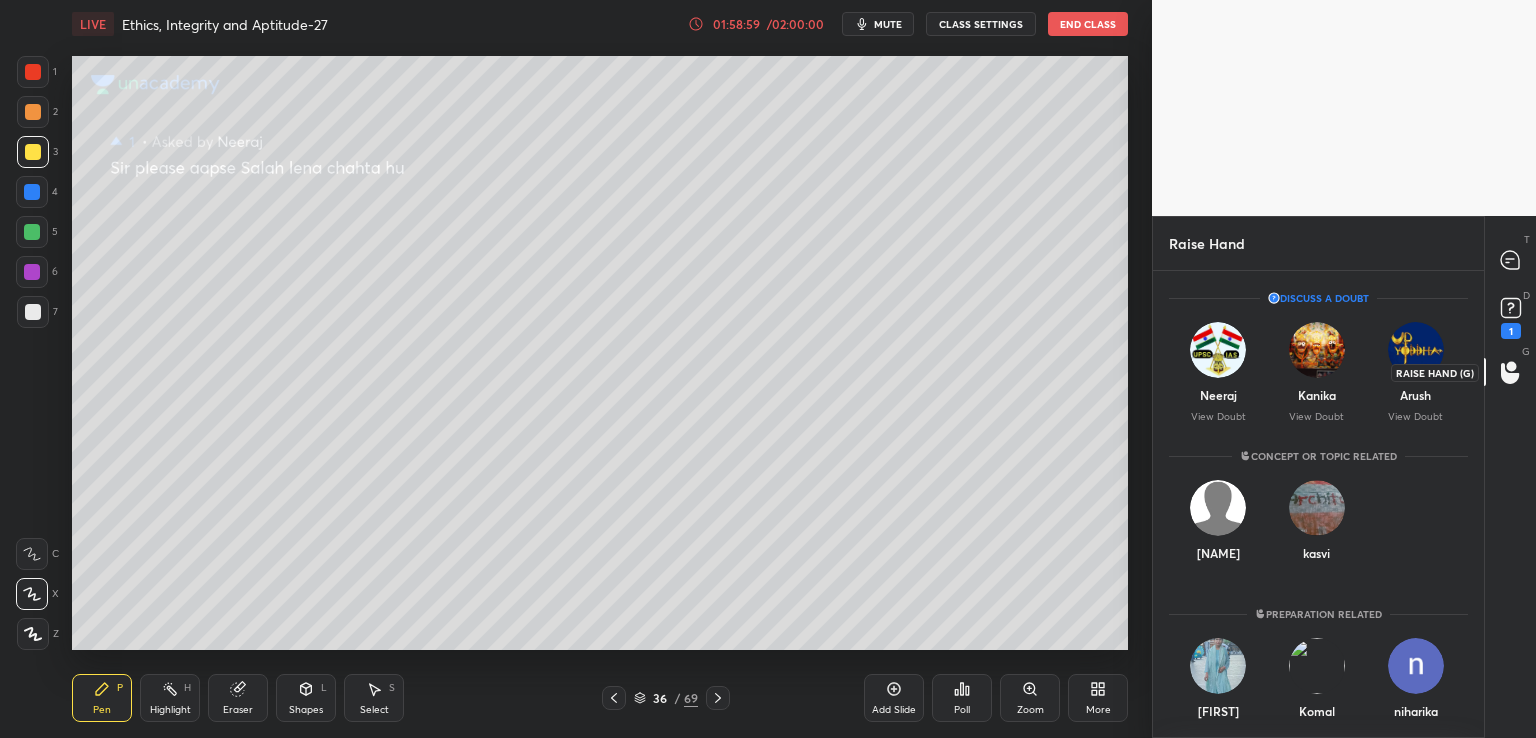 scroll, scrollTop: 6, scrollLeft: 6, axis: both 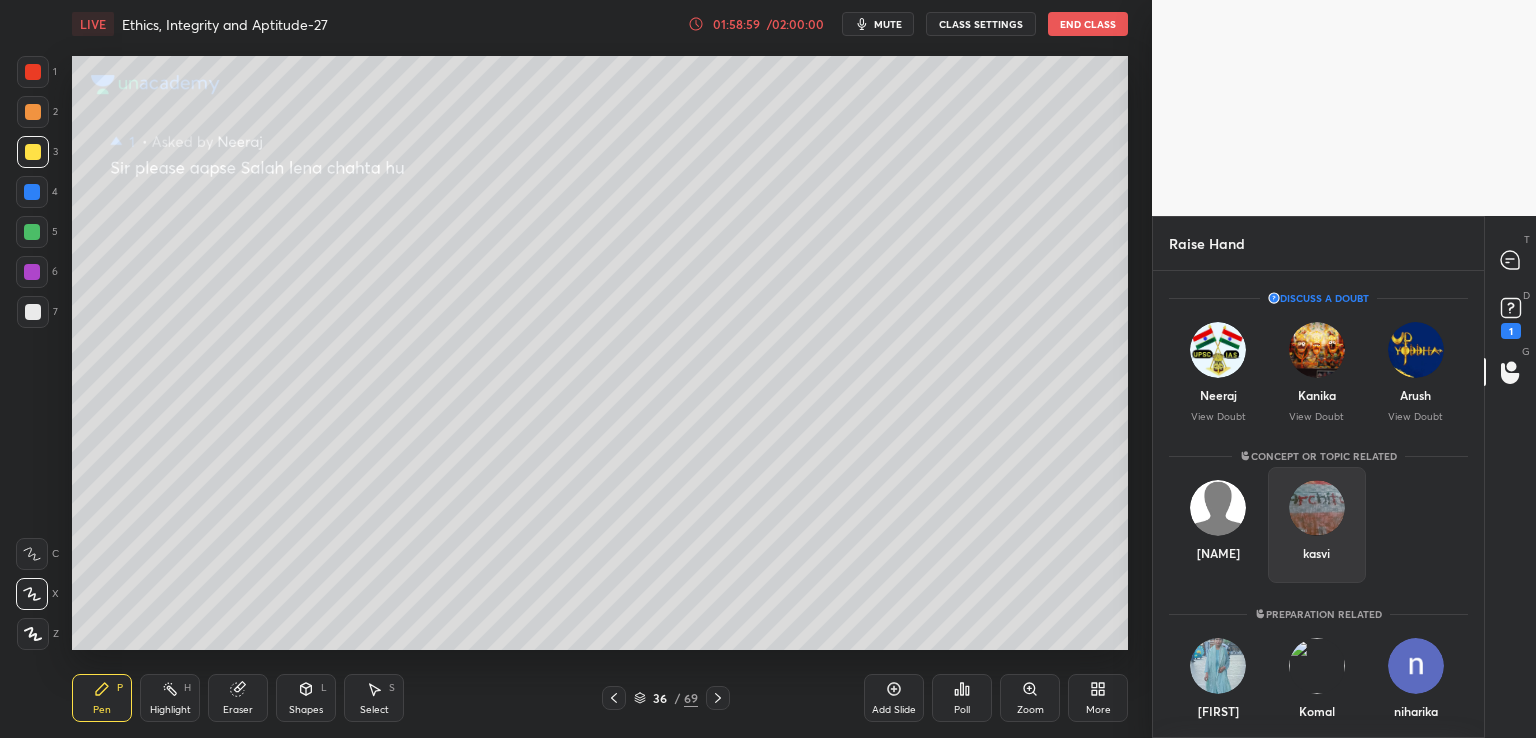 click on "[FIRST] View Doubt" at bounding box center (1317, 372) 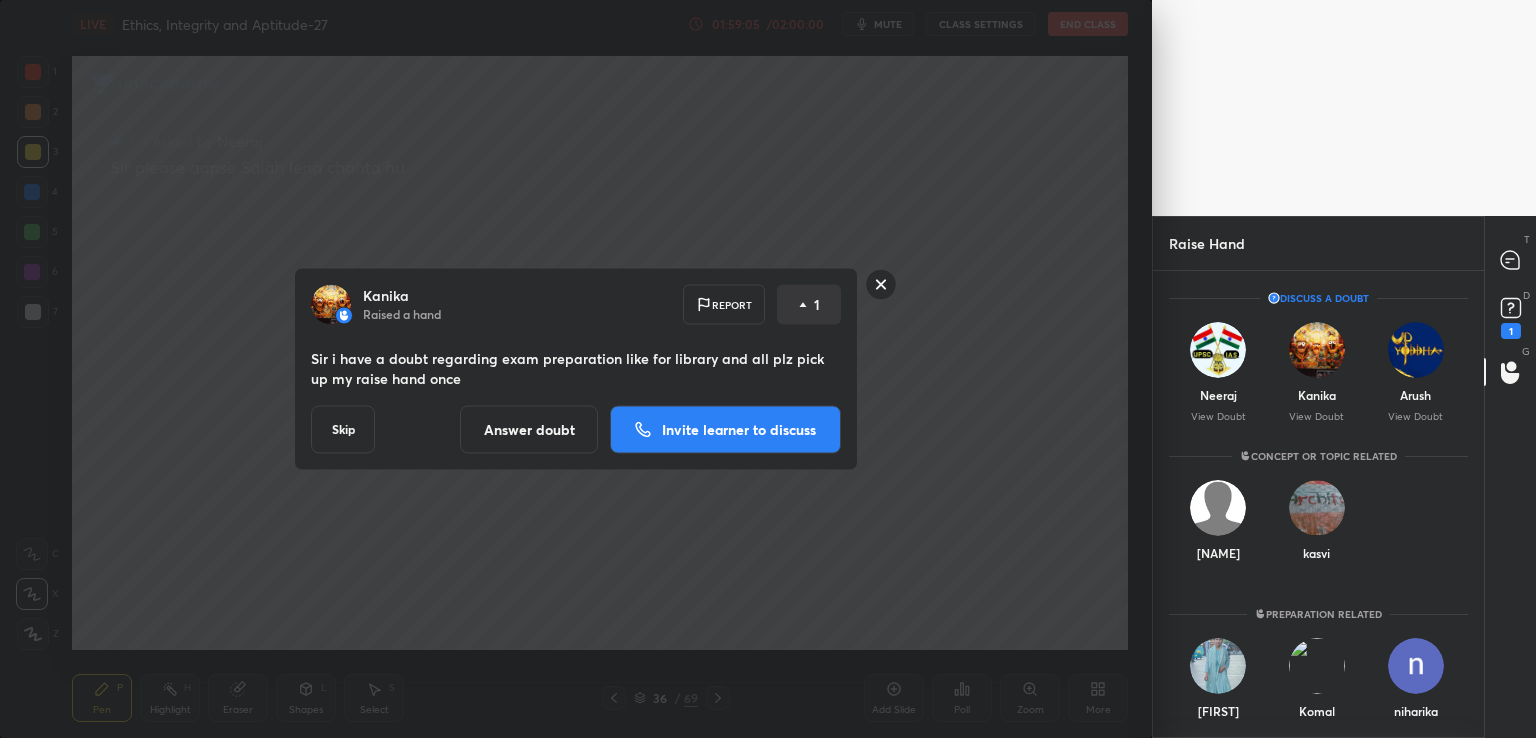 click on "Invite learner to discuss" at bounding box center (725, 430) 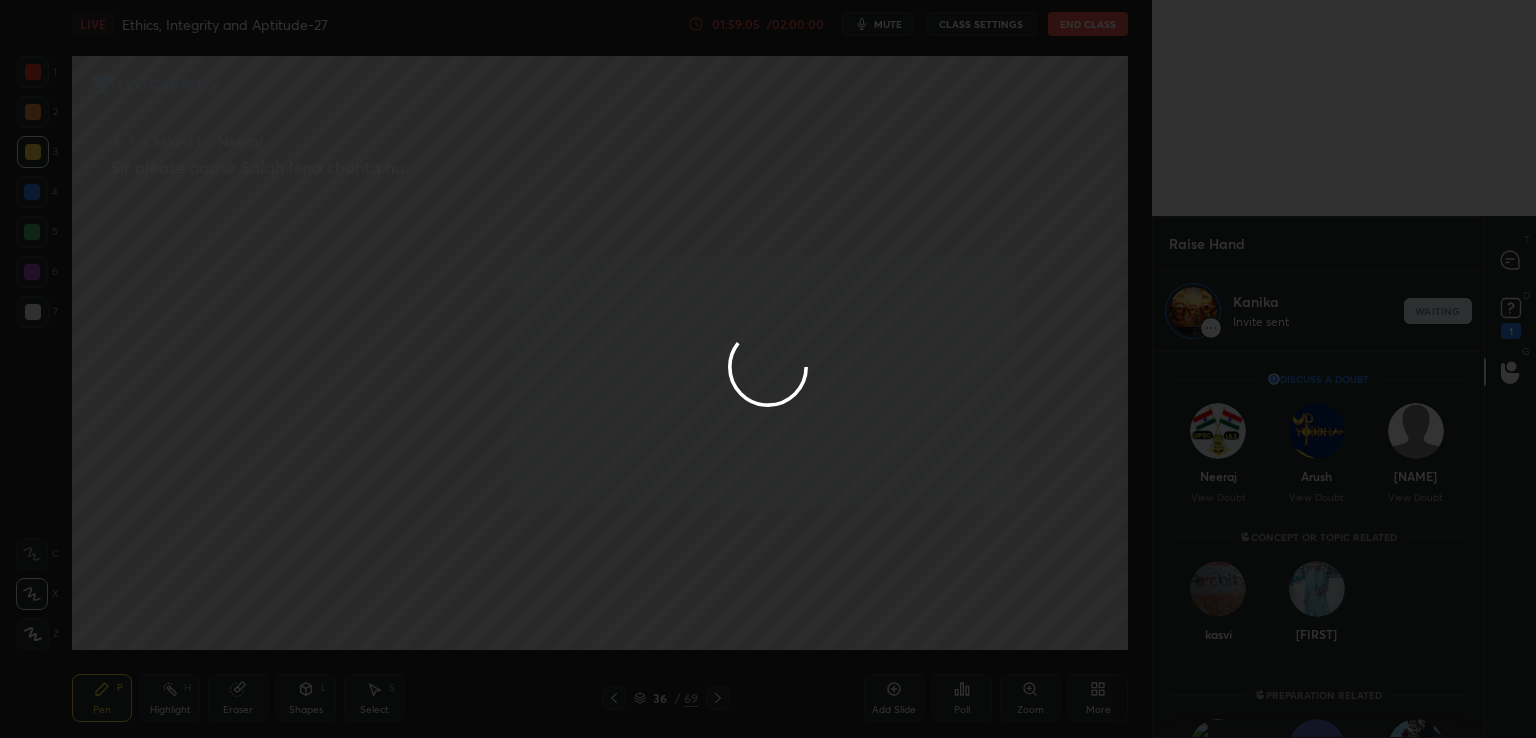 scroll, scrollTop: 381, scrollLeft: 325, axis: both 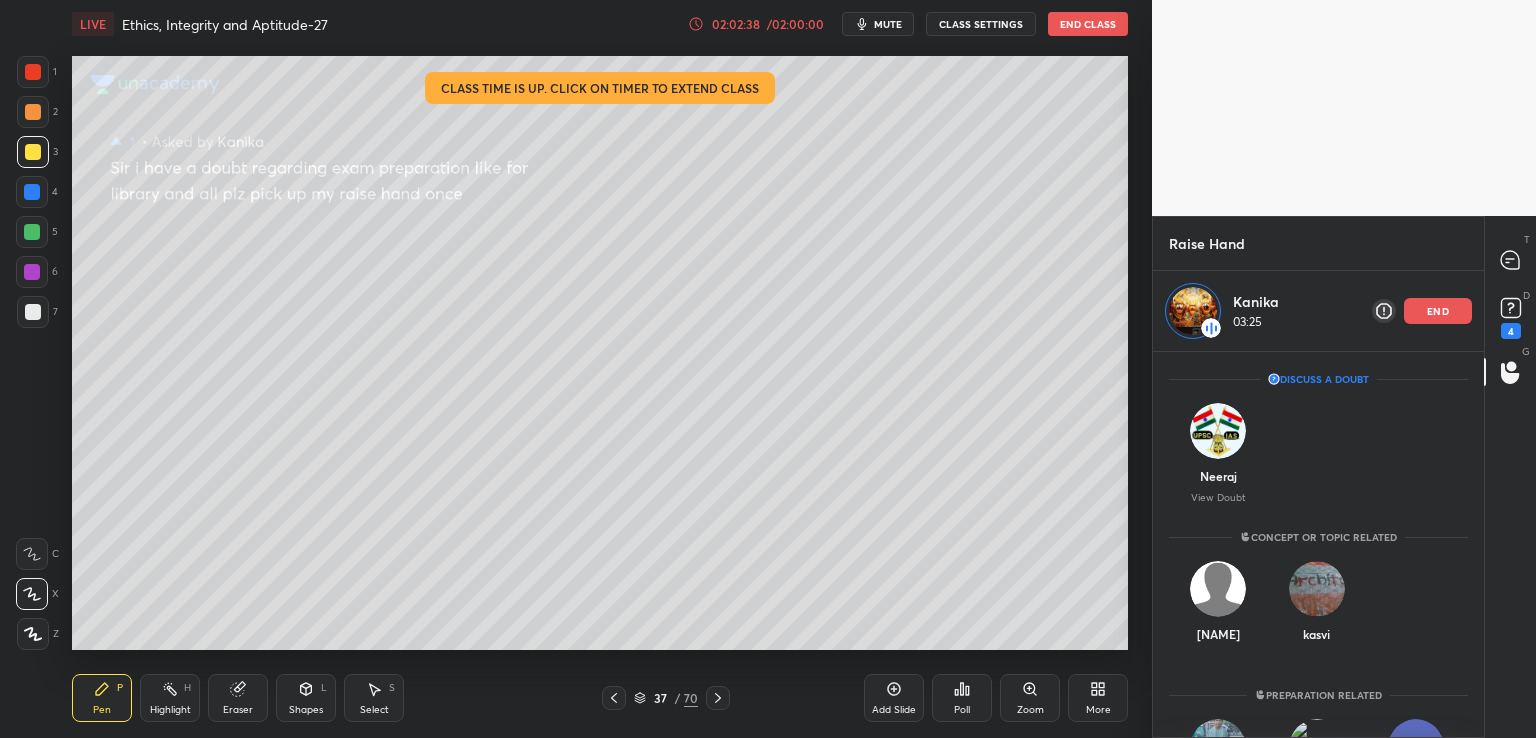 click on "end" at bounding box center [1438, 311] 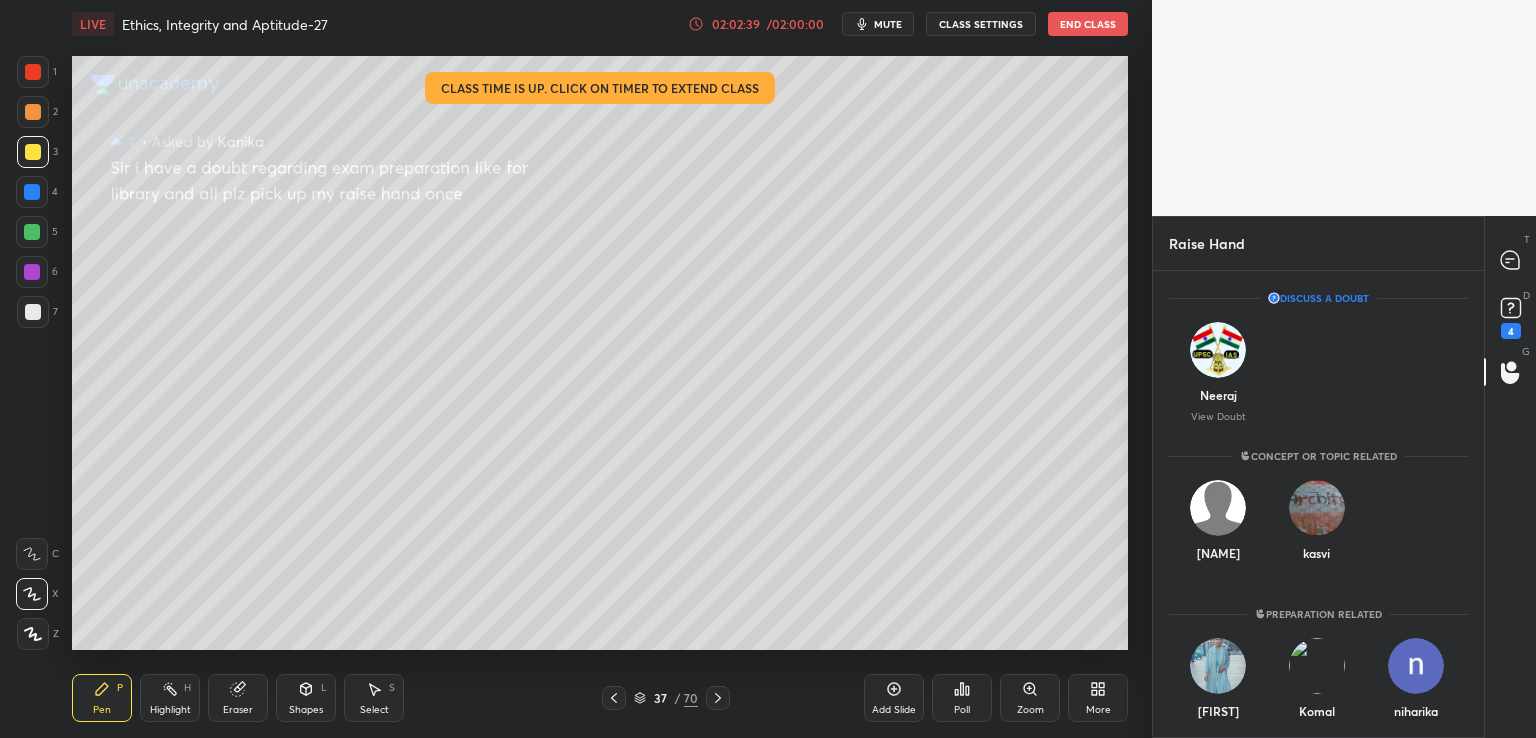 scroll, scrollTop: 6, scrollLeft: 6, axis: both 